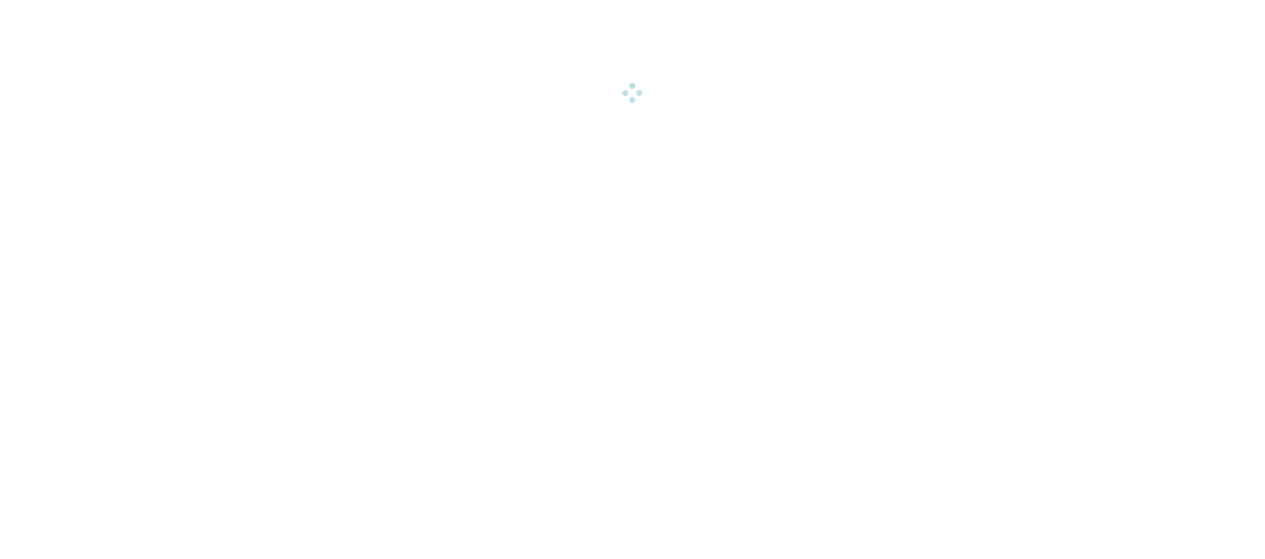 scroll, scrollTop: 0, scrollLeft: 0, axis: both 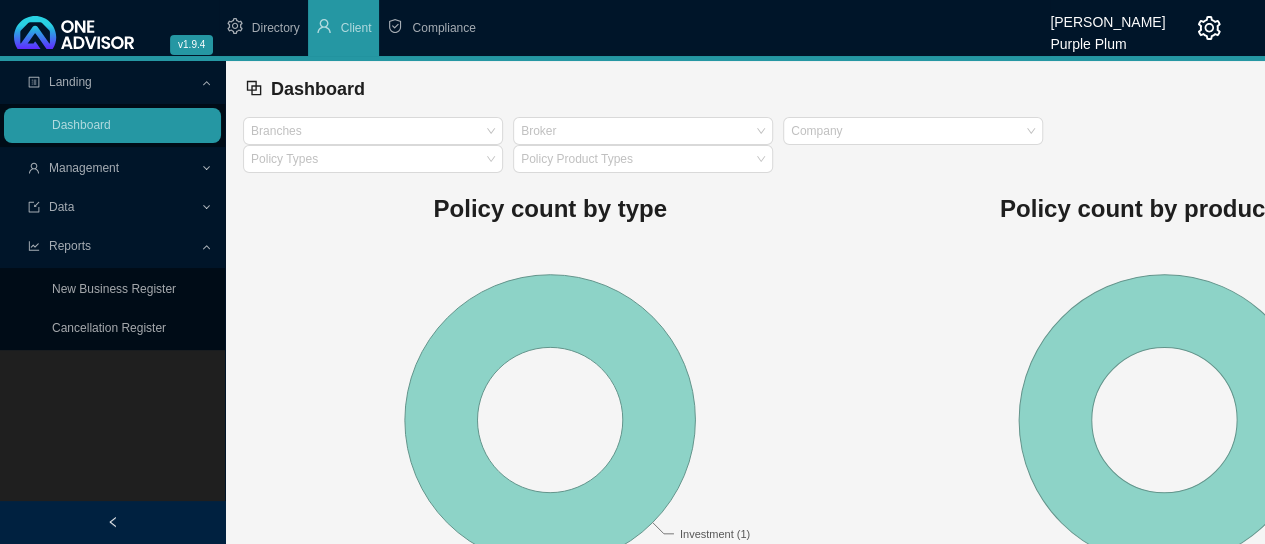 drag, startPoint x: 448, startPoint y: 31, endPoint x: 438, endPoint y: 35, distance: 10.770329 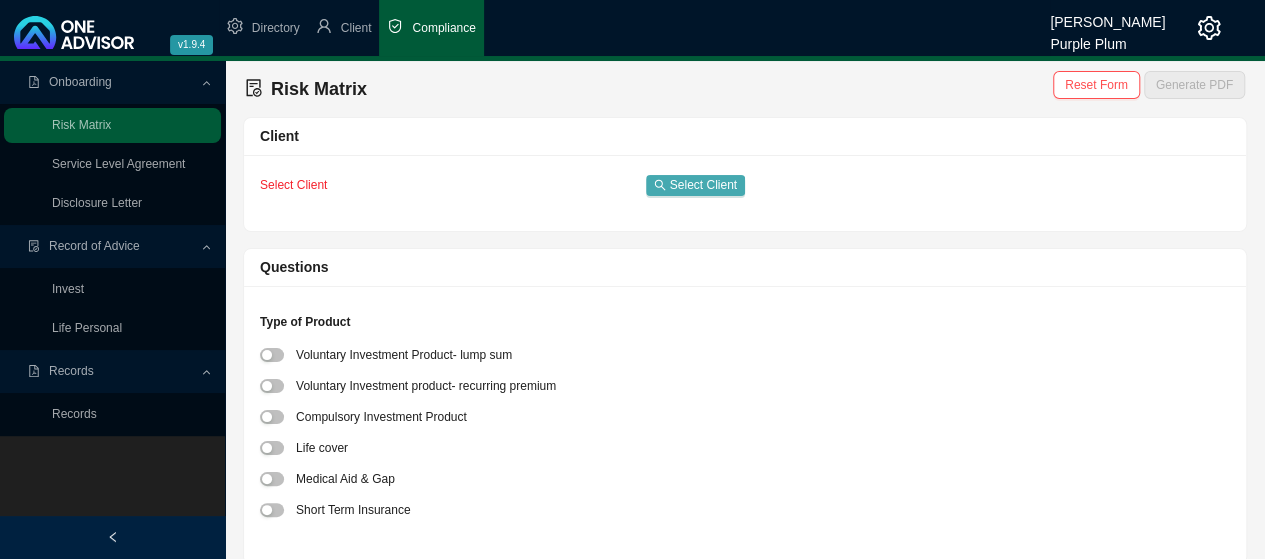 click on "Select Client" at bounding box center [703, 185] 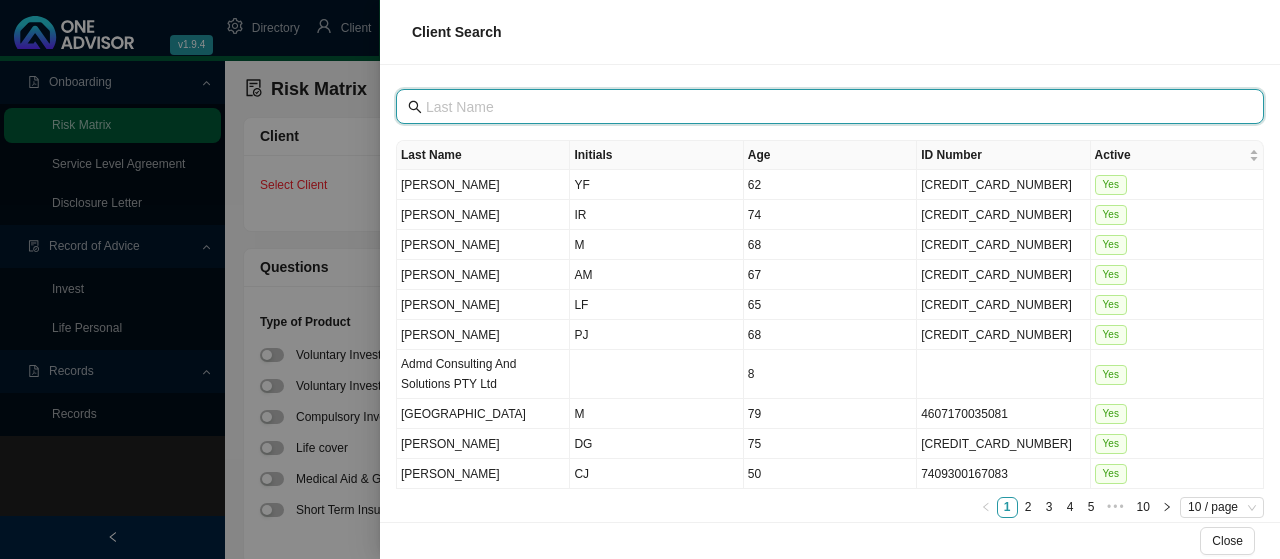 click at bounding box center [832, 107] 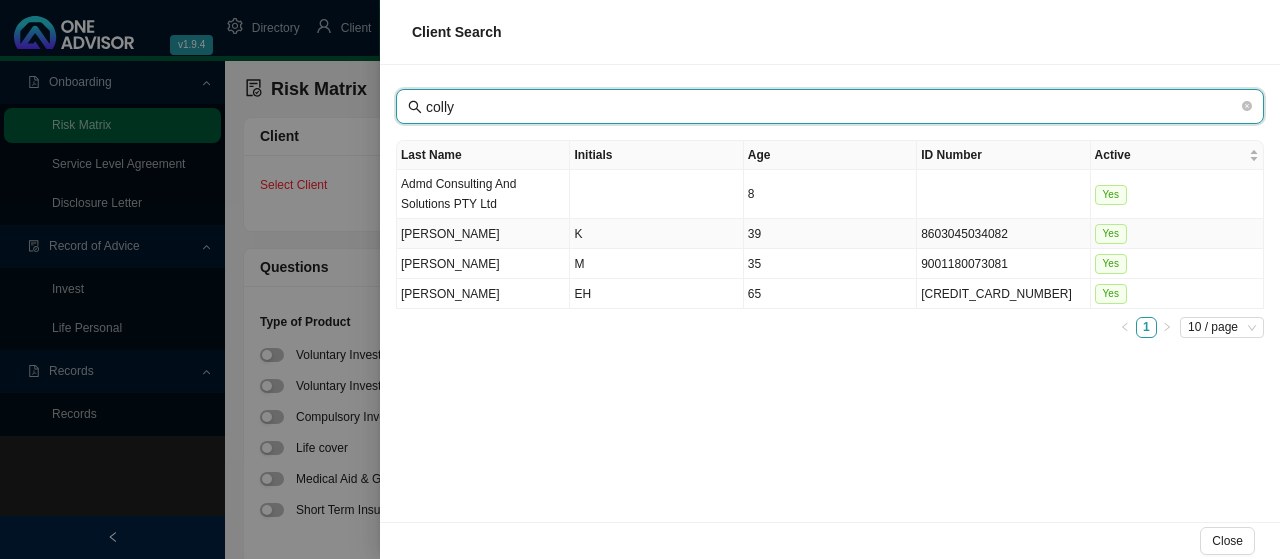type on "colly" 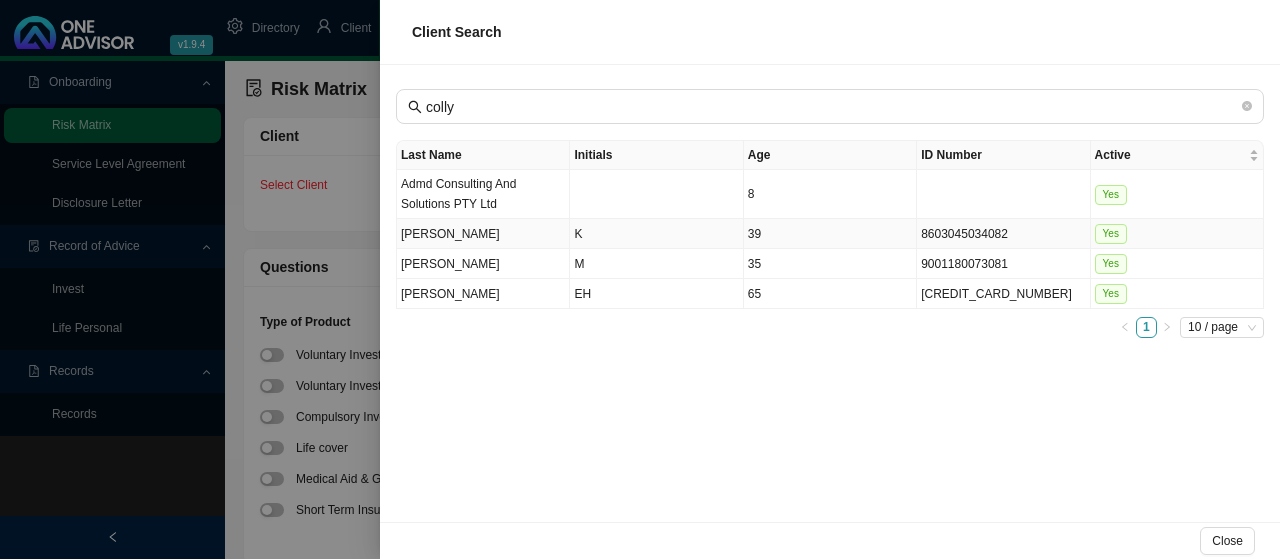 click on "[PERSON_NAME]" at bounding box center [483, 234] 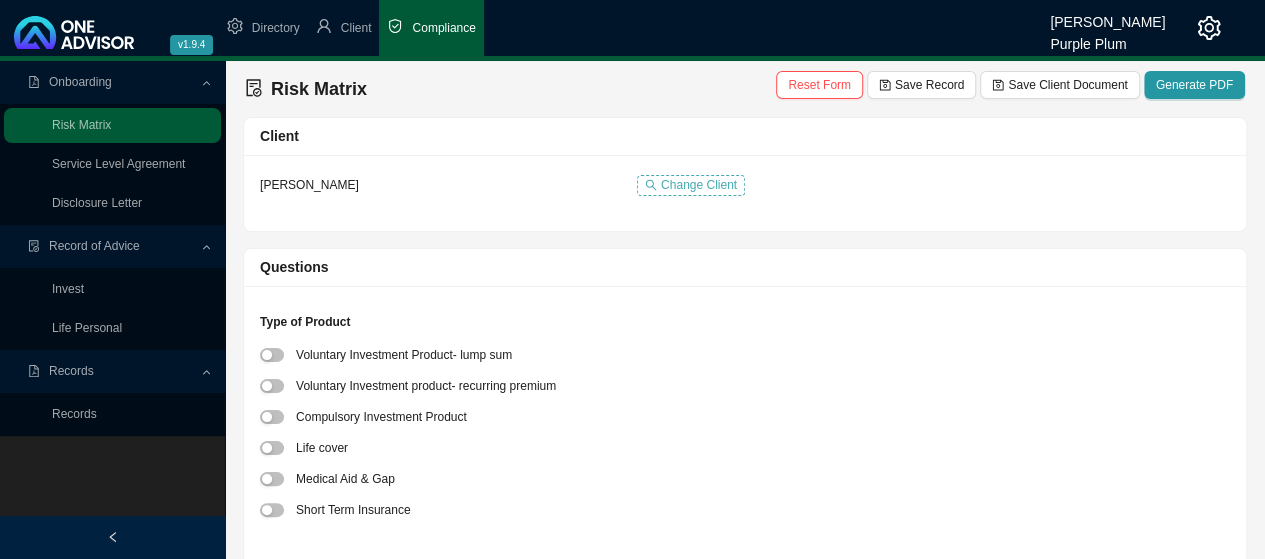 click on "Change Client" at bounding box center (699, 185) 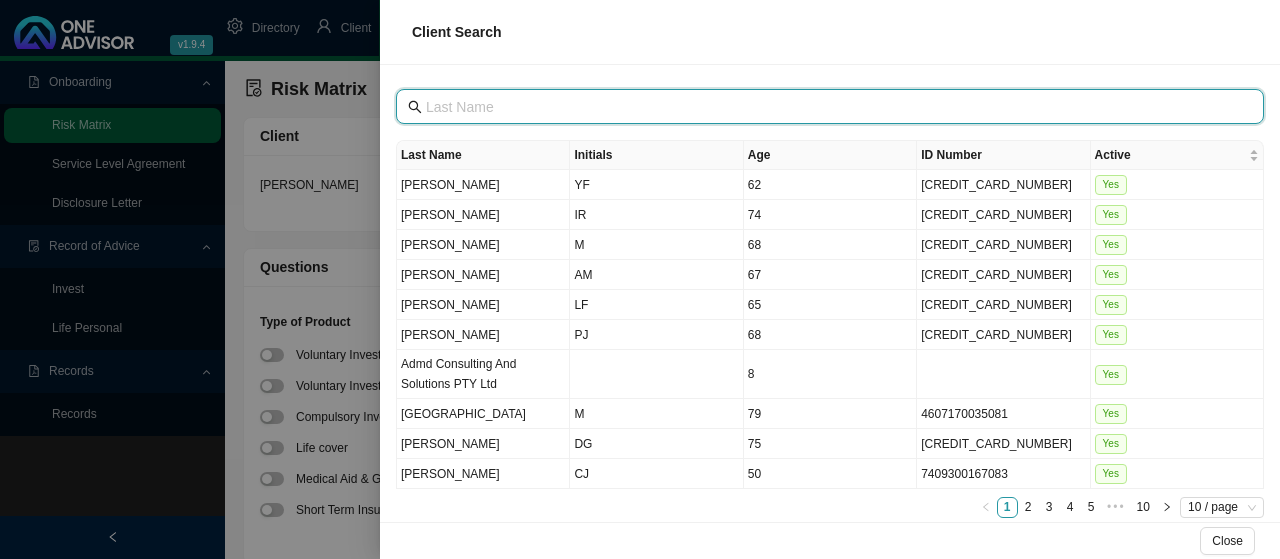 click at bounding box center [832, 107] 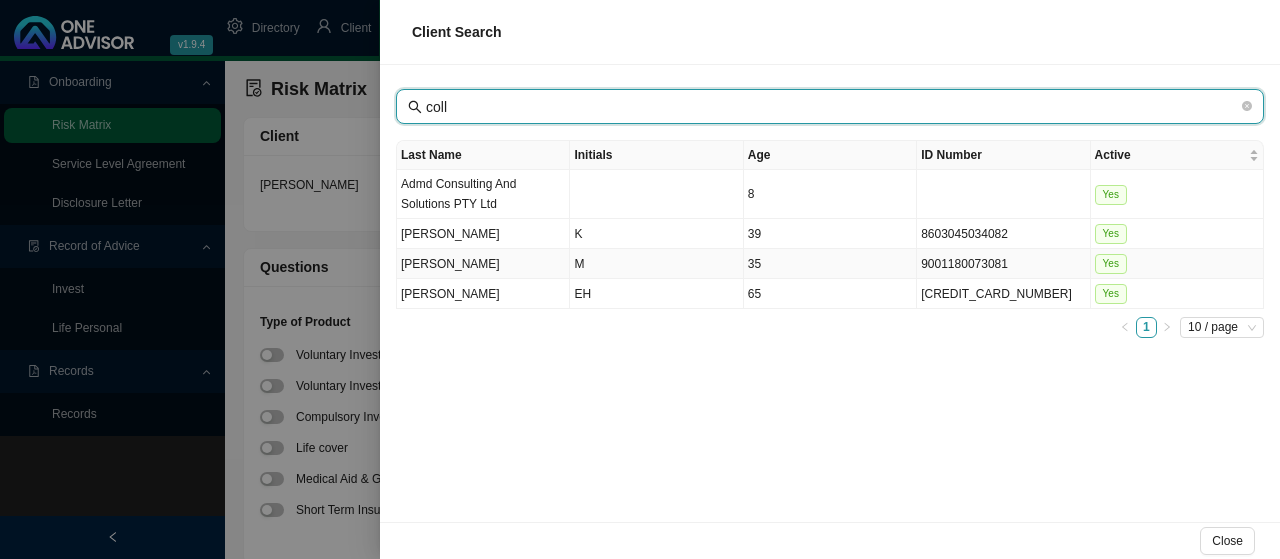 type on "coll" 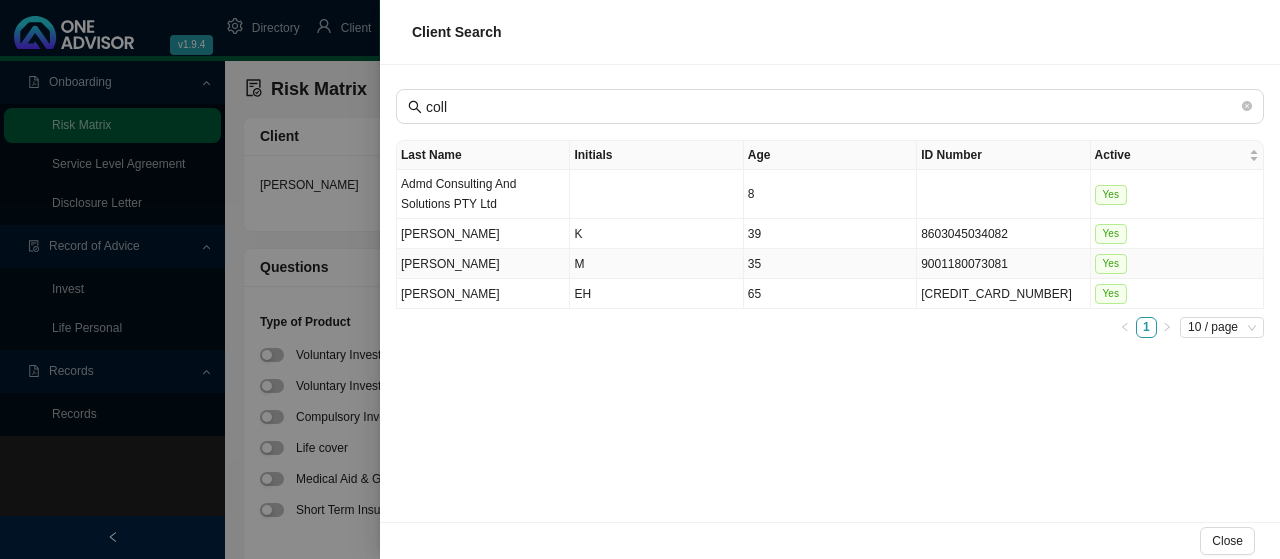 click on "[PERSON_NAME]" at bounding box center [483, 264] 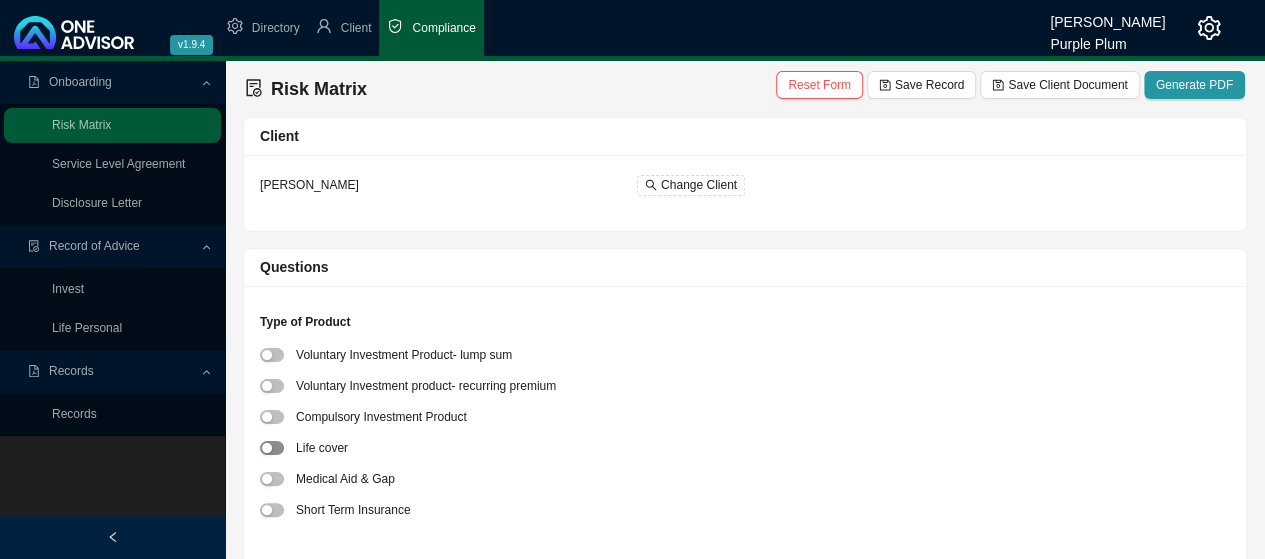 click at bounding box center [272, 448] 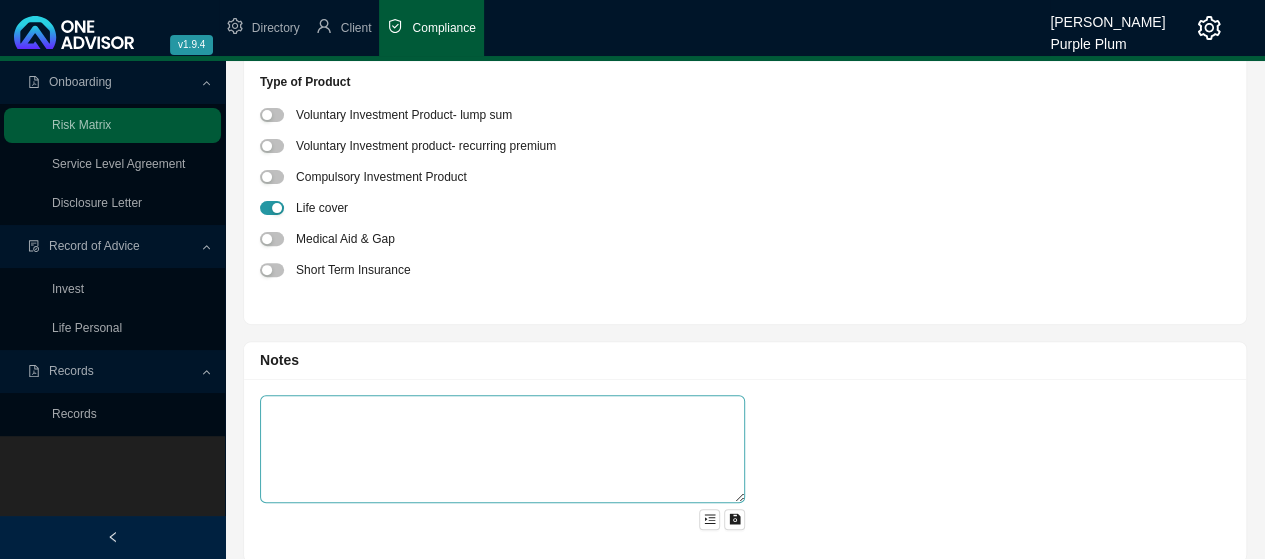 scroll, scrollTop: 257, scrollLeft: 0, axis: vertical 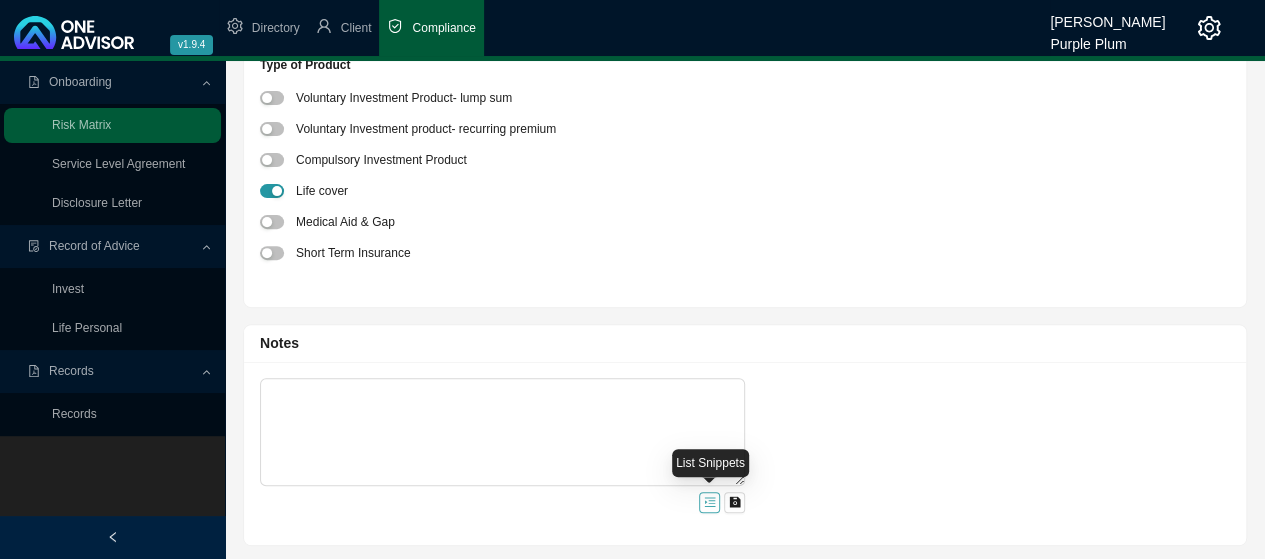 click 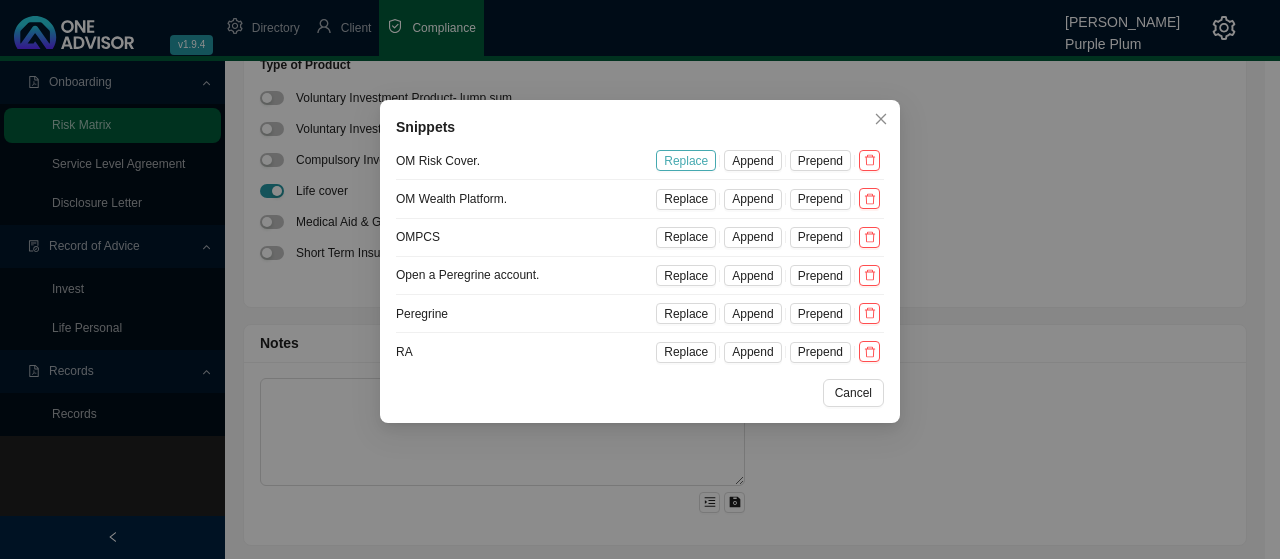 click on "Replace" at bounding box center [686, 161] 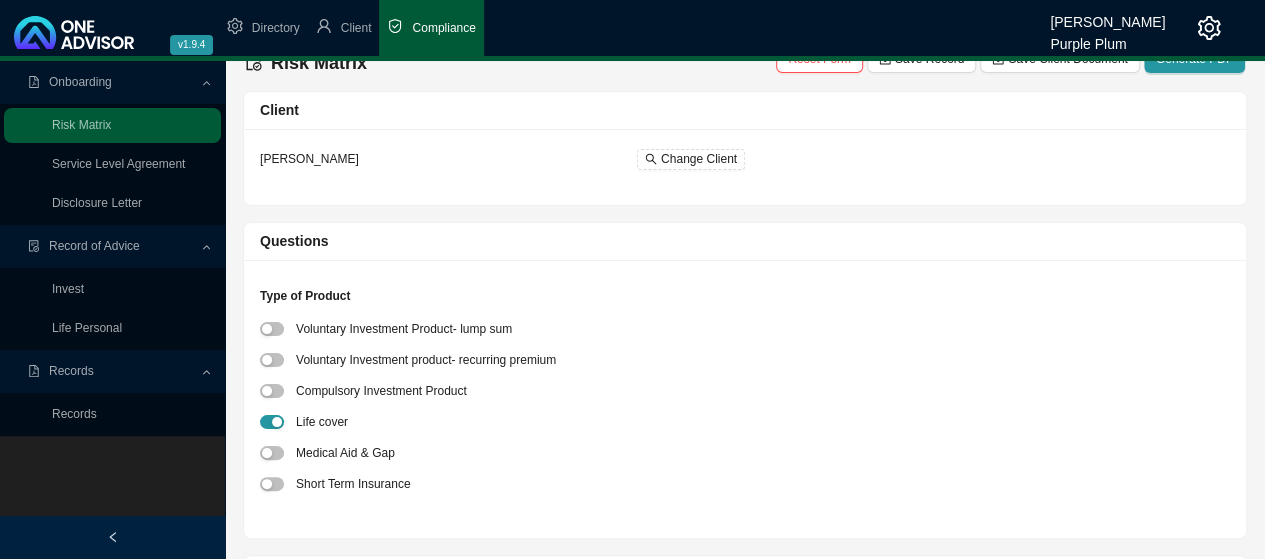 scroll, scrollTop: 0, scrollLeft: 0, axis: both 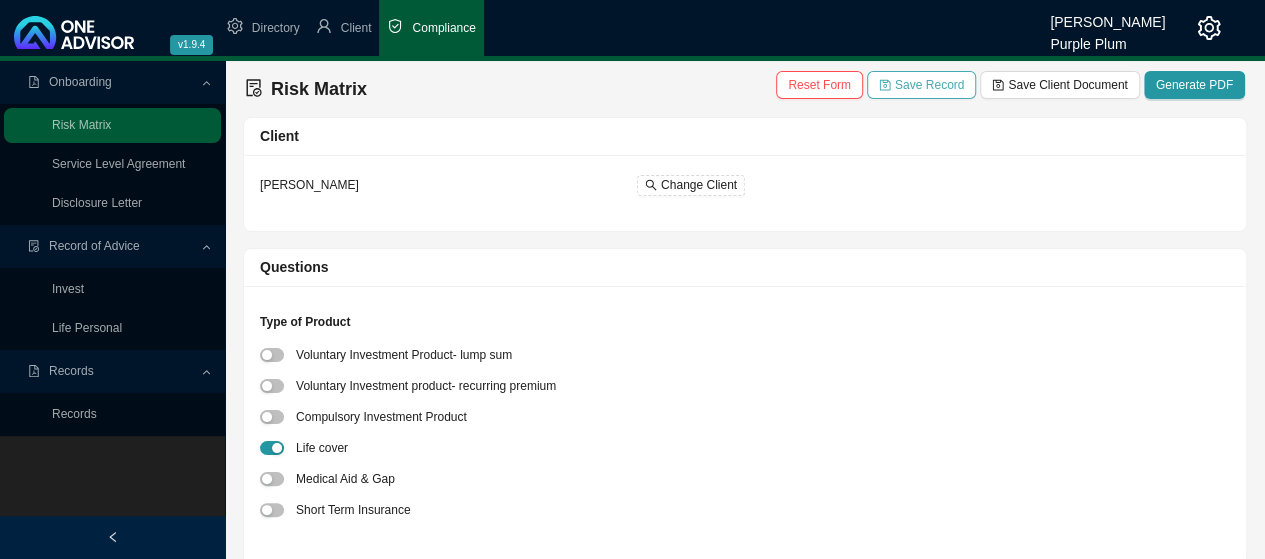 click on "Save Record" at bounding box center [929, 85] 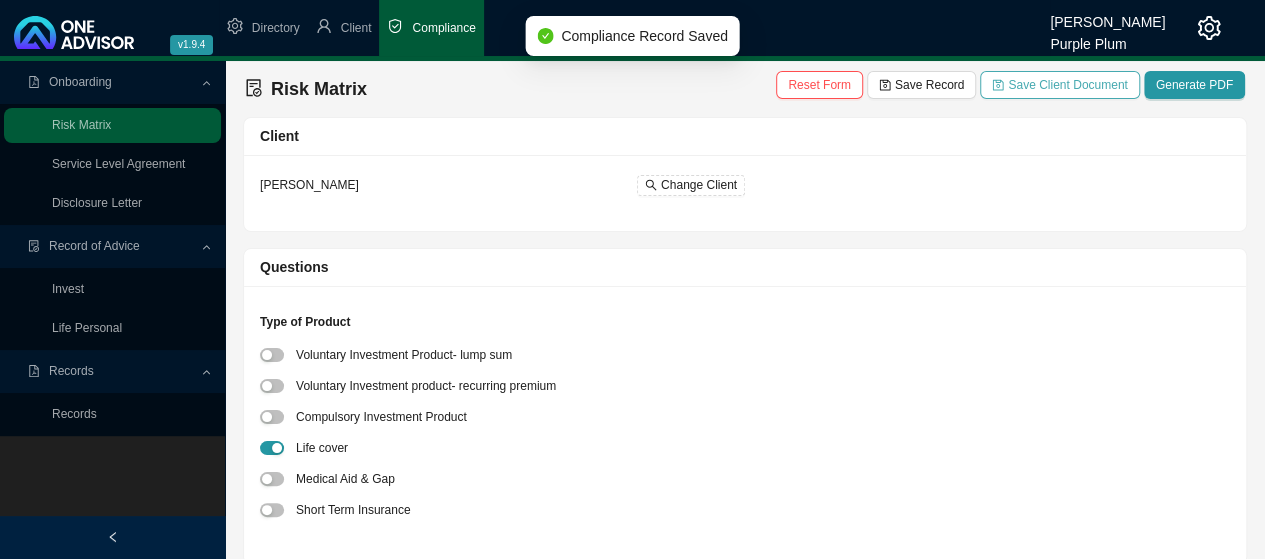 click on "Save Client Document" at bounding box center (1067, 85) 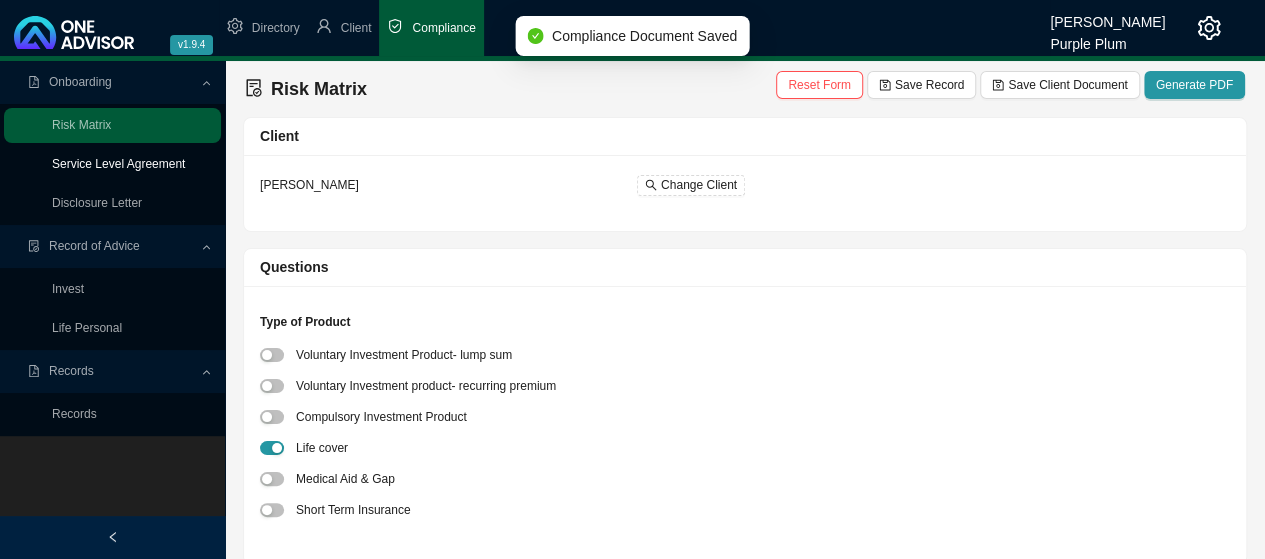 click on "Service Level Agreement" at bounding box center (118, 164) 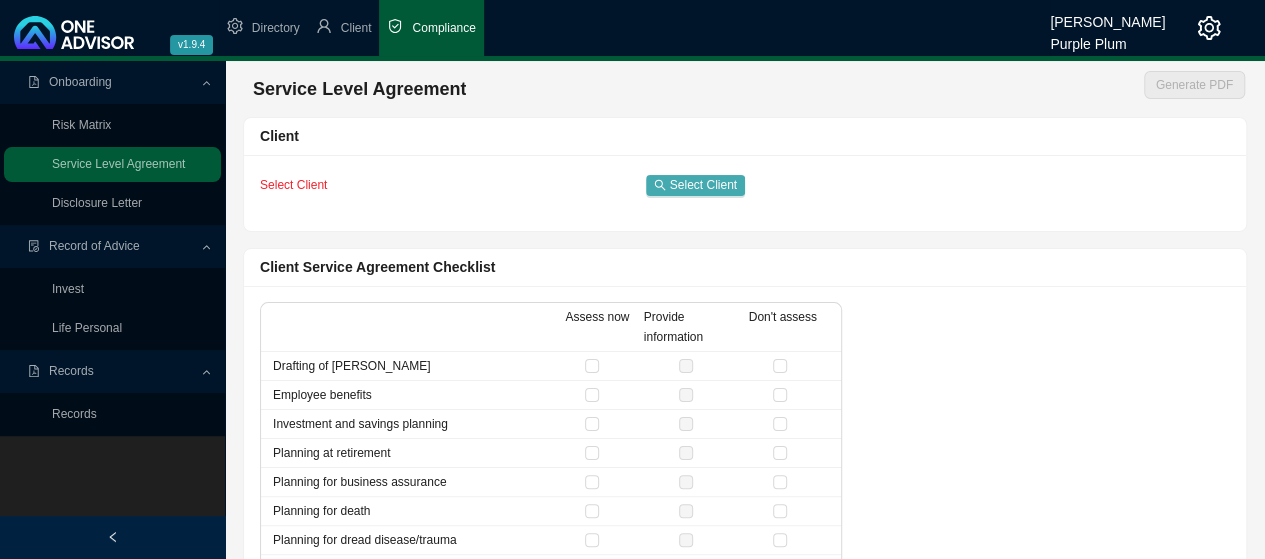 click on "Select Client" at bounding box center (703, 185) 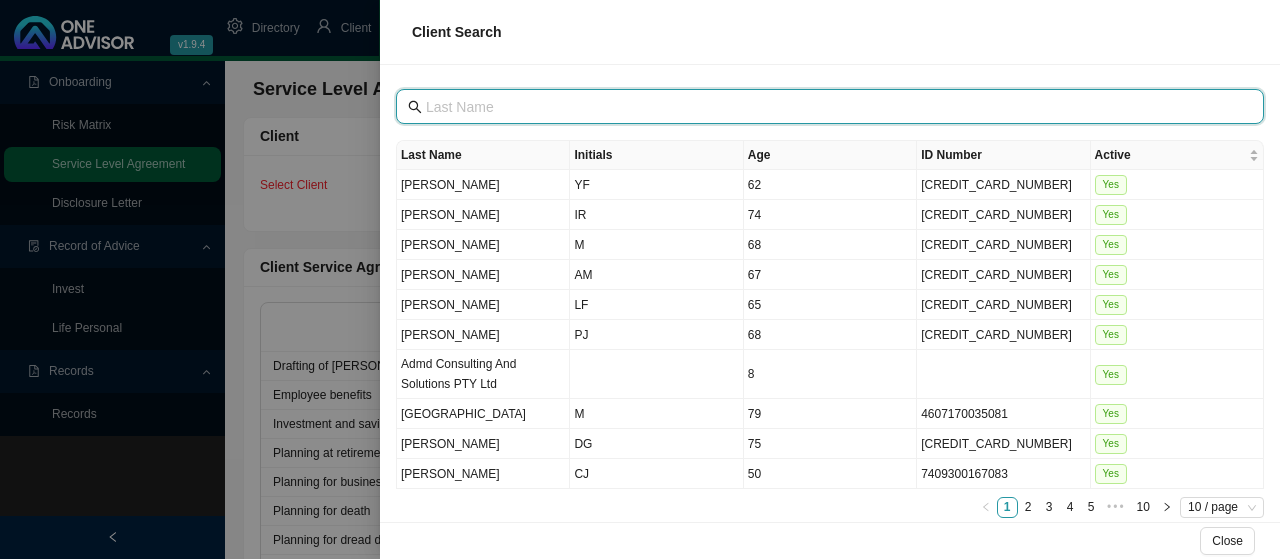 click at bounding box center (832, 107) 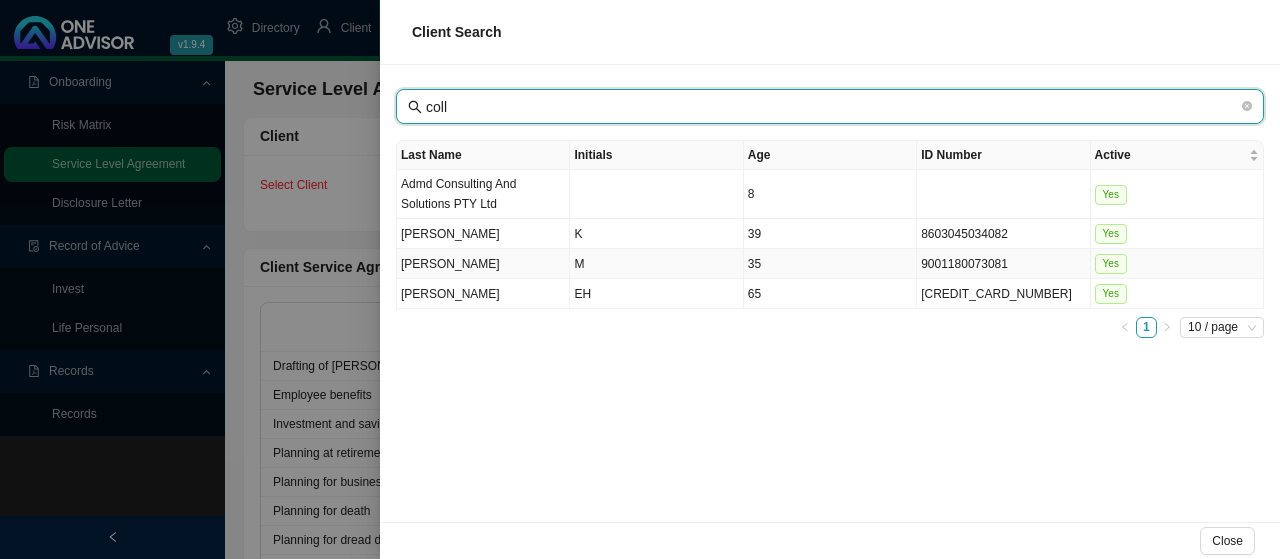 type on "coll" 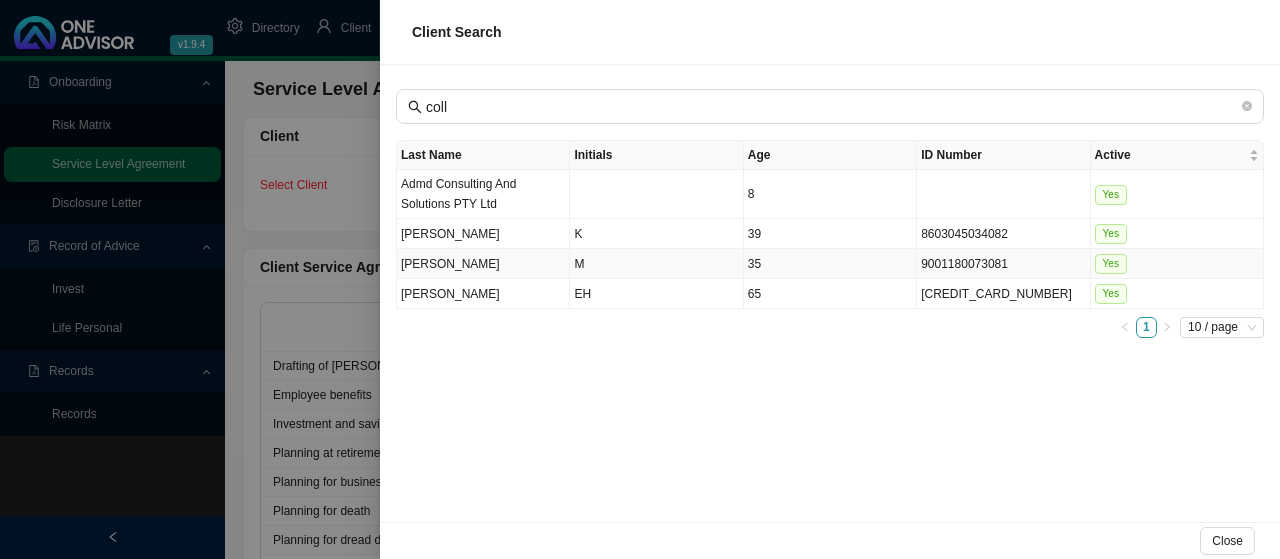 click on "[PERSON_NAME]" at bounding box center (483, 264) 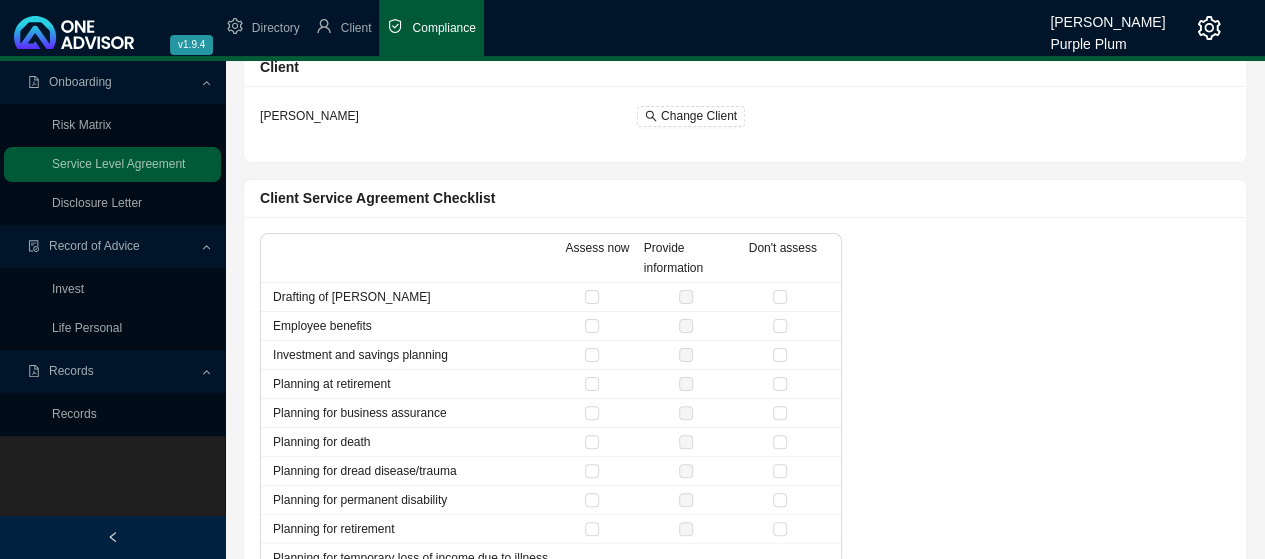 scroll, scrollTop: 100, scrollLeft: 0, axis: vertical 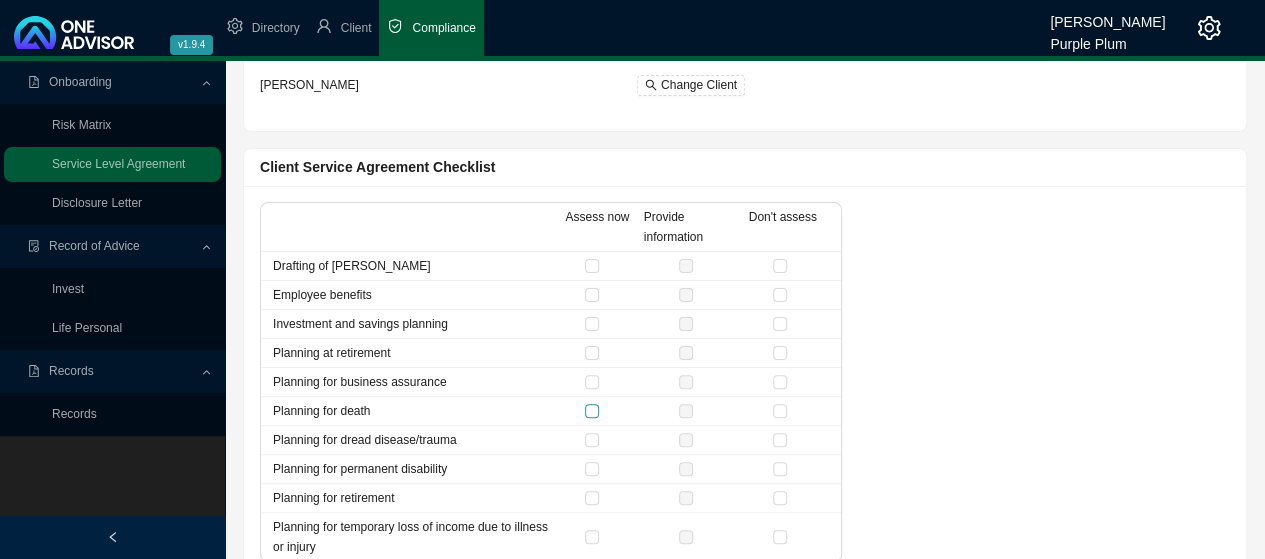 click at bounding box center (592, 411) 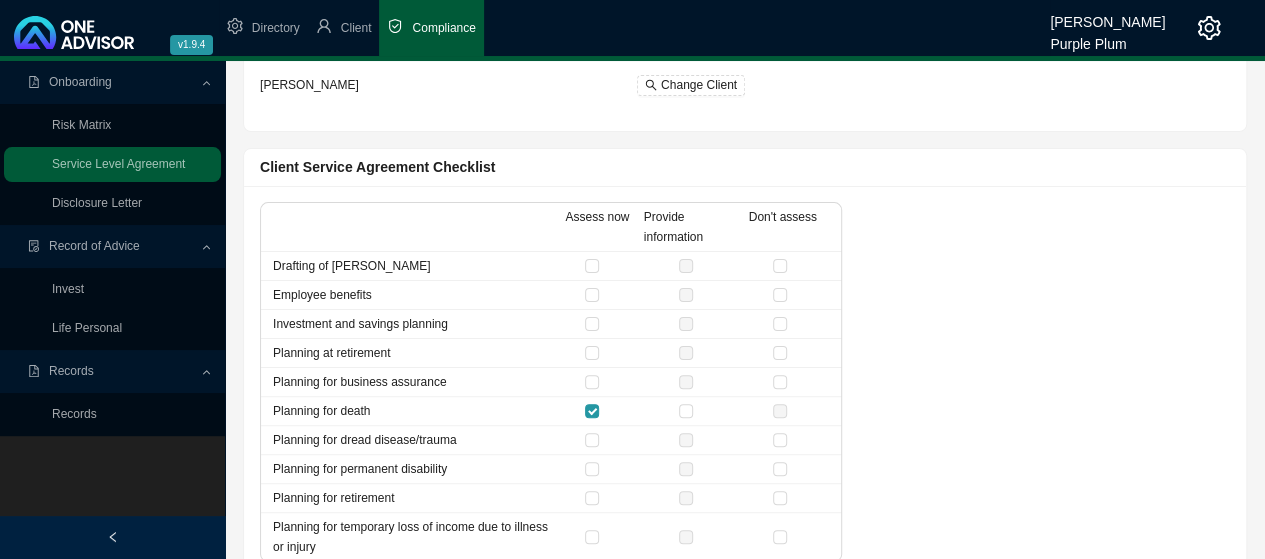 drag, startPoint x: 785, startPoint y: 264, endPoint x: 787, endPoint y: 279, distance: 15.132746 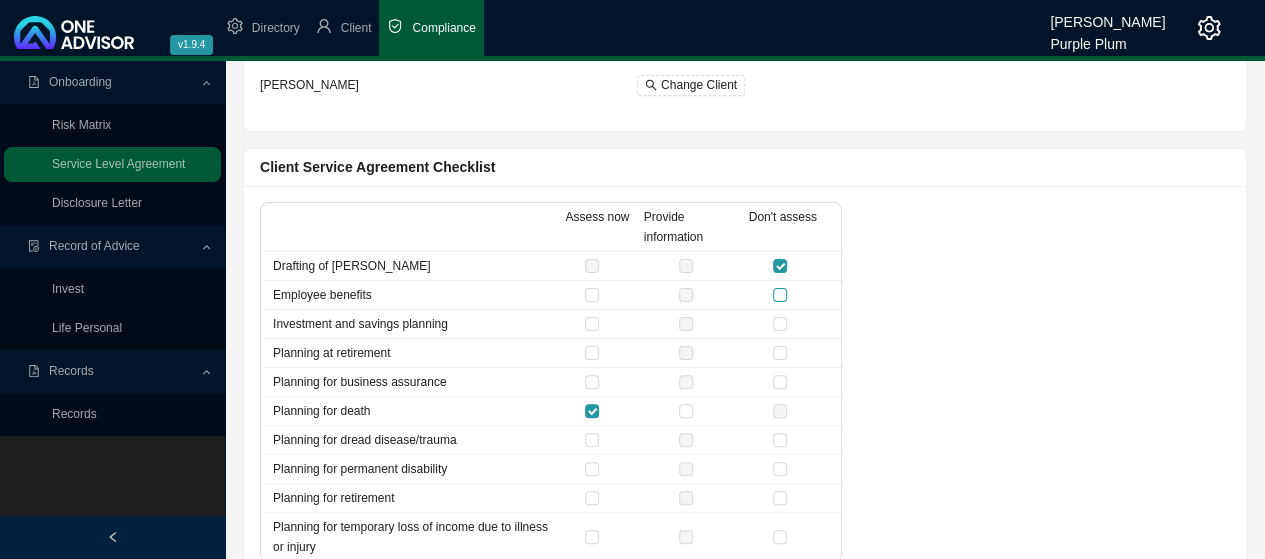click at bounding box center [780, 295] 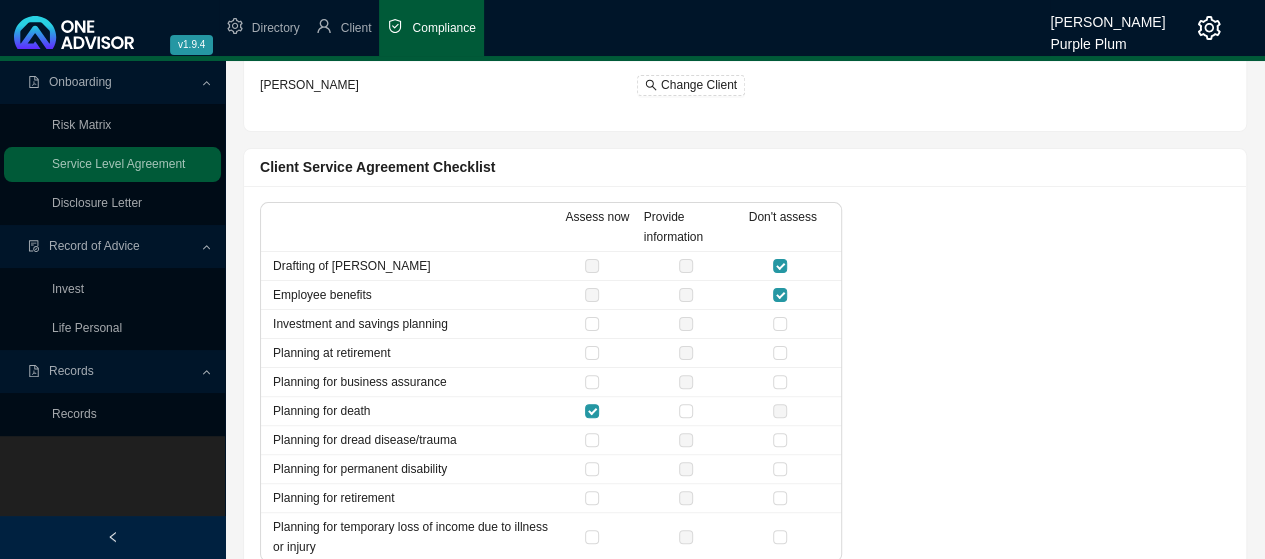drag, startPoint x: 780, startPoint y: 323, endPoint x: 774, endPoint y: 337, distance: 15.231546 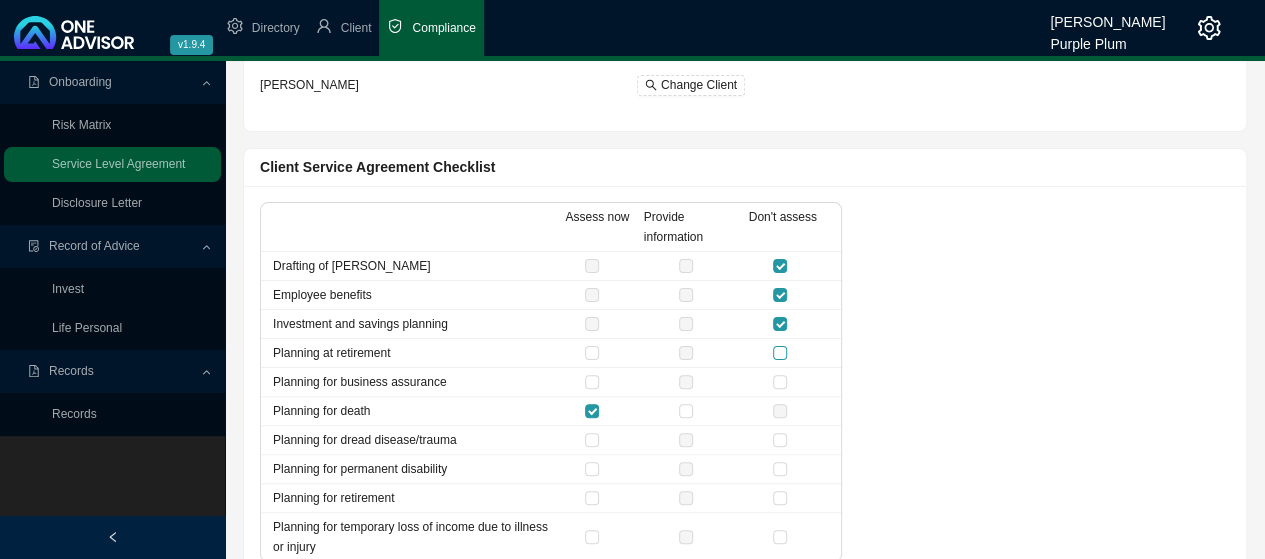 click at bounding box center (780, 353) 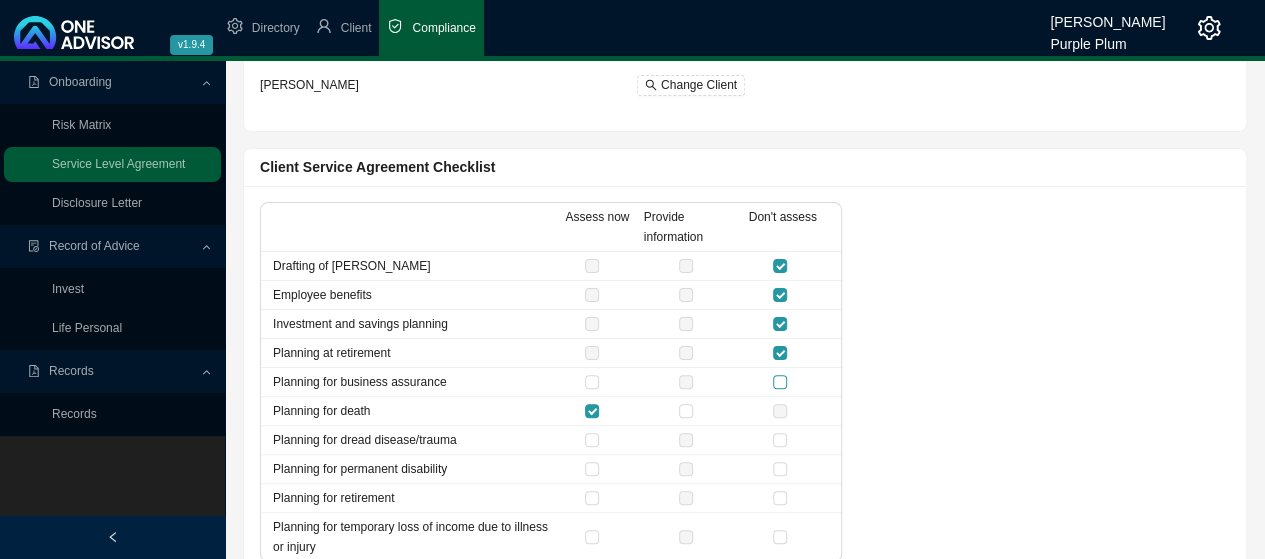 click at bounding box center (780, 382) 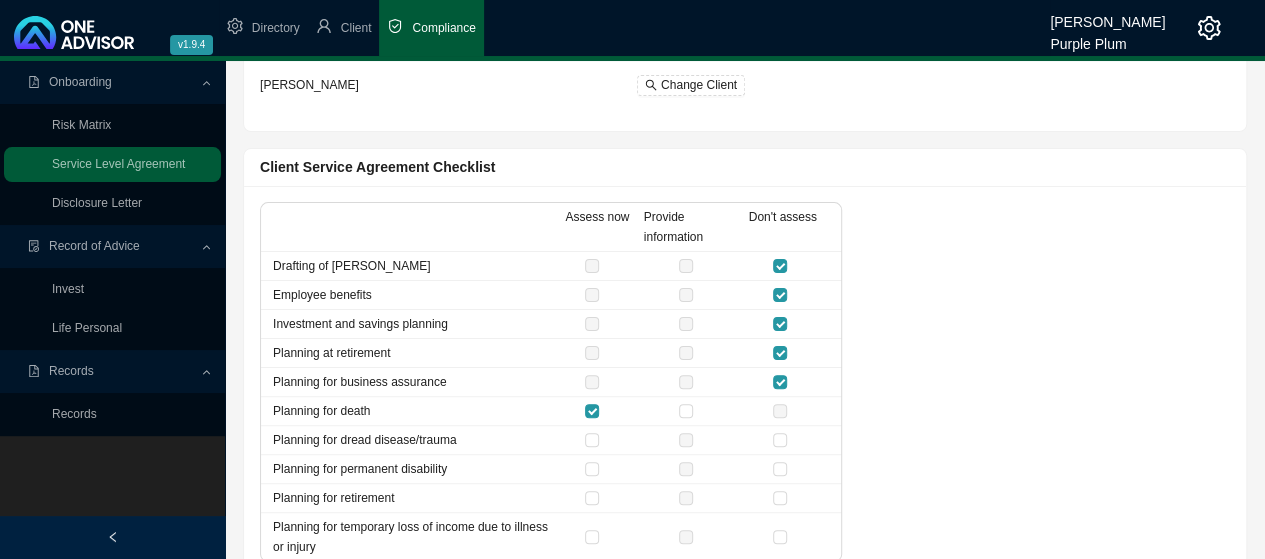 click at bounding box center (780, 440) 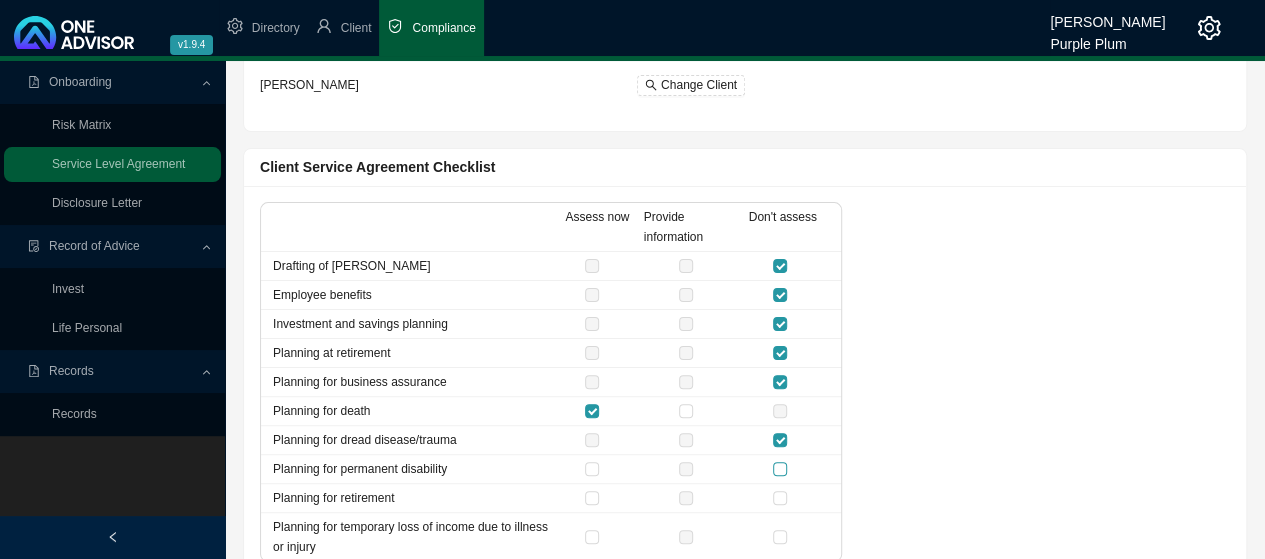click at bounding box center (780, 469) 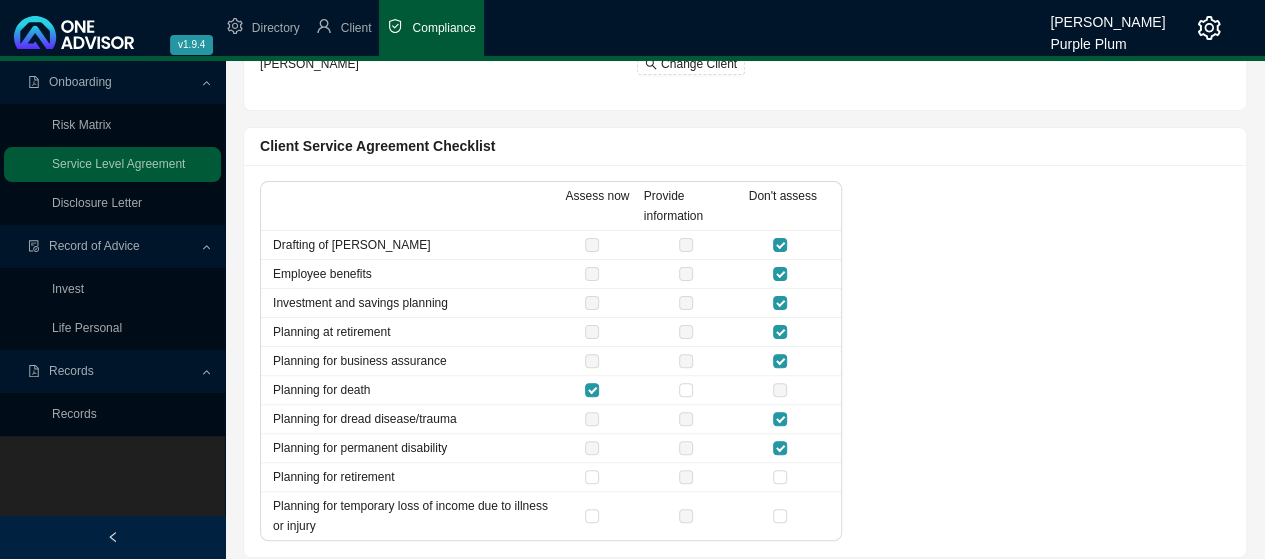scroll, scrollTop: 130, scrollLeft: 0, axis: vertical 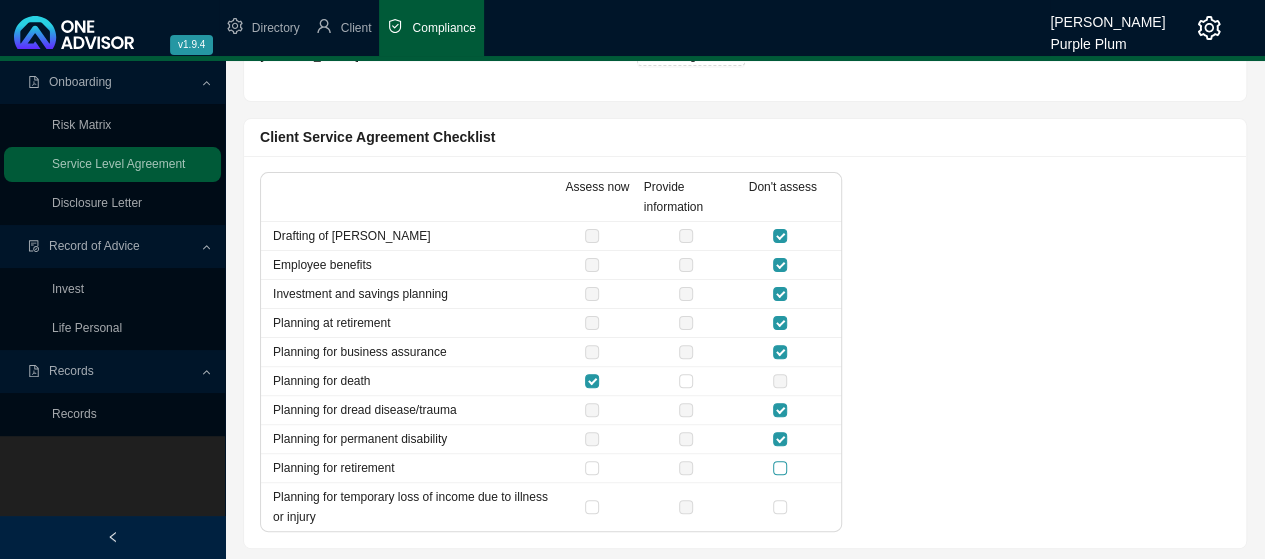 click at bounding box center (780, 468) 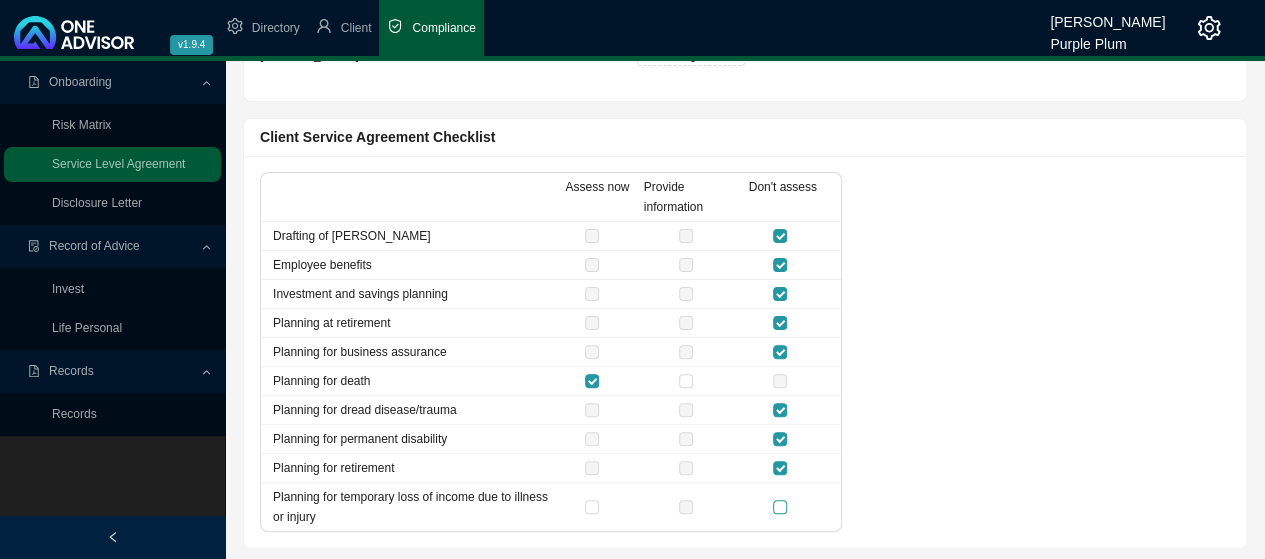 click at bounding box center [780, 507] 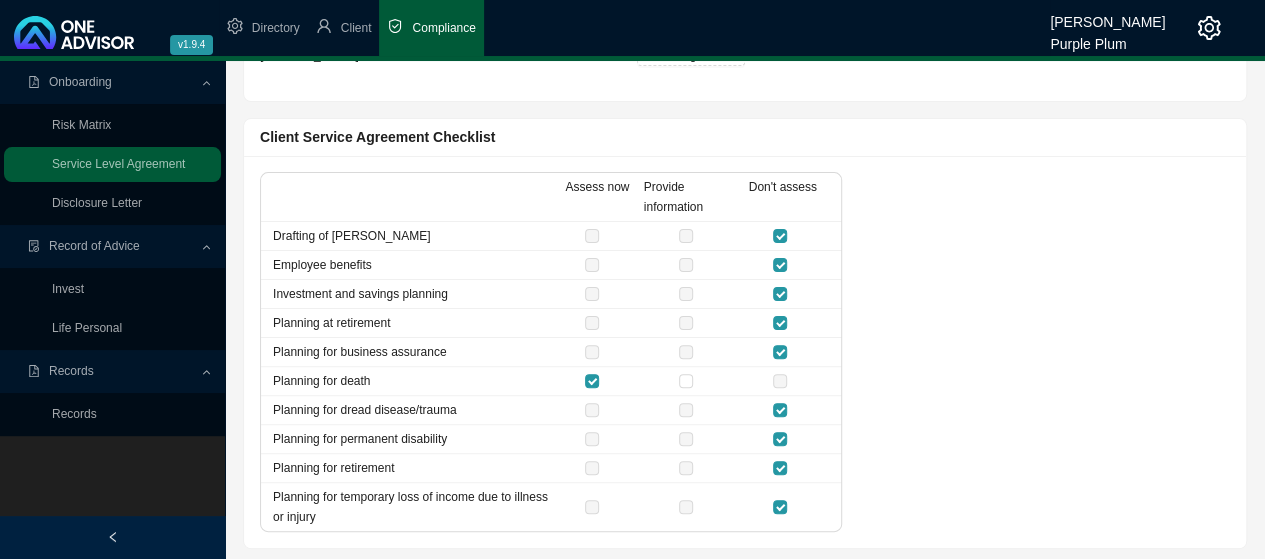 scroll, scrollTop: 0, scrollLeft: 0, axis: both 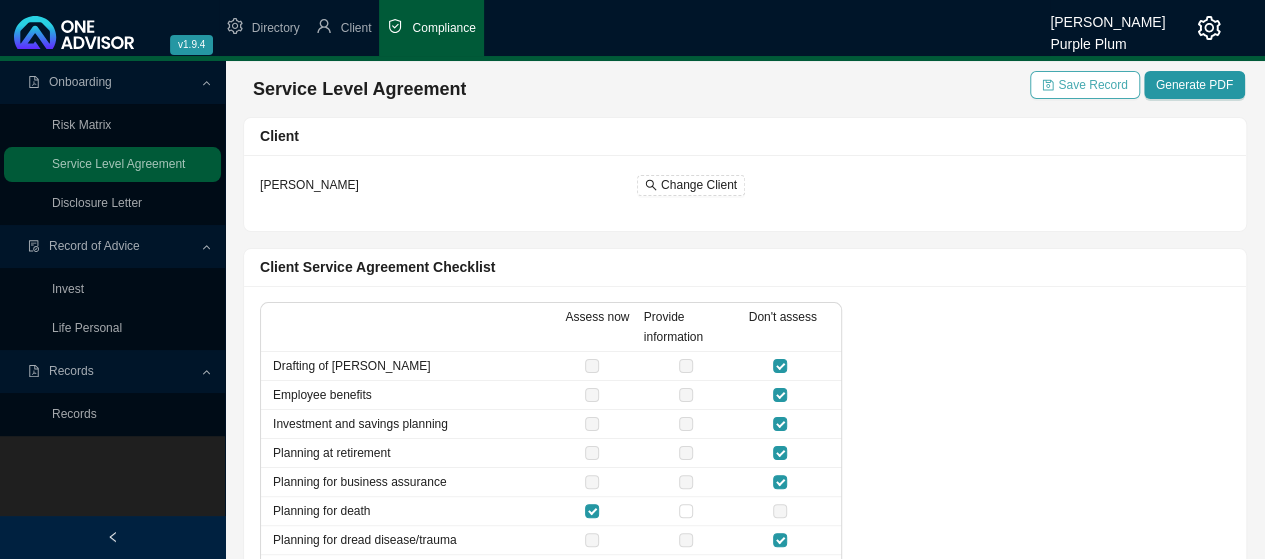 click on "Save Record" at bounding box center (1092, 85) 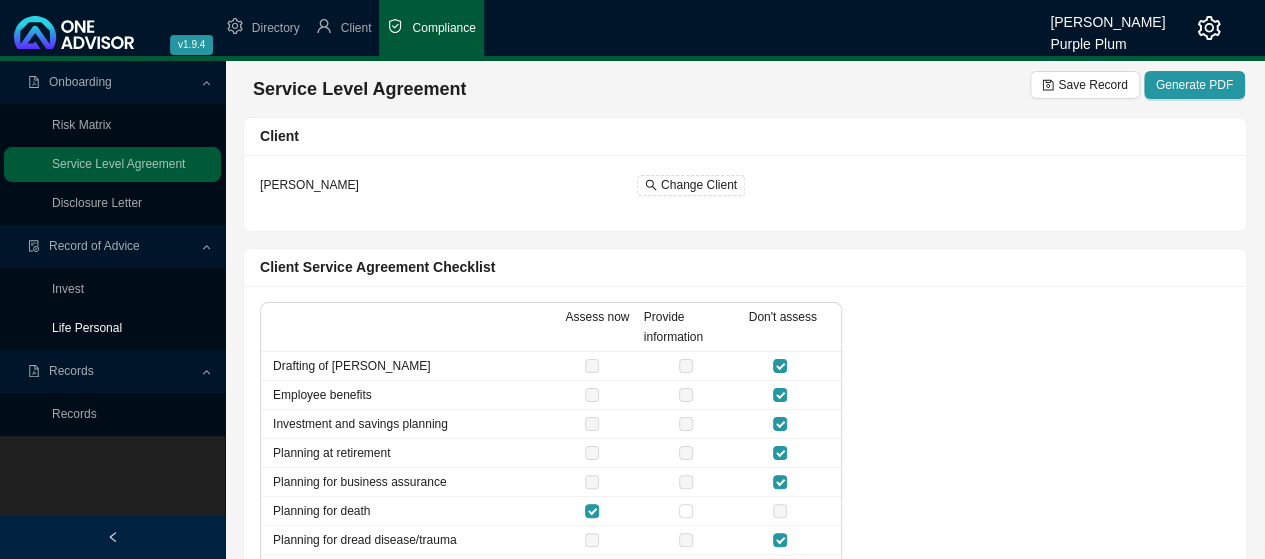 click on "Life Personal" at bounding box center [87, 328] 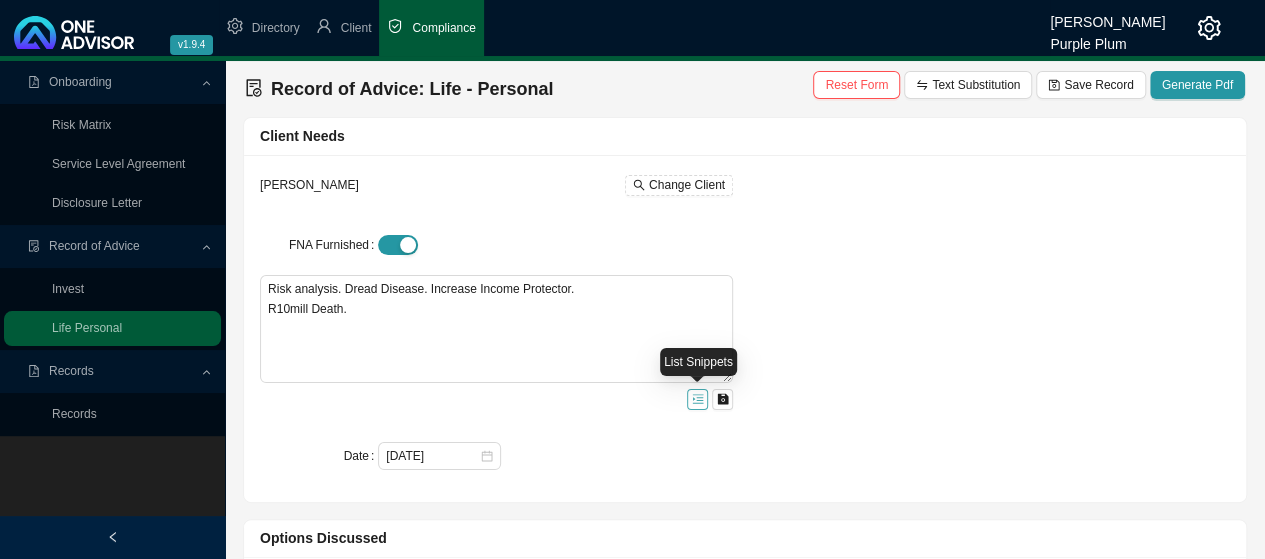 click at bounding box center [697, 399] 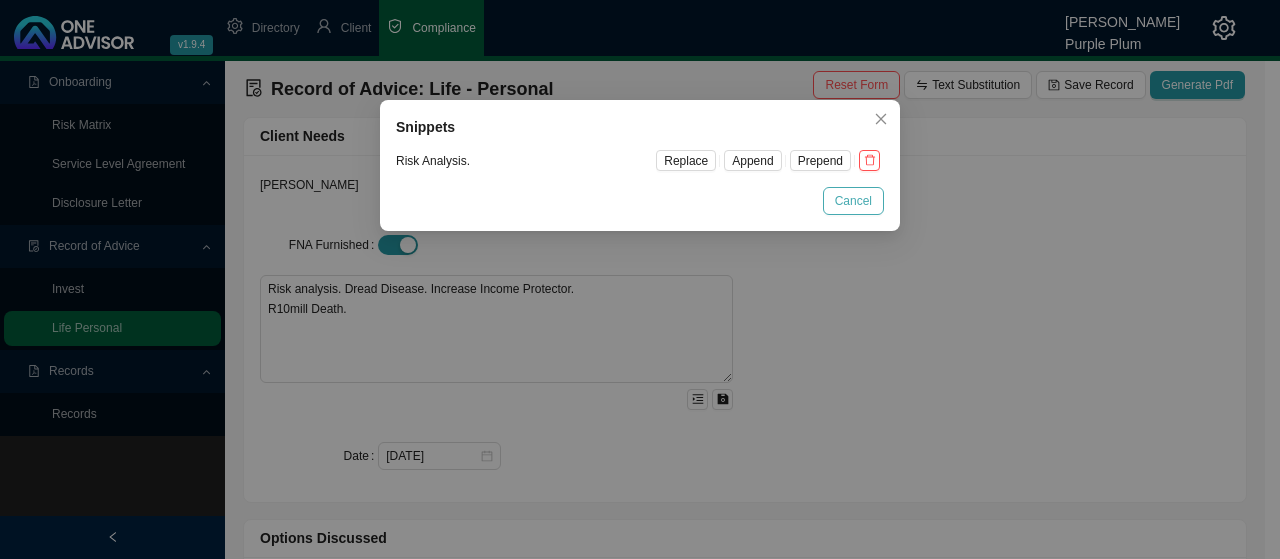 click on "Cancel" at bounding box center (853, 201) 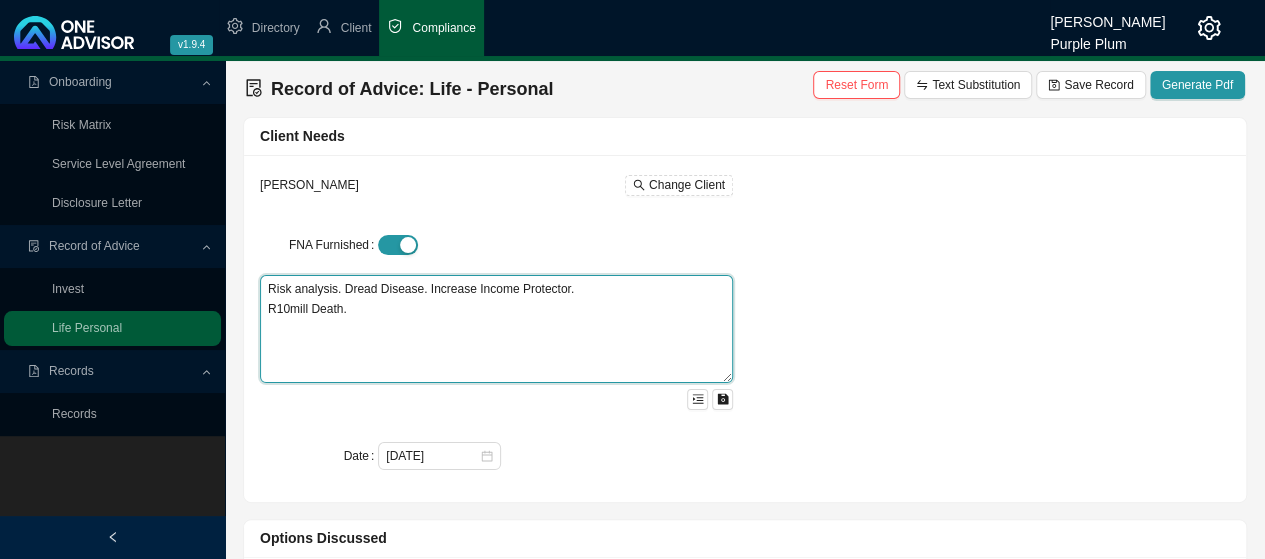 click on "Risk analysis. Dread Disease. Increase Income Protector.
R10mill Death." at bounding box center (496, 329) 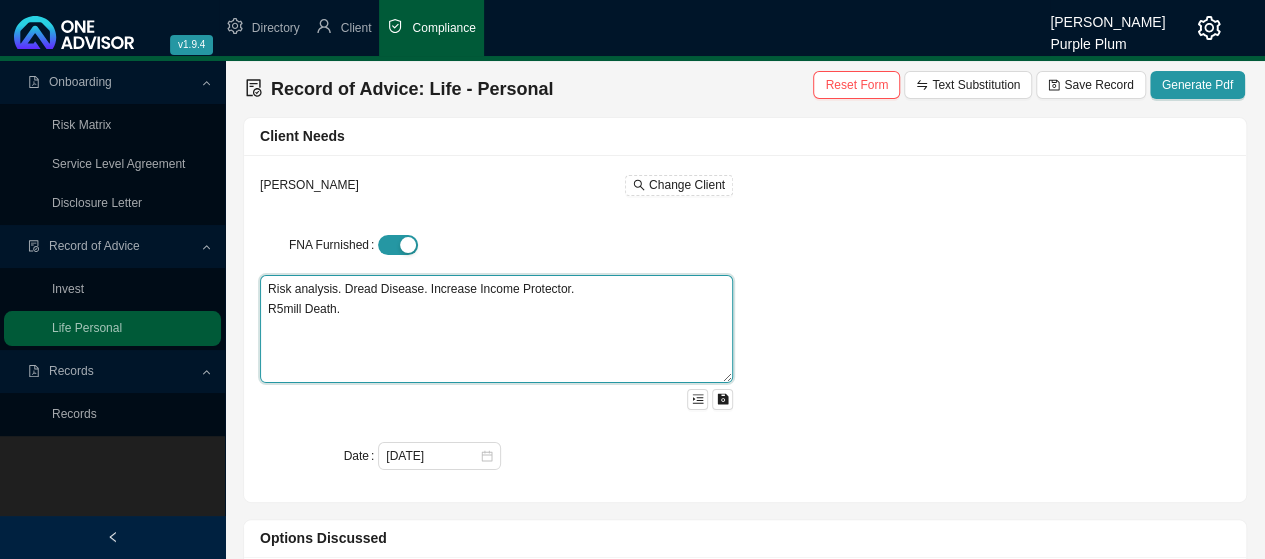 click on "Risk analysis. Dread Disease. Increase Income Protector.
R5mill Death." at bounding box center (496, 329) 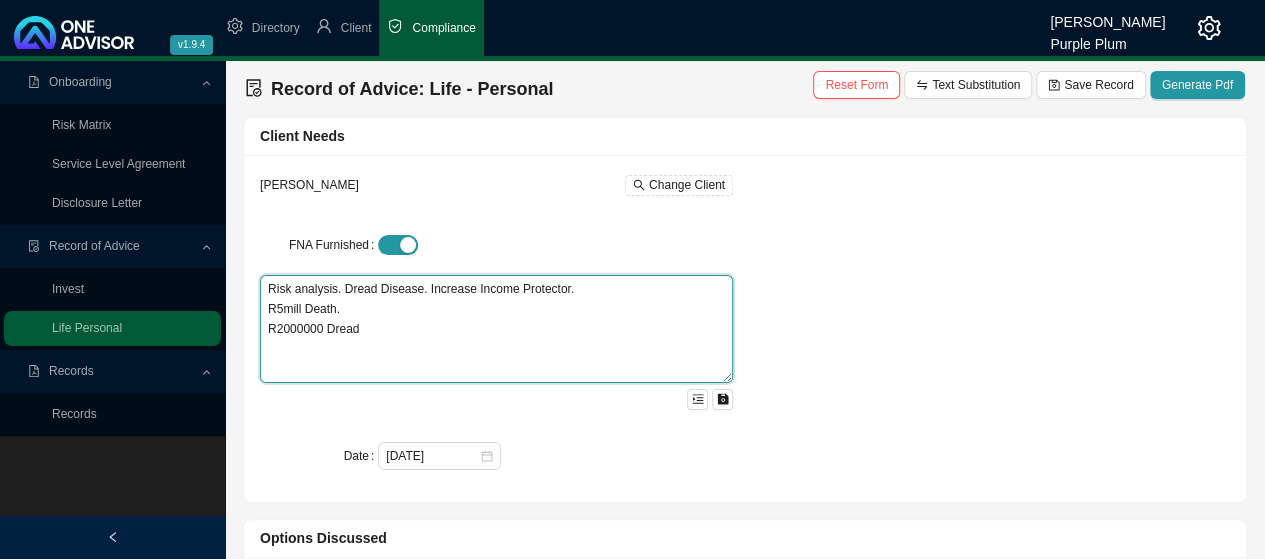 click on "Risk analysis. Dread Disease. Increase Income Protector.
R5mill Death.
R2000000 Dread" at bounding box center [496, 329] 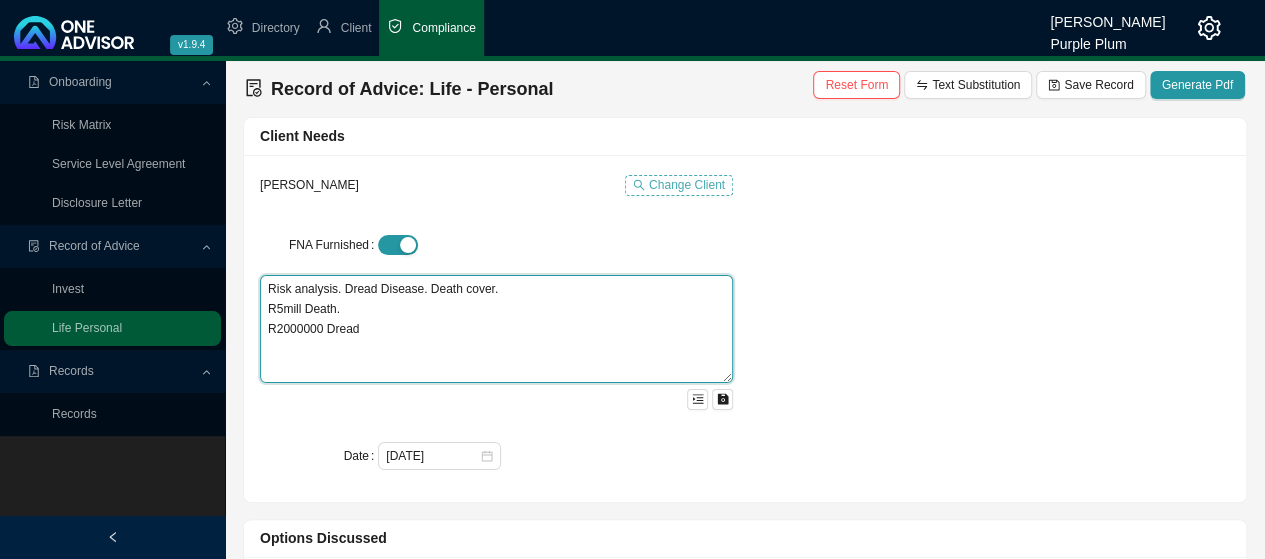 type on "Risk analysis. Dread Disease. Death cover.
R5mill Death.
R2000000 Dread" 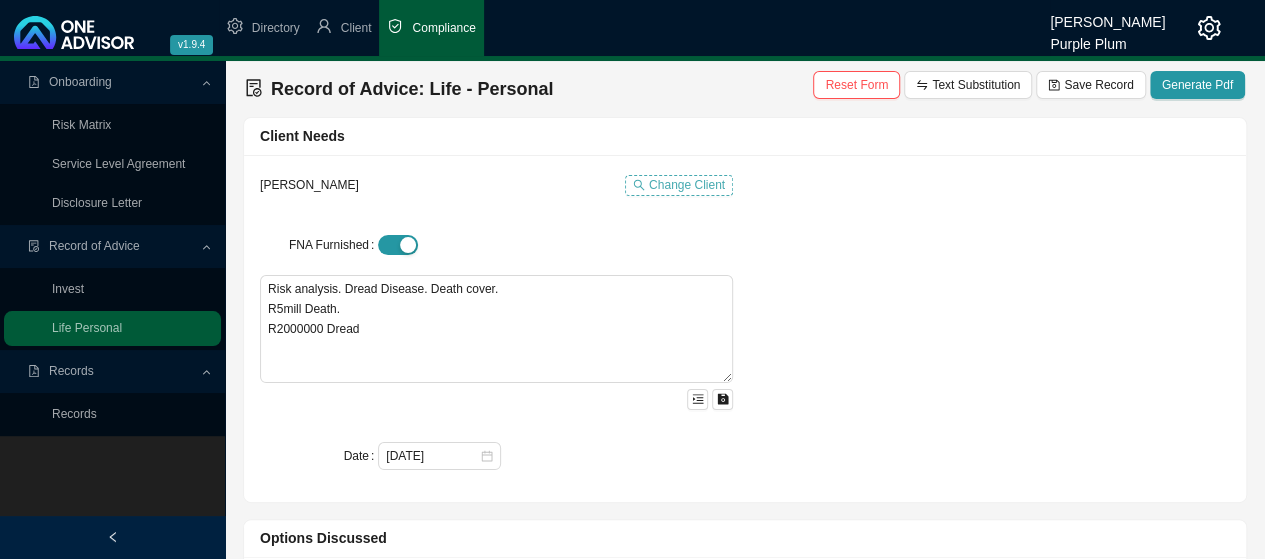 click on "Change Client" at bounding box center [687, 185] 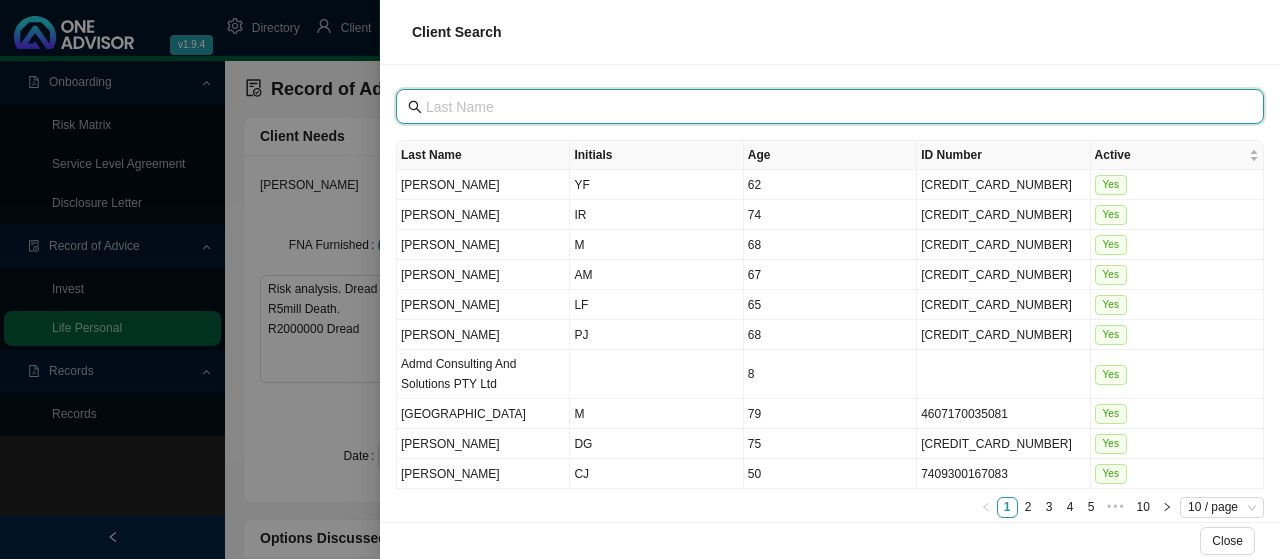 click at bounding box center (832, 107) 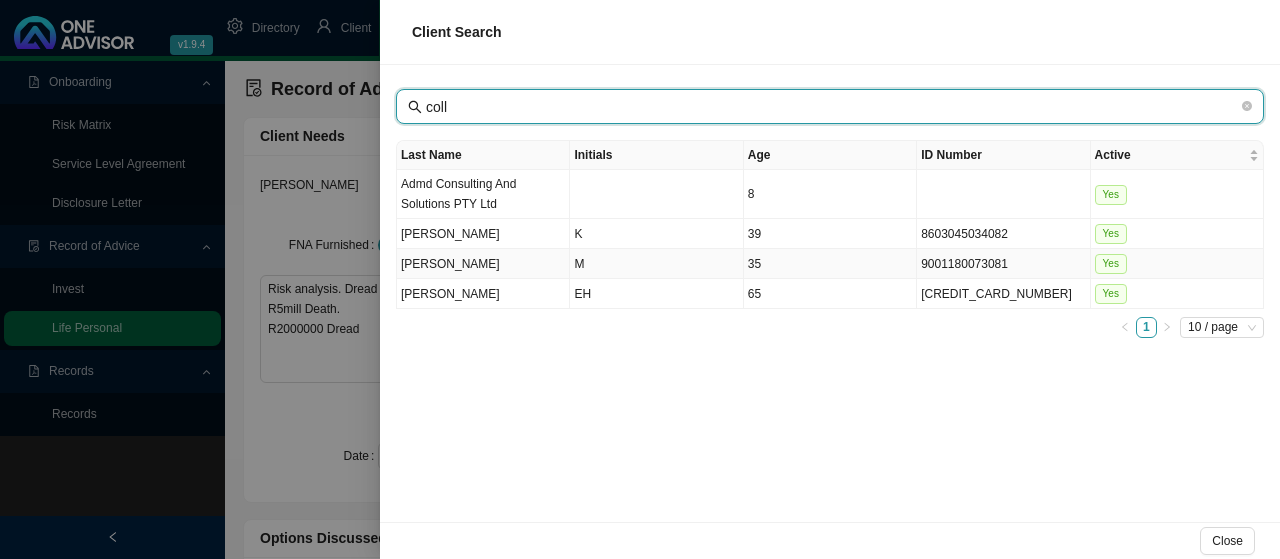 type on "coll" 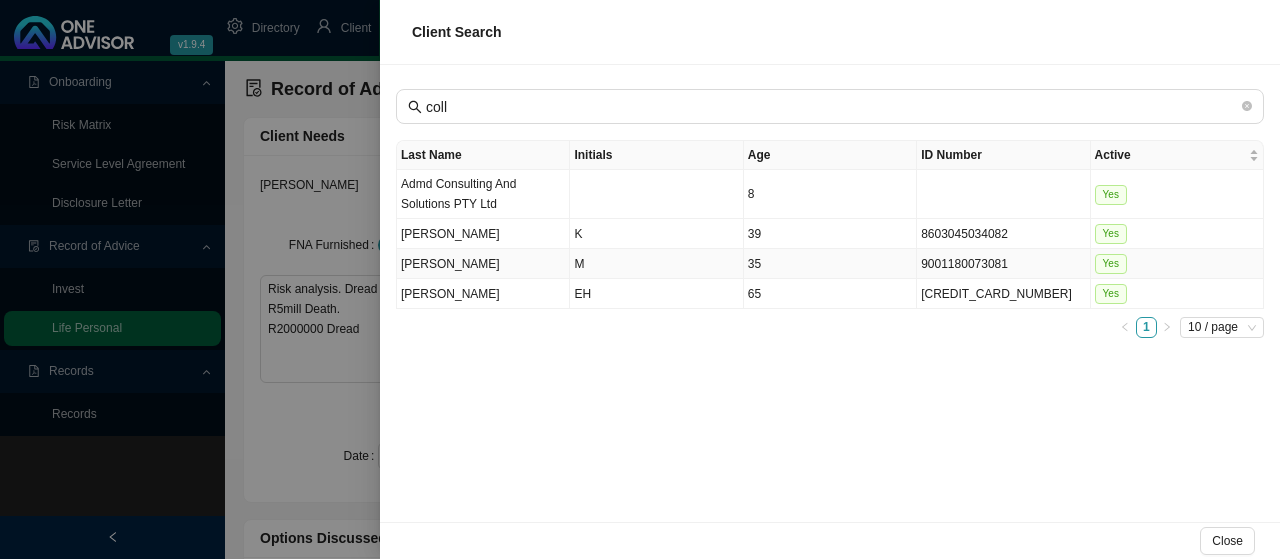 click on "[PERSON_NAME]" at bounding box center [483, 264] 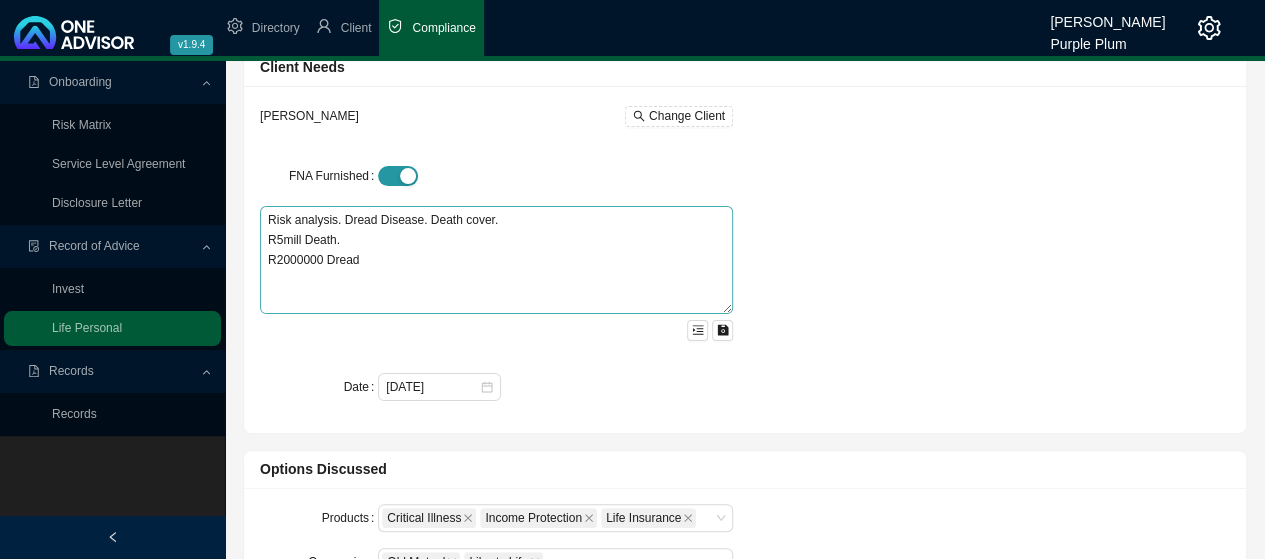 scroll, scrollTop: 100, scrollLeft: 0, axis: vertical 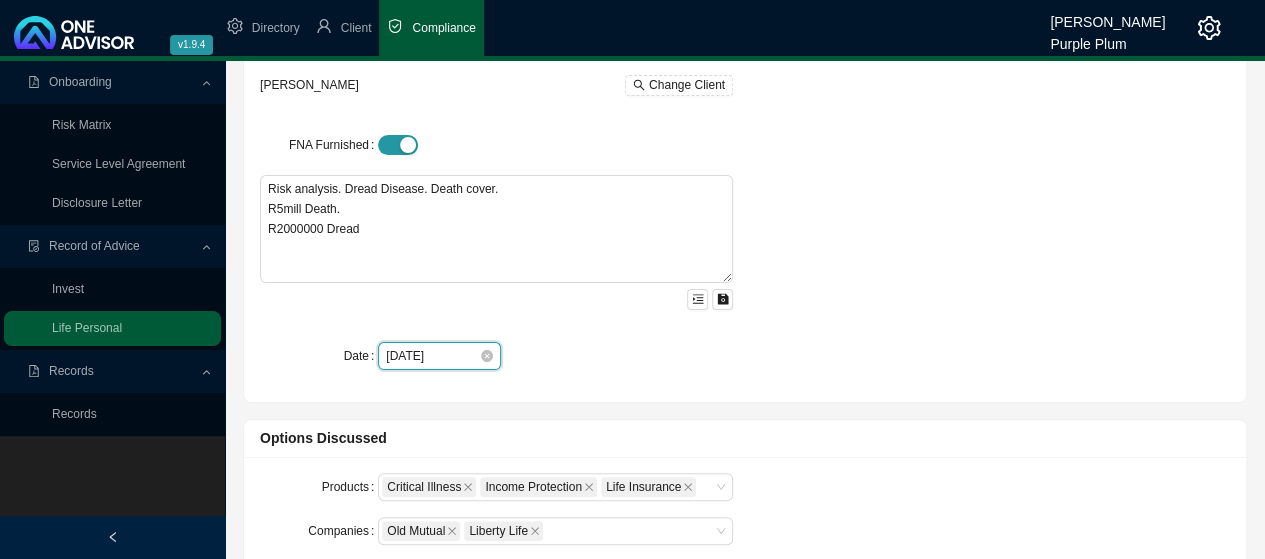 click on "[DATE]" at bounding box center (432, 356) 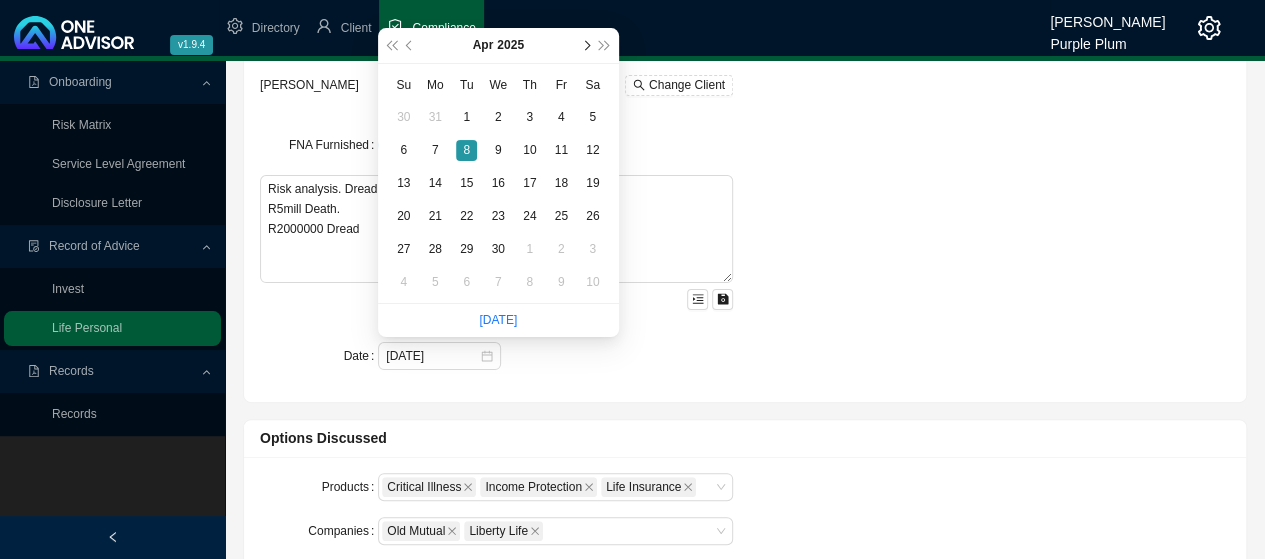 click at bounding box center (586, 46) 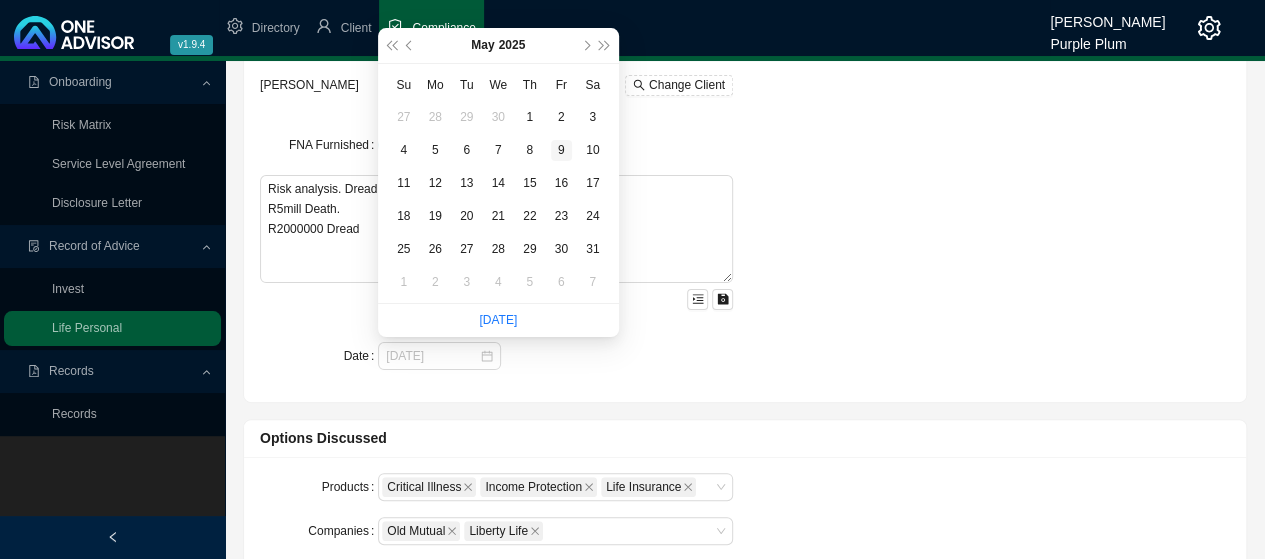 type on "[DATE]" 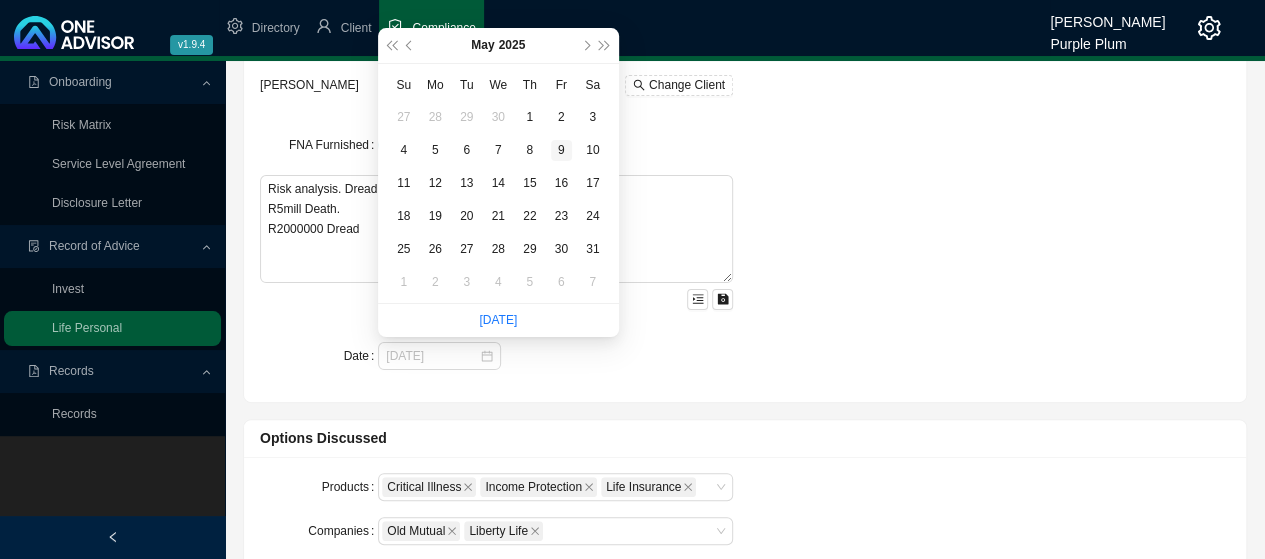 click on "9" at bounding box center [561, 150] 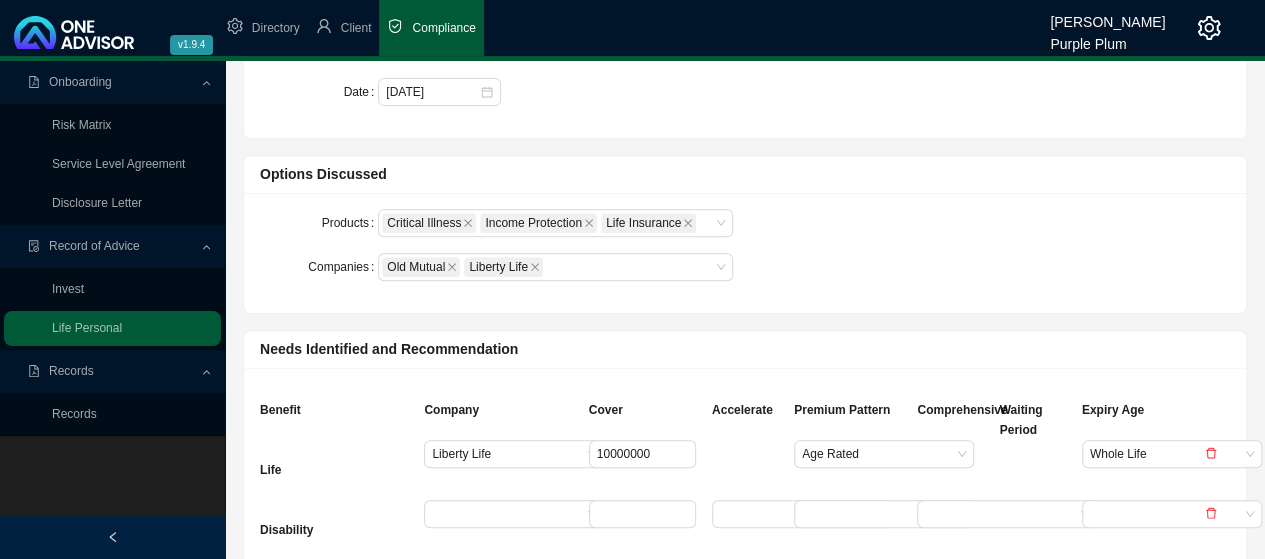 scroll, scrollTop: 400, scrollLeft: 0, axis: vertical 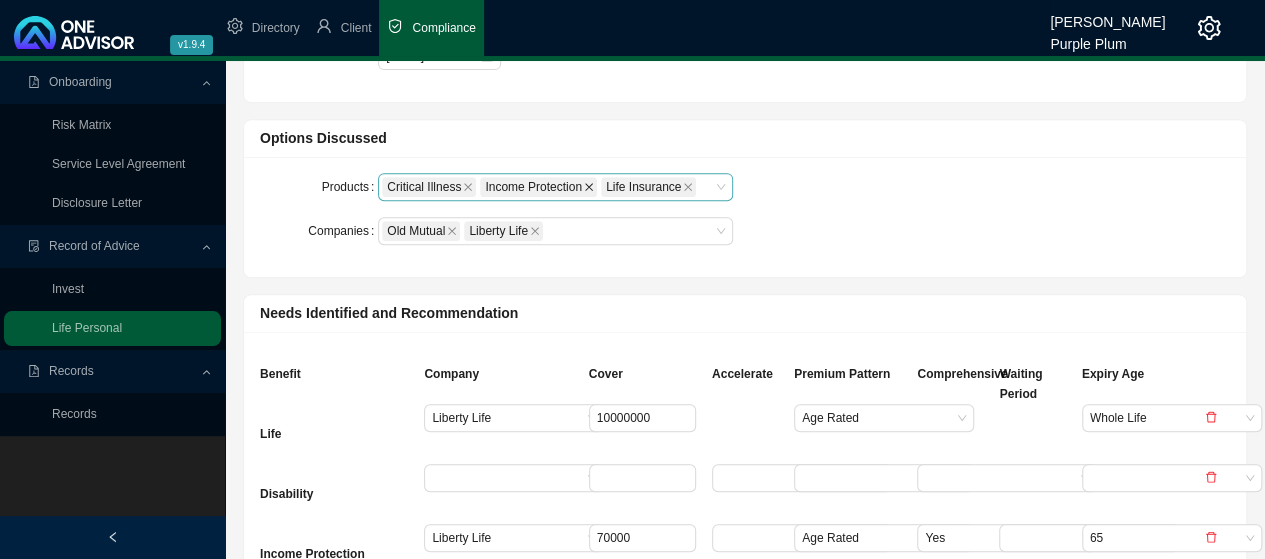 click at bounding box center [589, 187] 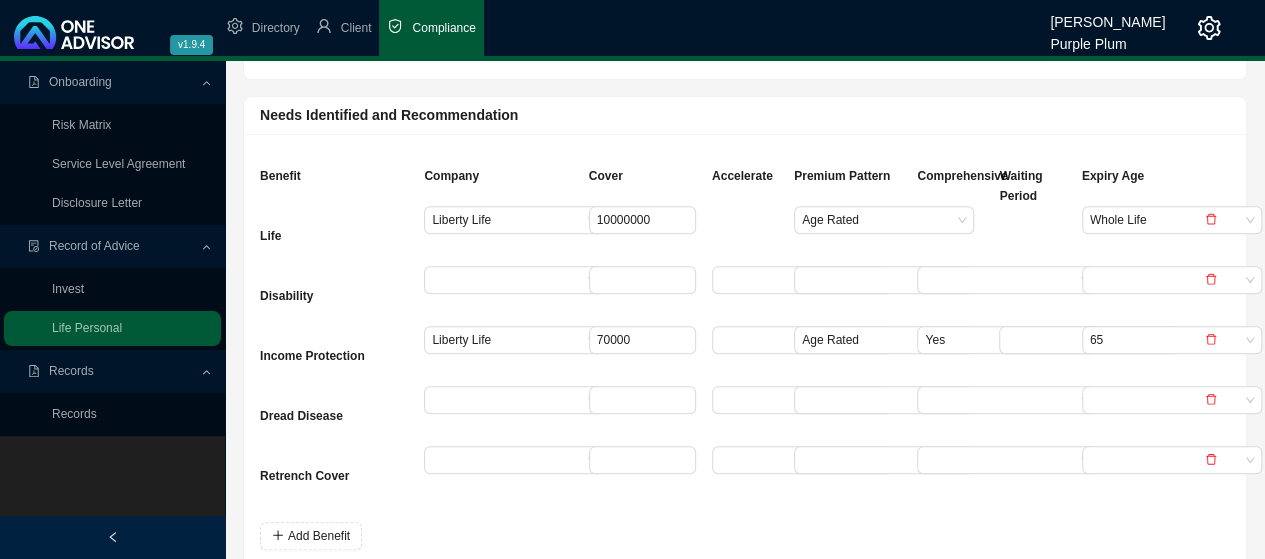 scroll, scrollTop: 600, scrollLeft: 0, axis: vertical 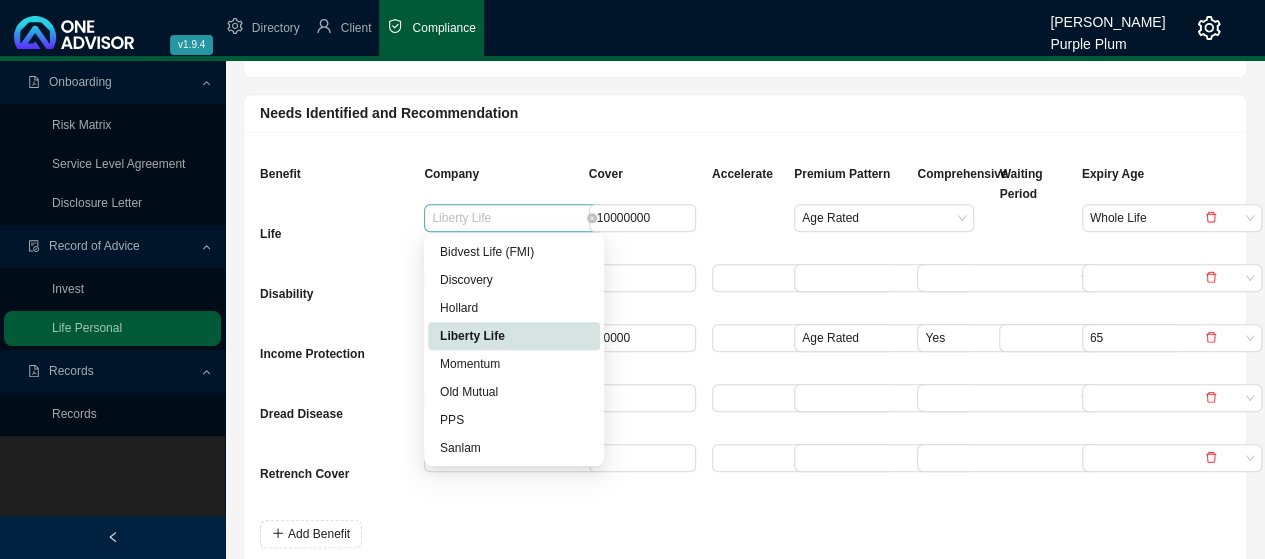 click on "Liberty Life" at bounding box center [514, 218] 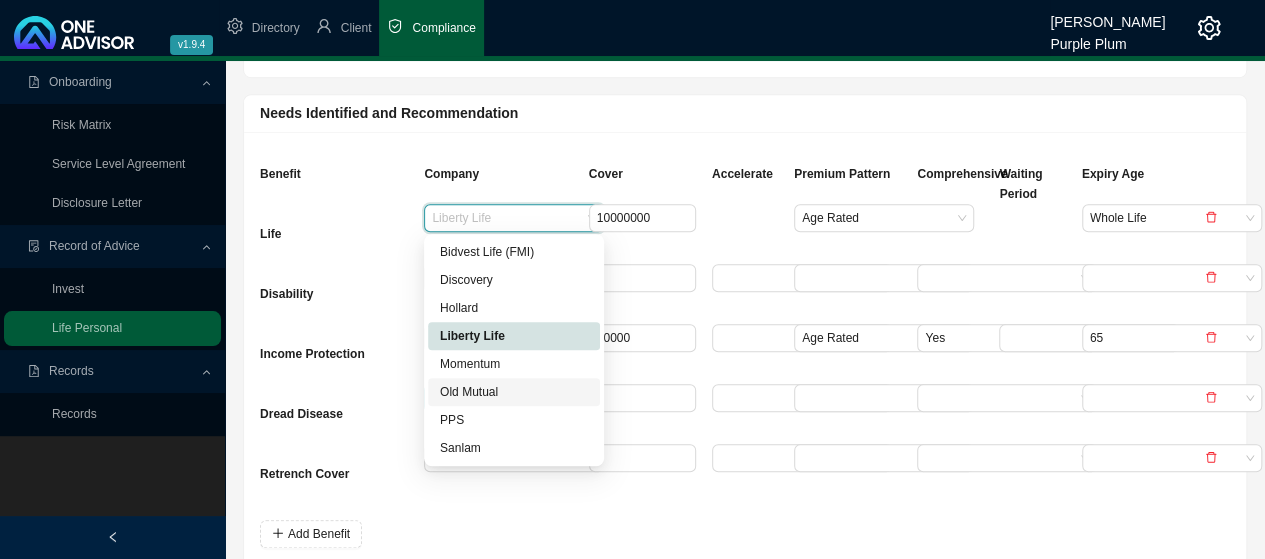 click on "Old Mutual" at bounding box center (514, 392) 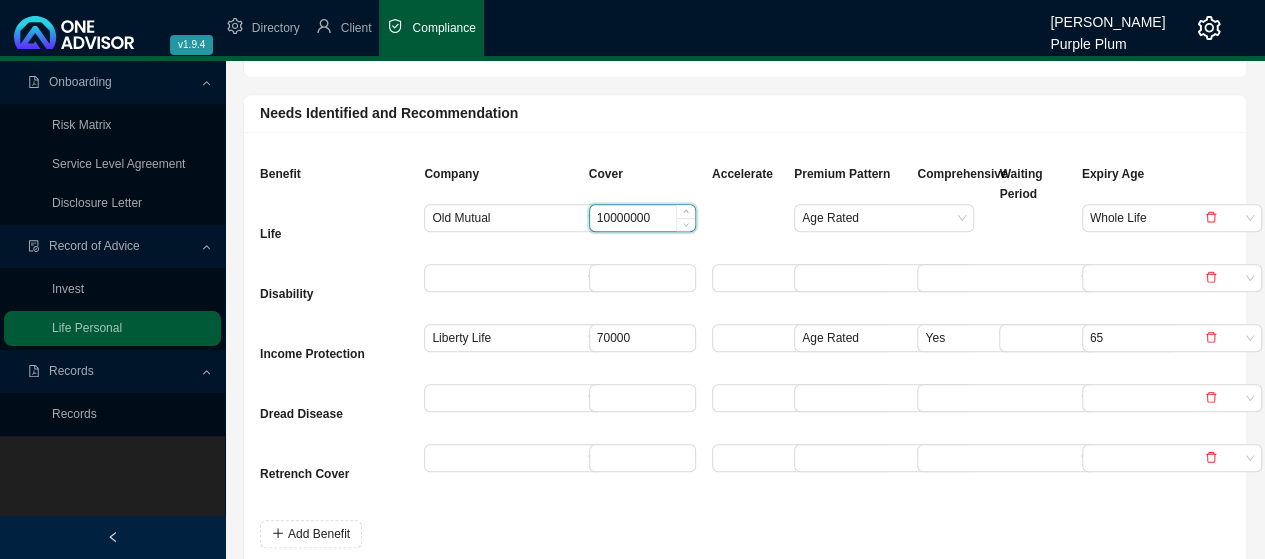 click on "10000000" at bounding box center (642, 218) 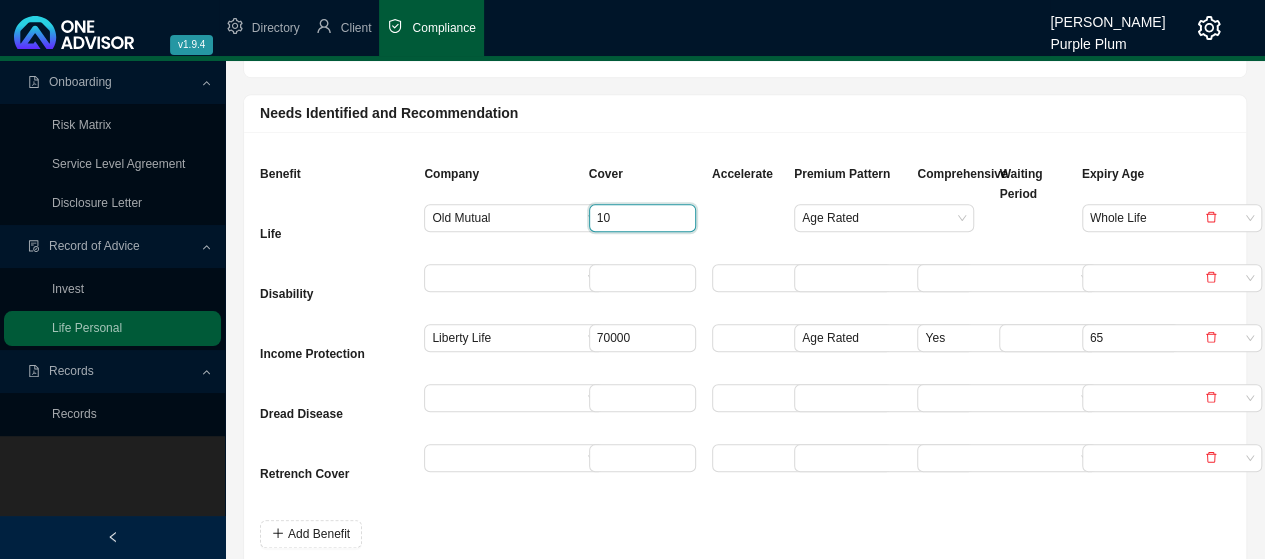 type on "1" 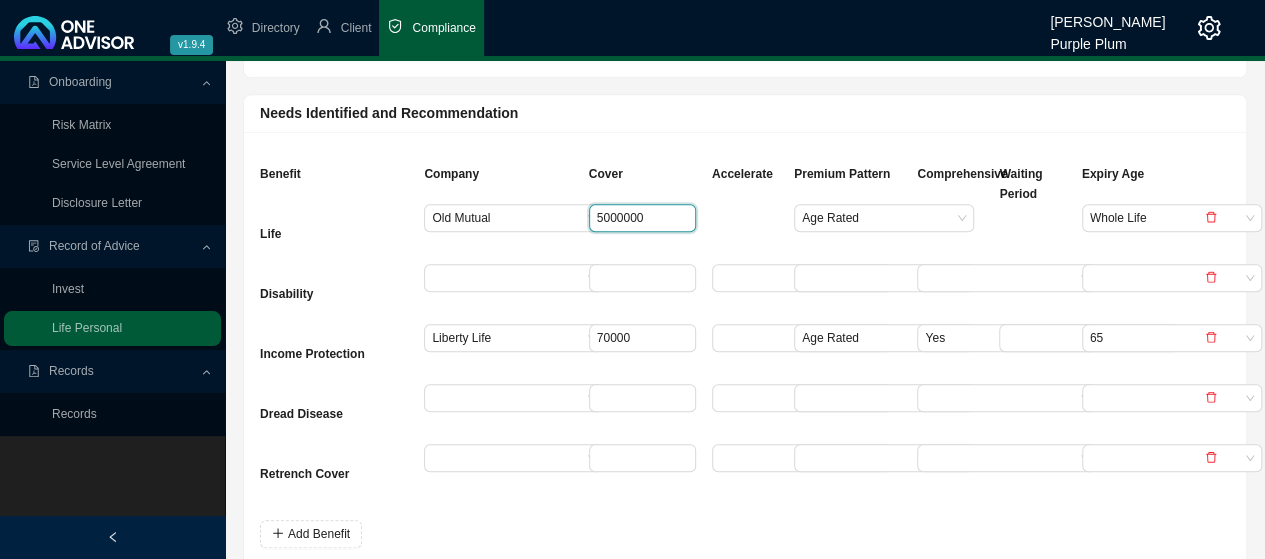 type on "5000000" 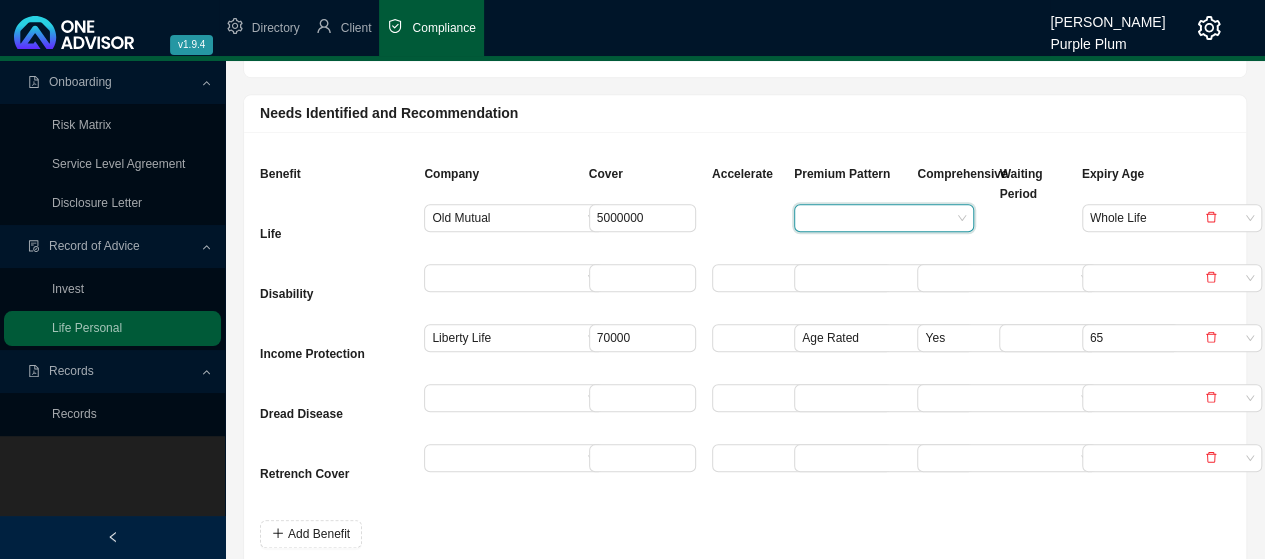click at bounding box center (950, 234) 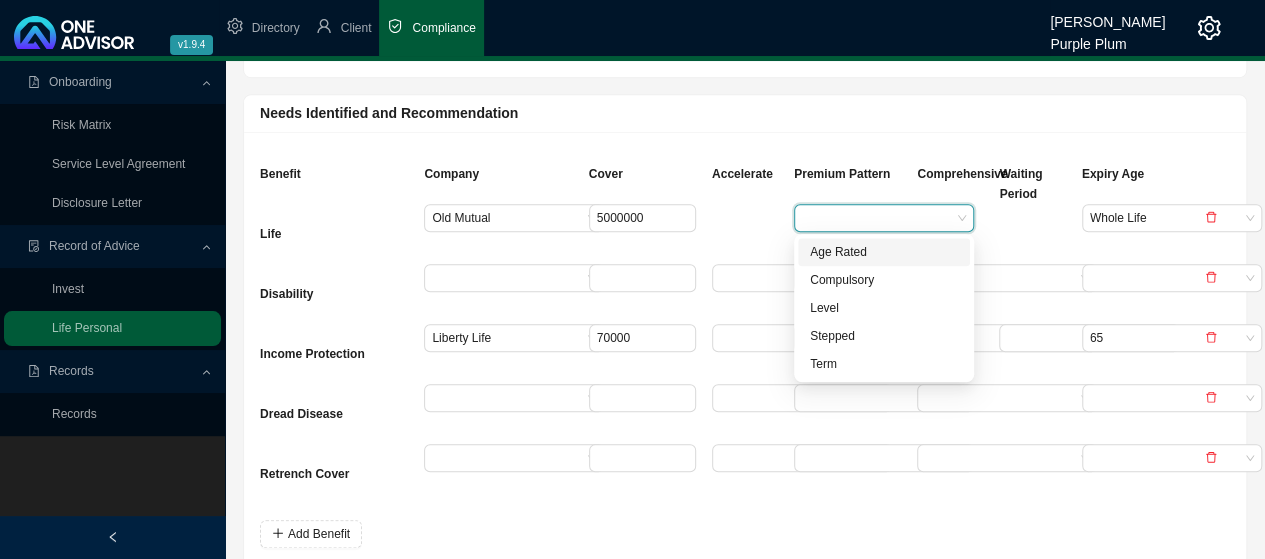 click at bounding box center (876, 218) 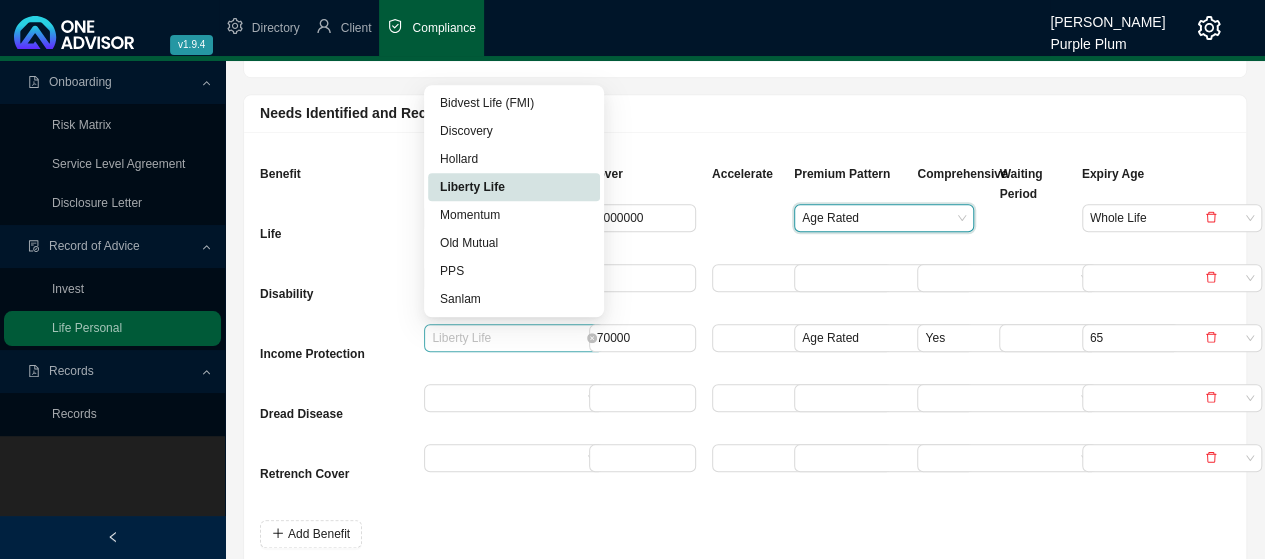 click on "Liberty Life" at bounding box center [514, 338] 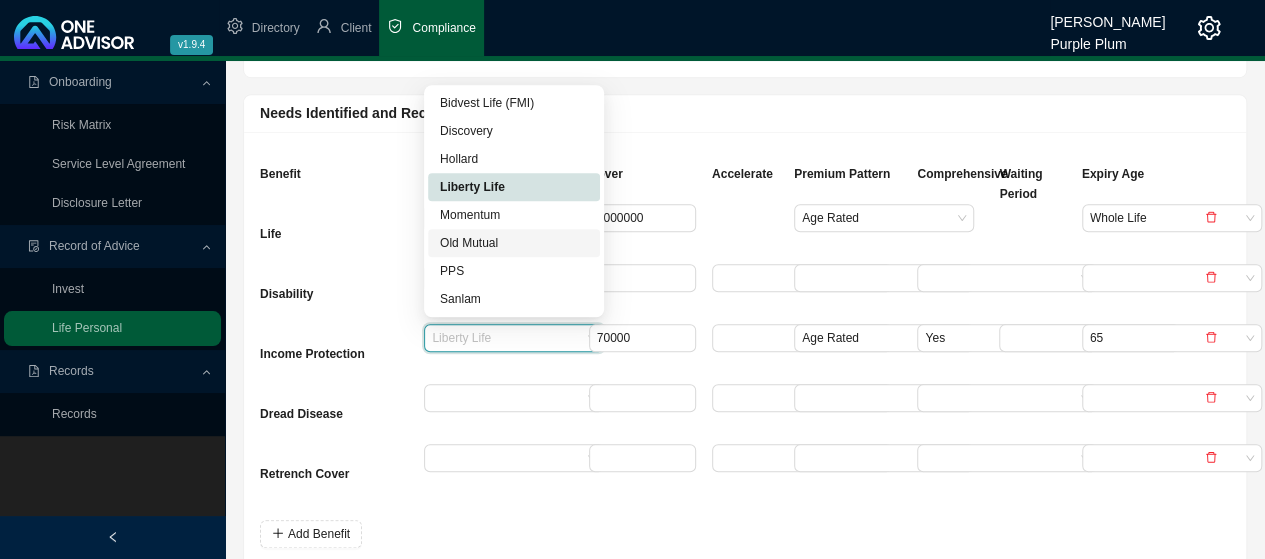 drag, startPoint x: 479, startPoint y: 247, endPoint x: 485, endPoint y: 259, distance: 13.416408 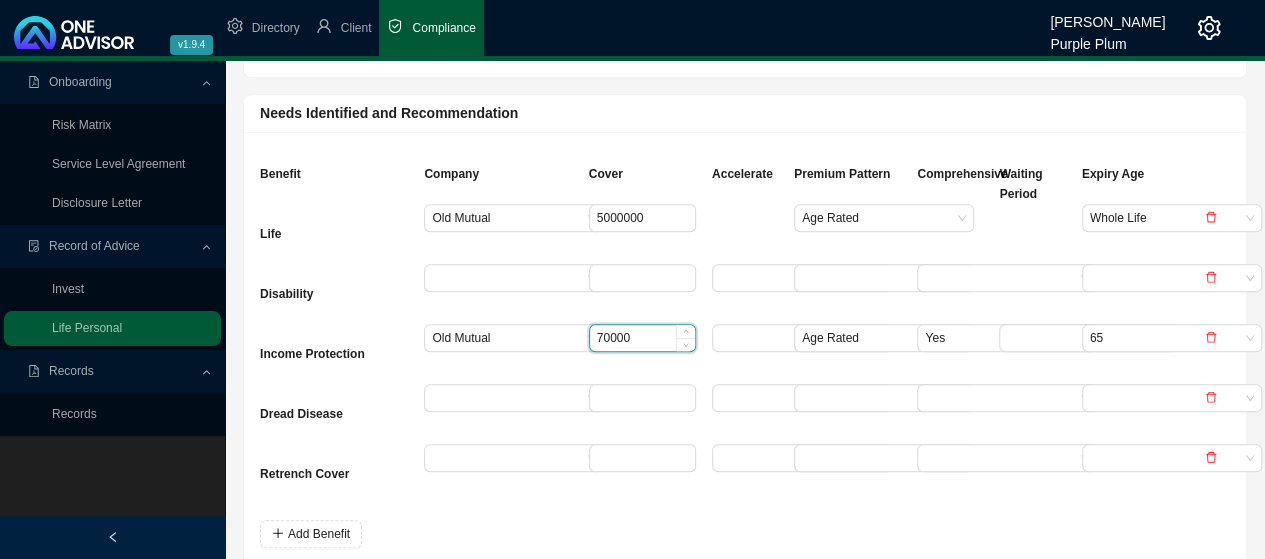 click on "70000" at bounding box center [642, 338] 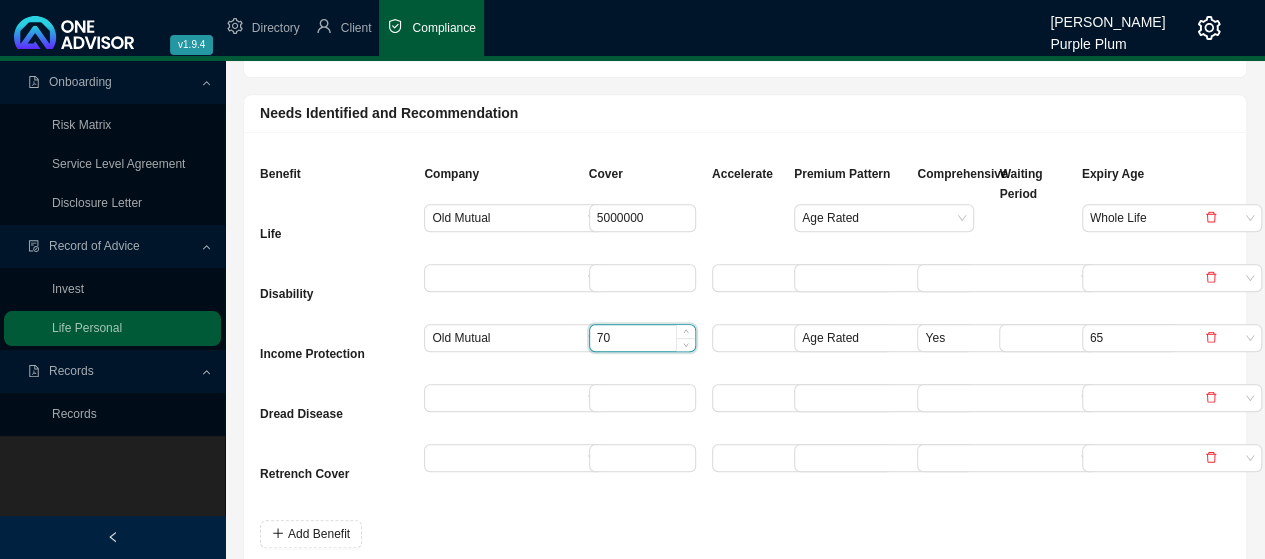 type on "7" 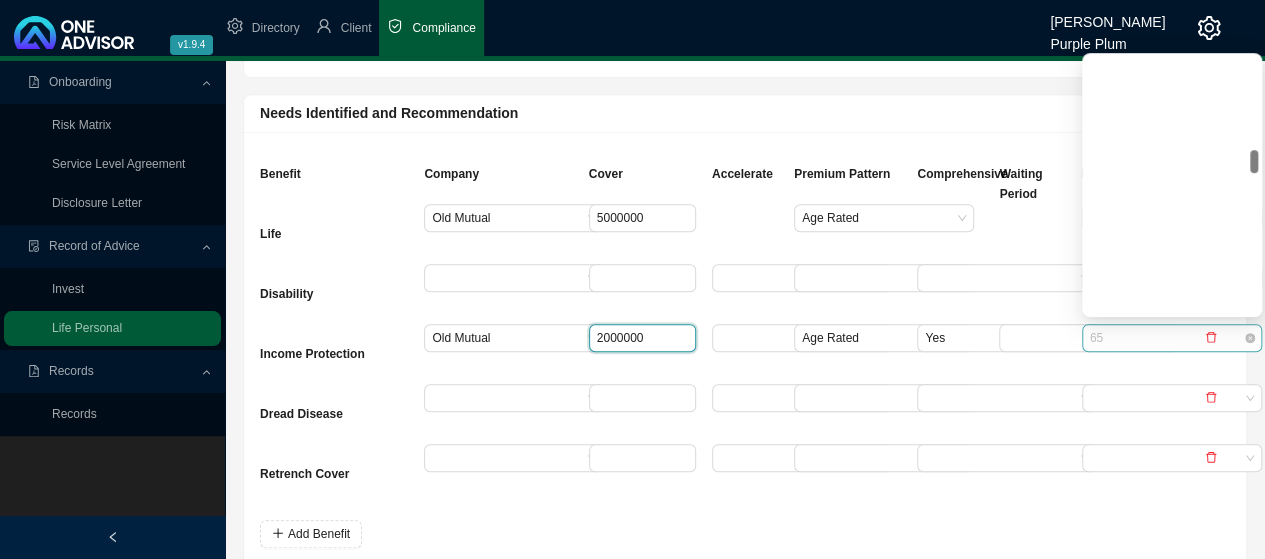 click on "65" at bounding box center [1172, 338] 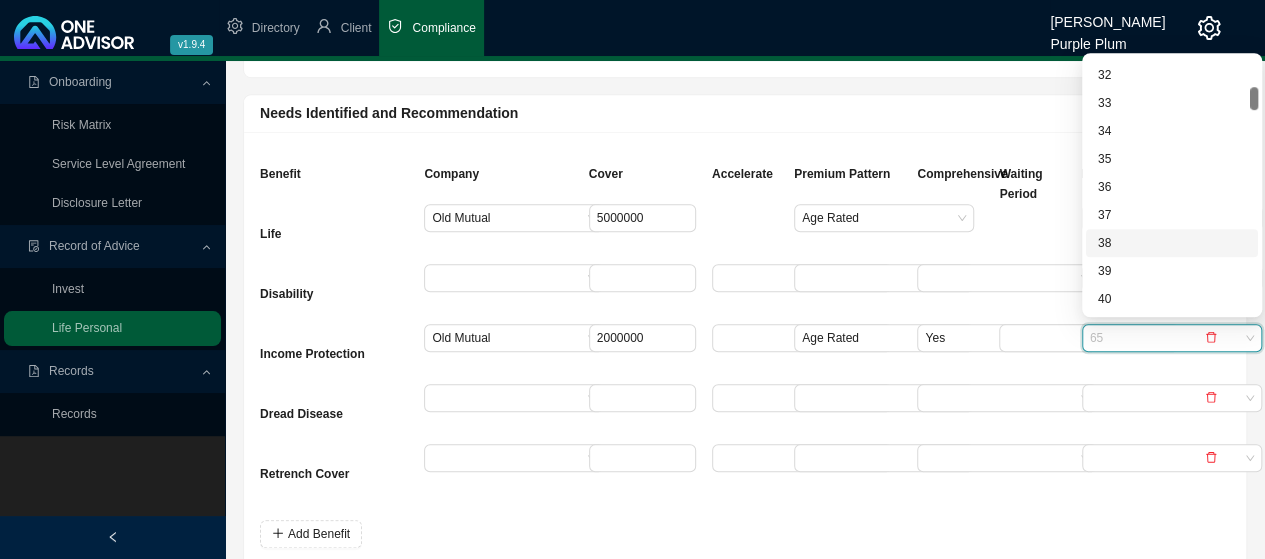 scroll, scrollTop: 0, scrollLeft: 0, axis: both 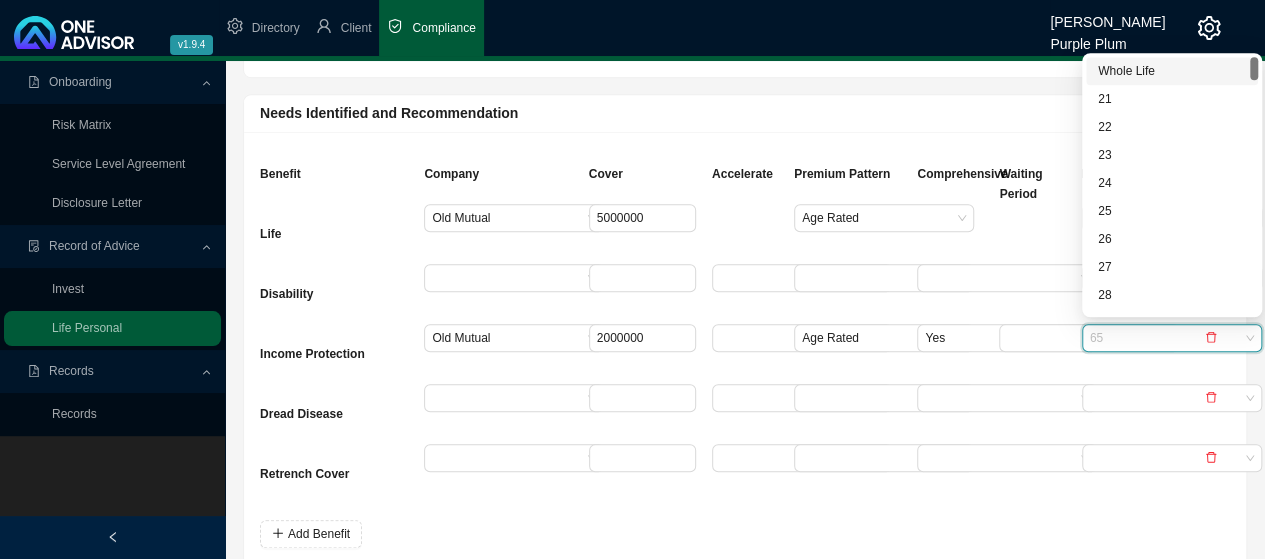 click on "Whole Life" at bounding box center [1172, 71] 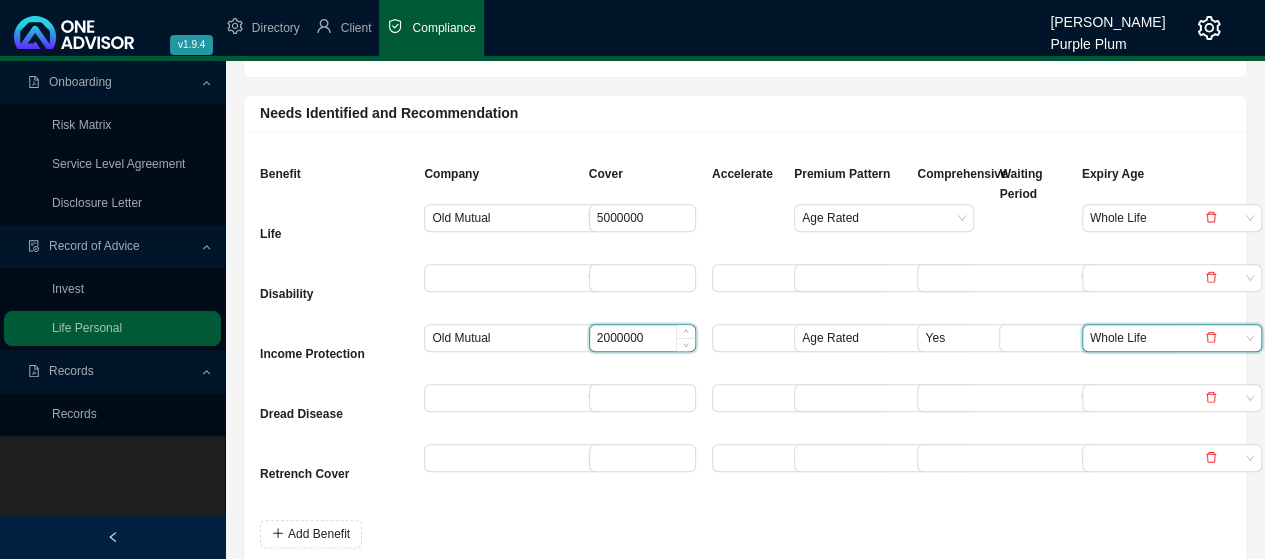 click on "2000000" at bounding box center [642, 338] 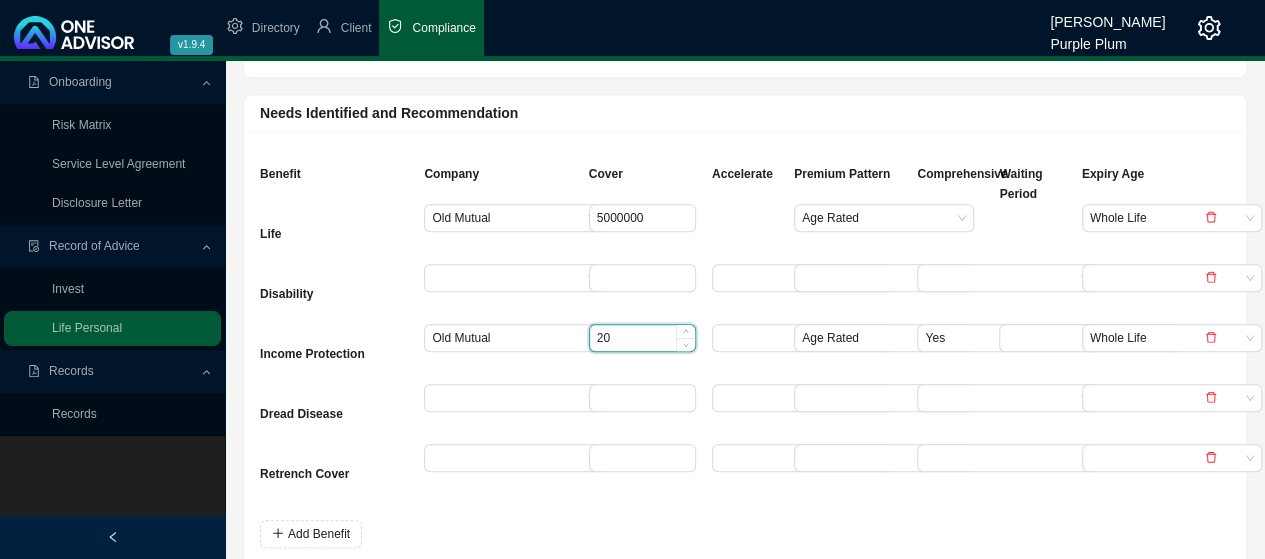 type on "2" 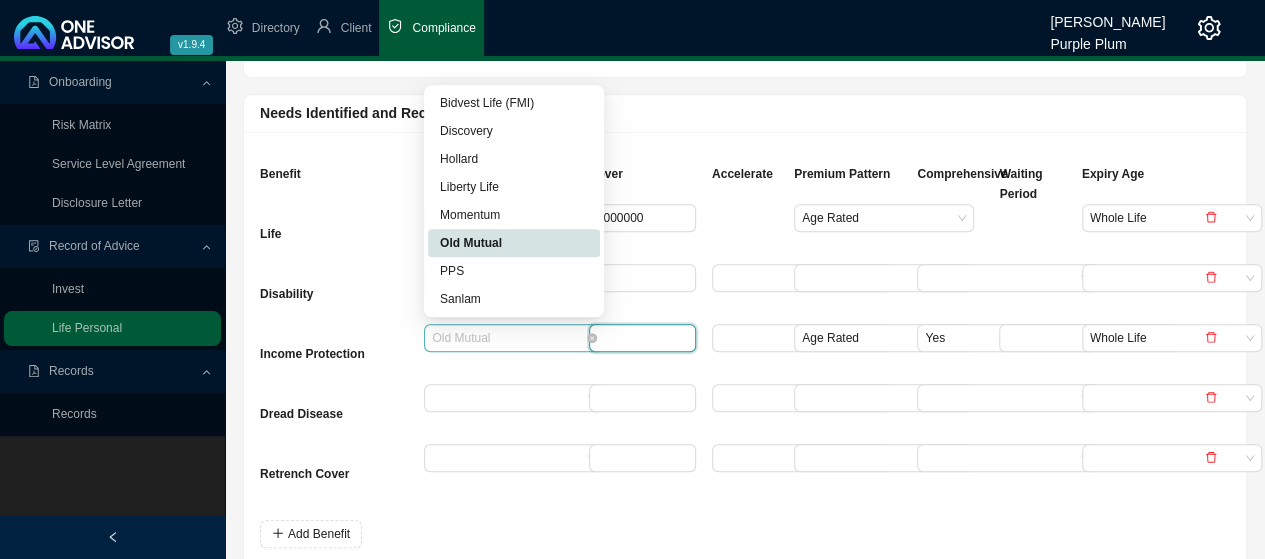 click on "Old Mutual" at bounding box center (514, 338) 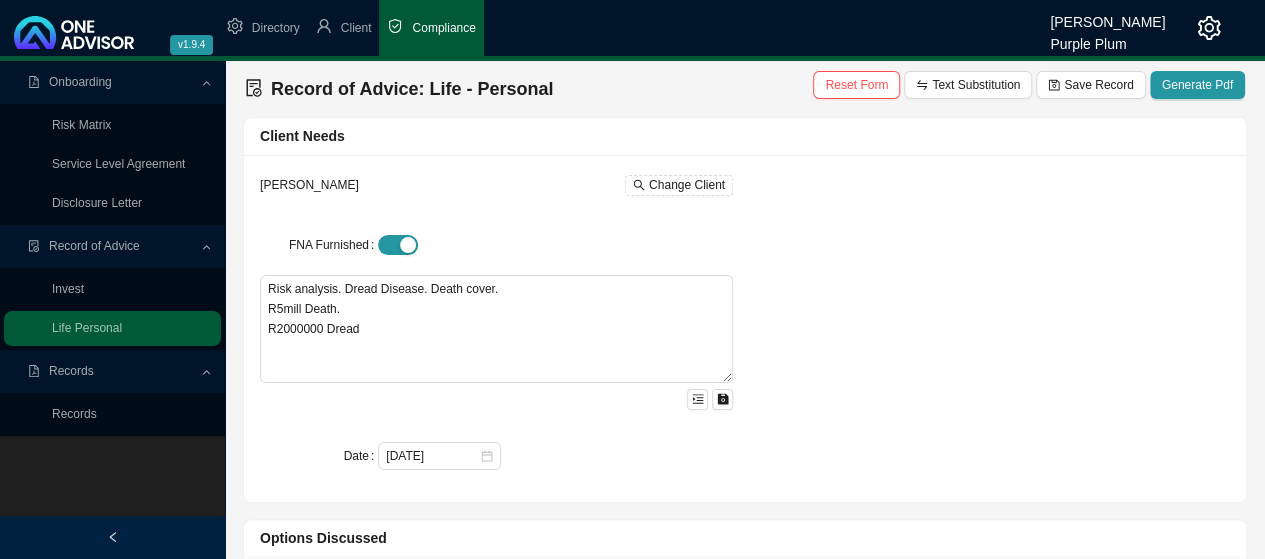 scroll, scrollTop: 800, scrollLeft: 0, axis: vertical 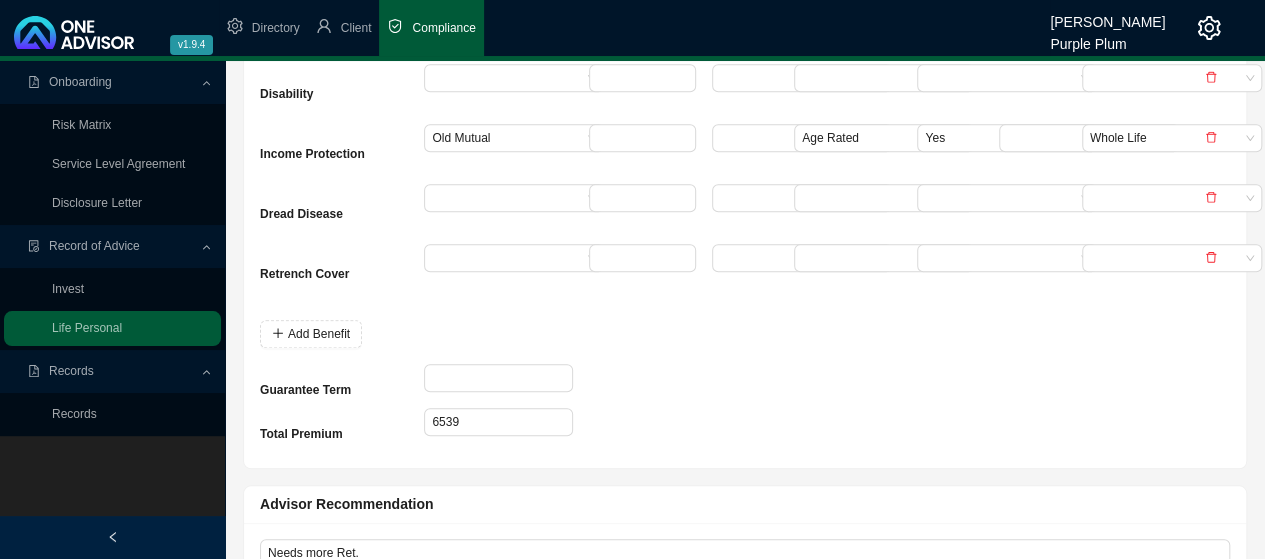 click at bounding box center (642, 334) 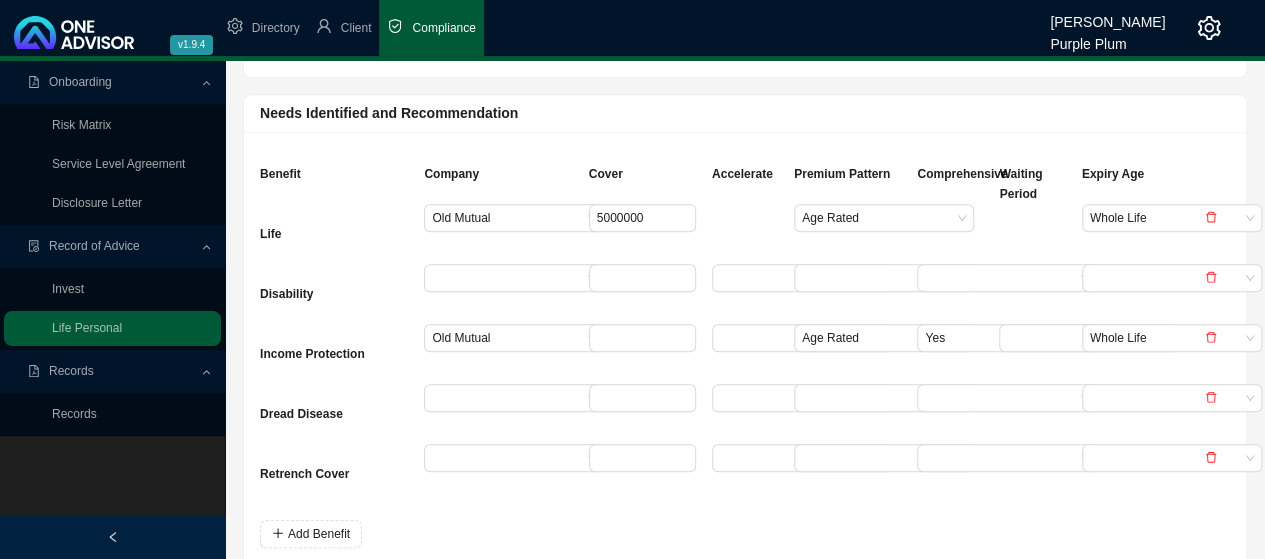 scroll, scrollTop: 600, scrollLeft: 0, axis: vertical 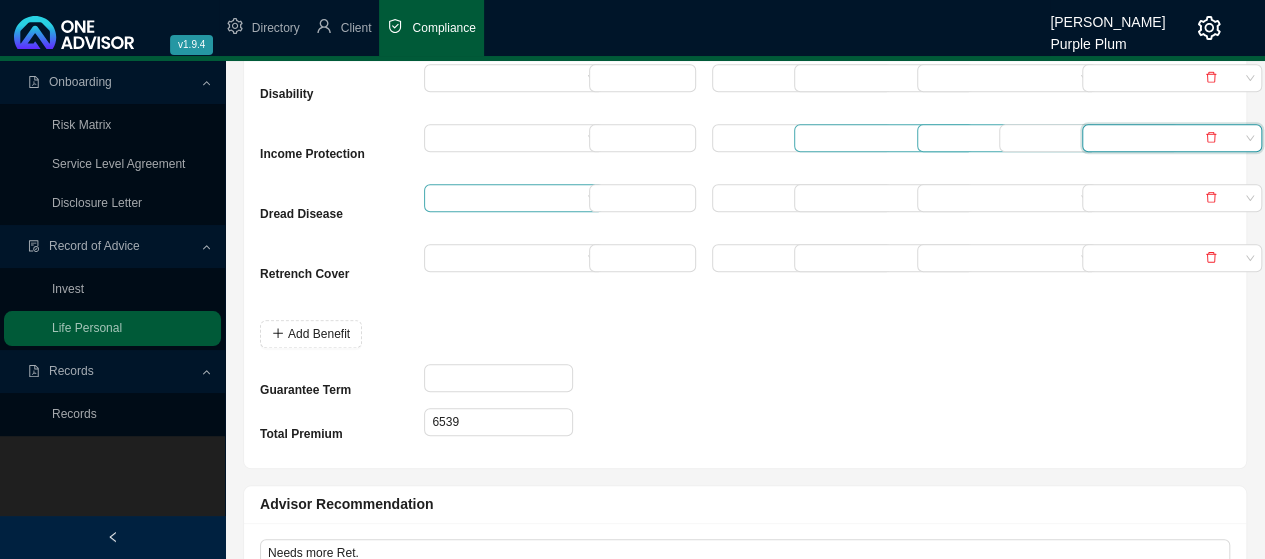 click at bounding box center [506, 198] 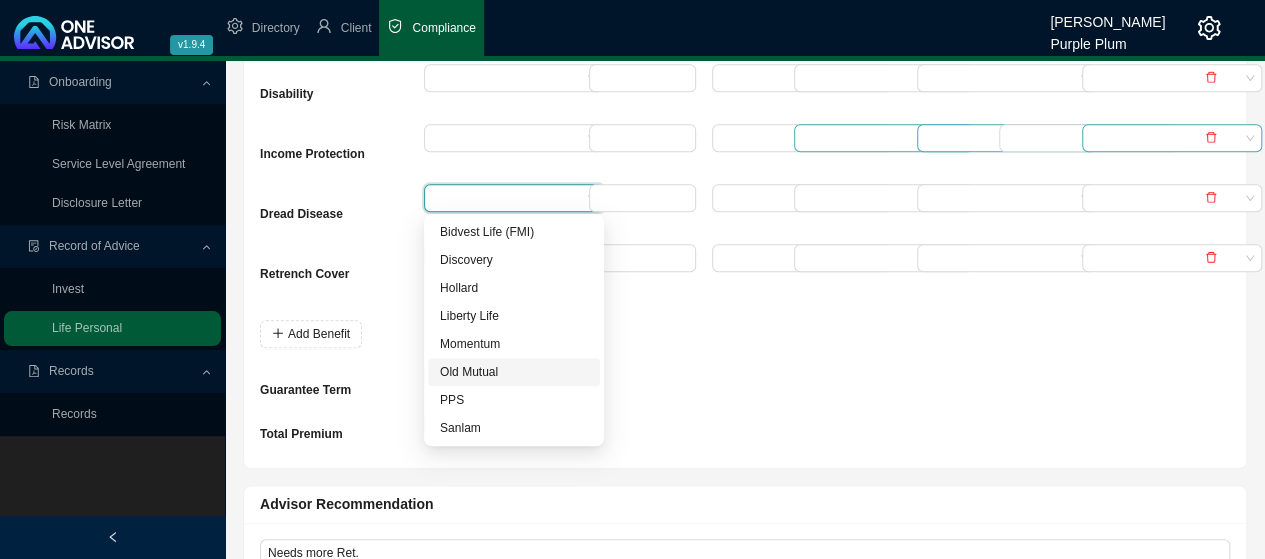 click on "Old Mutual" at bounding box center [514, 372] 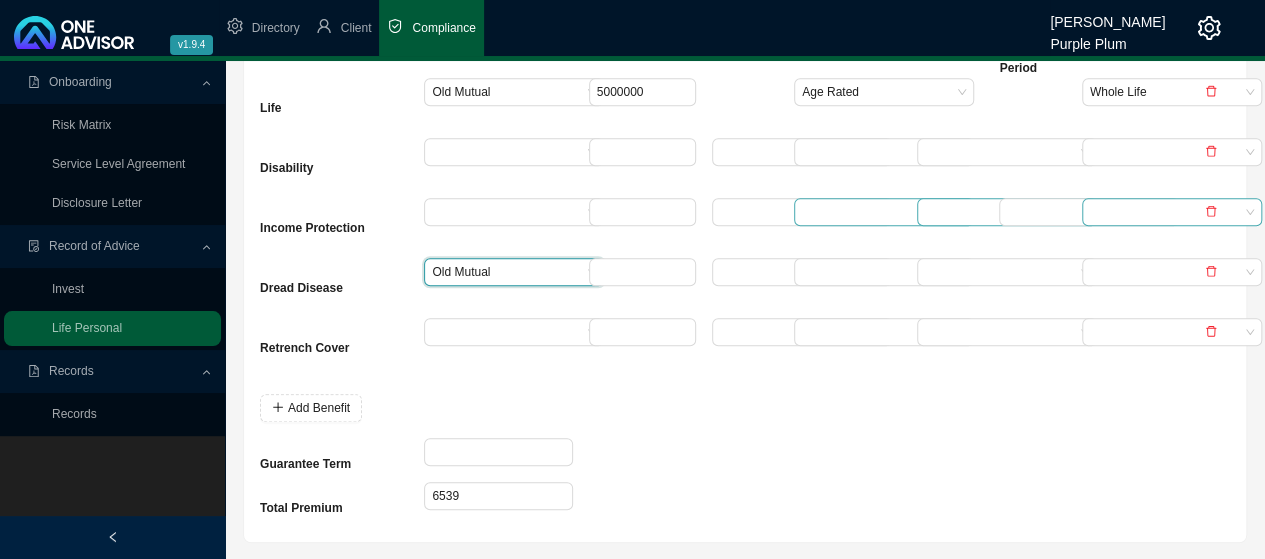 scroll, scrollTop: 700, scrollLeft: 0, axis: vertical 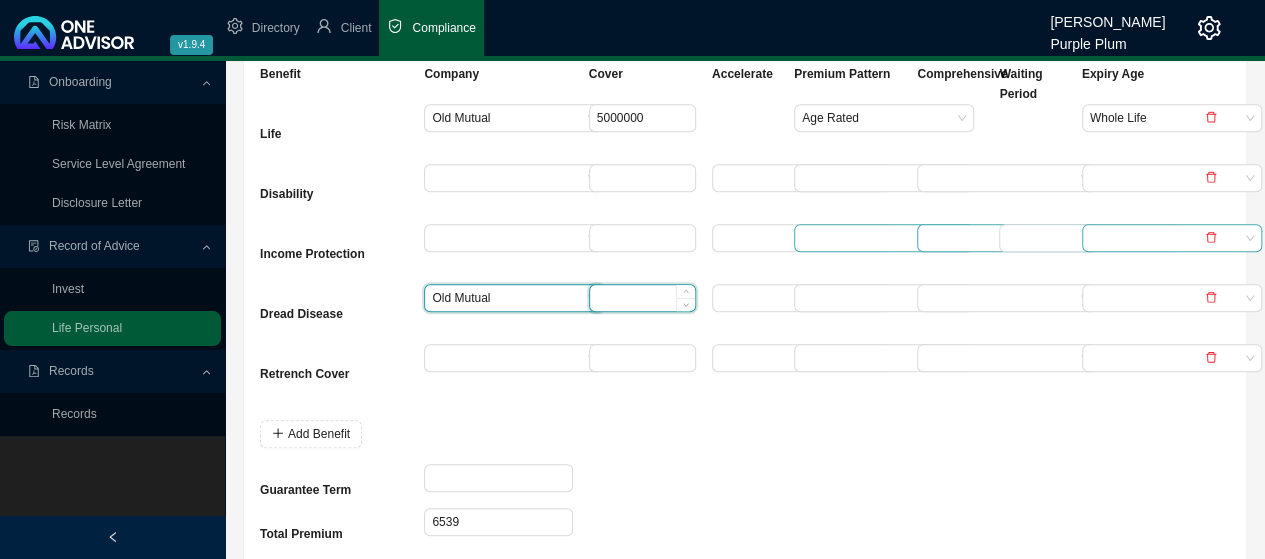 click at bounding box center [642, 298] 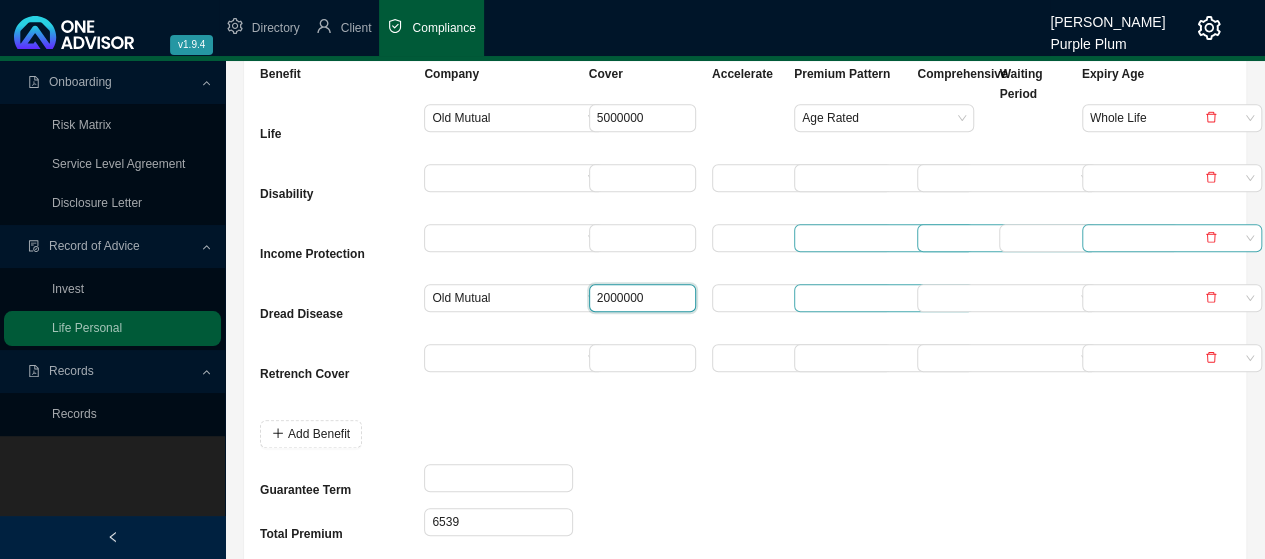 type on "2000000" 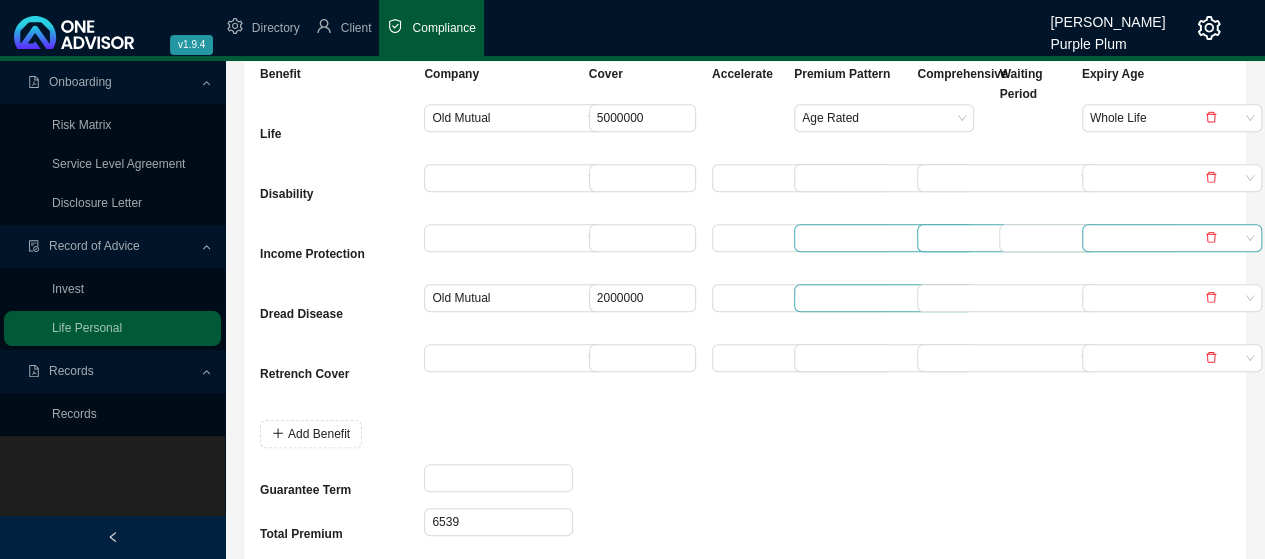 click at bounding box center (876, 298) 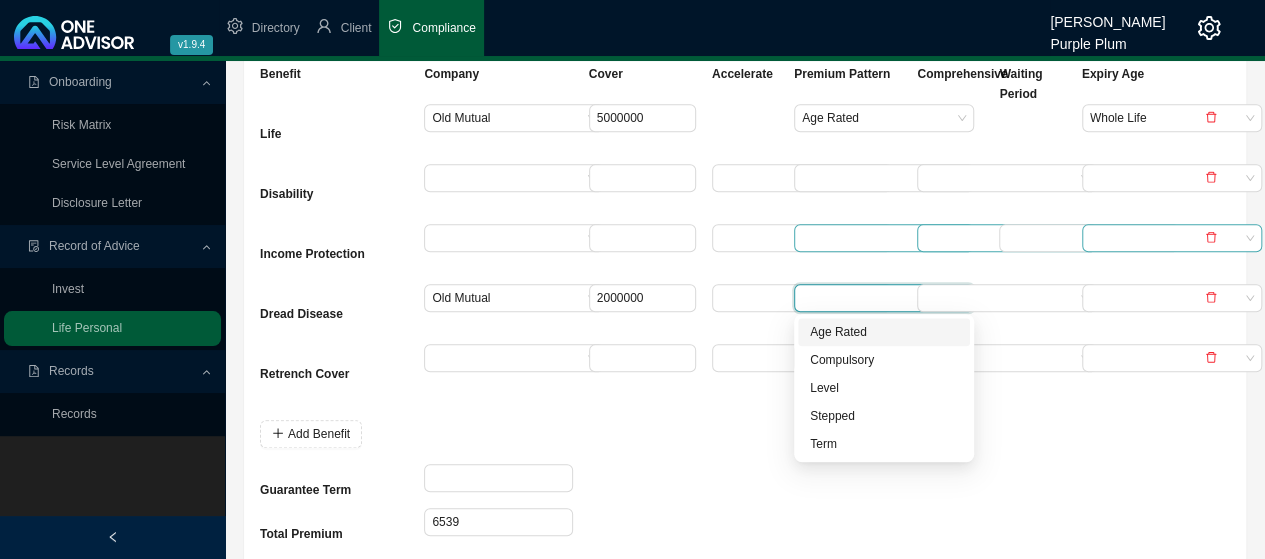 click on "Age Rated" at bounding box center (884, 332) 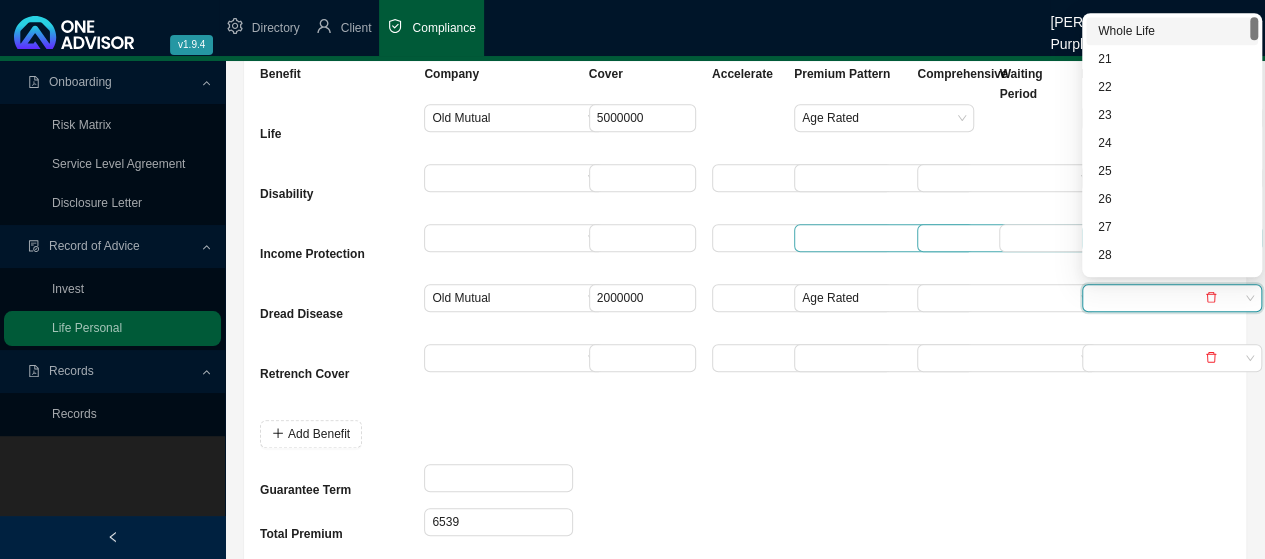 click at bounding box center [1164, 298] 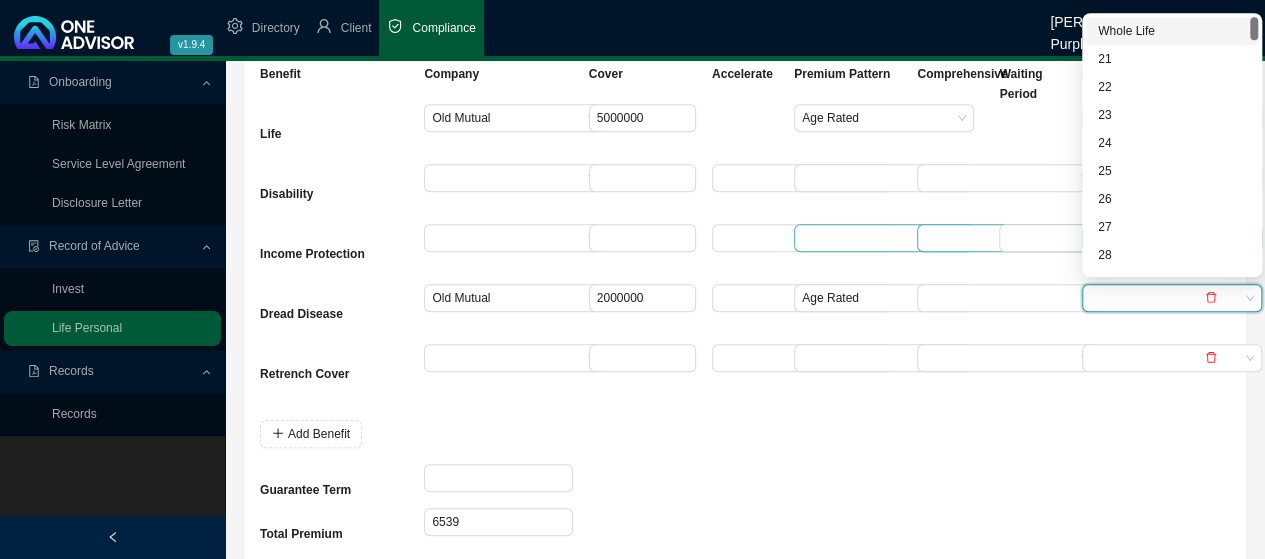 click on "Whole Life" at bounding box center [1172, 31] 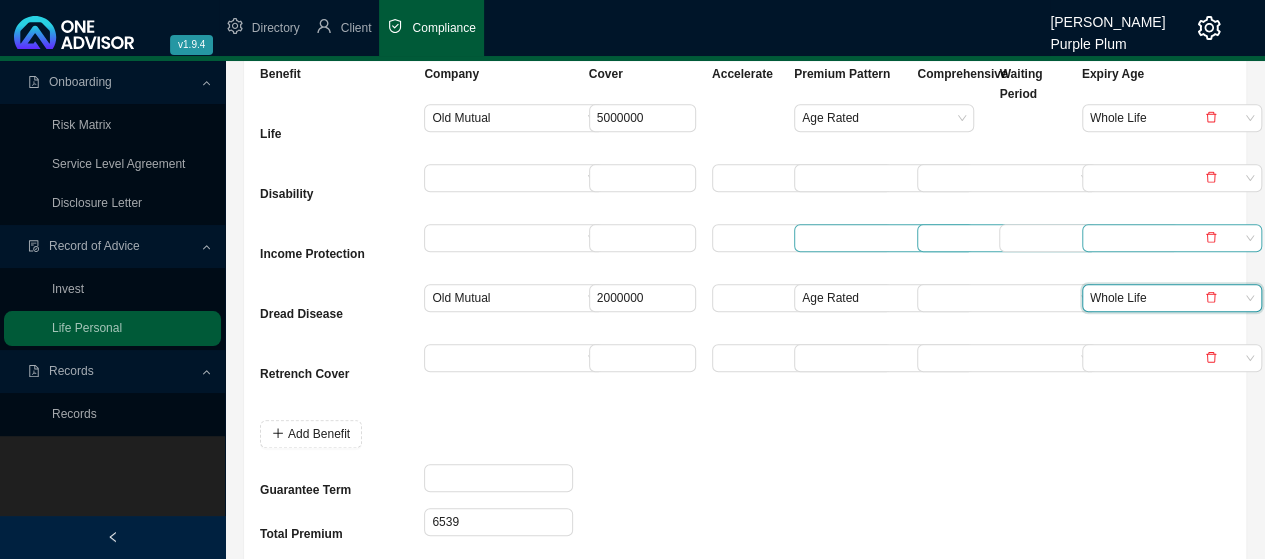 scroll, scrollTop: 800, scrollLeft: 0, axis: vertical 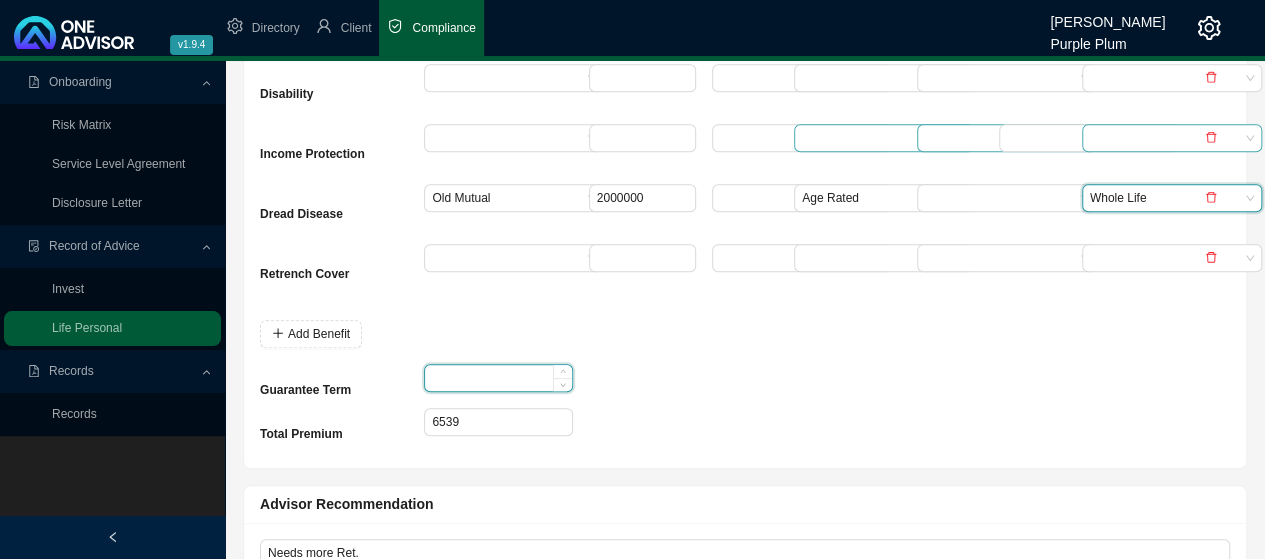 click at bounding box center (498, 378) 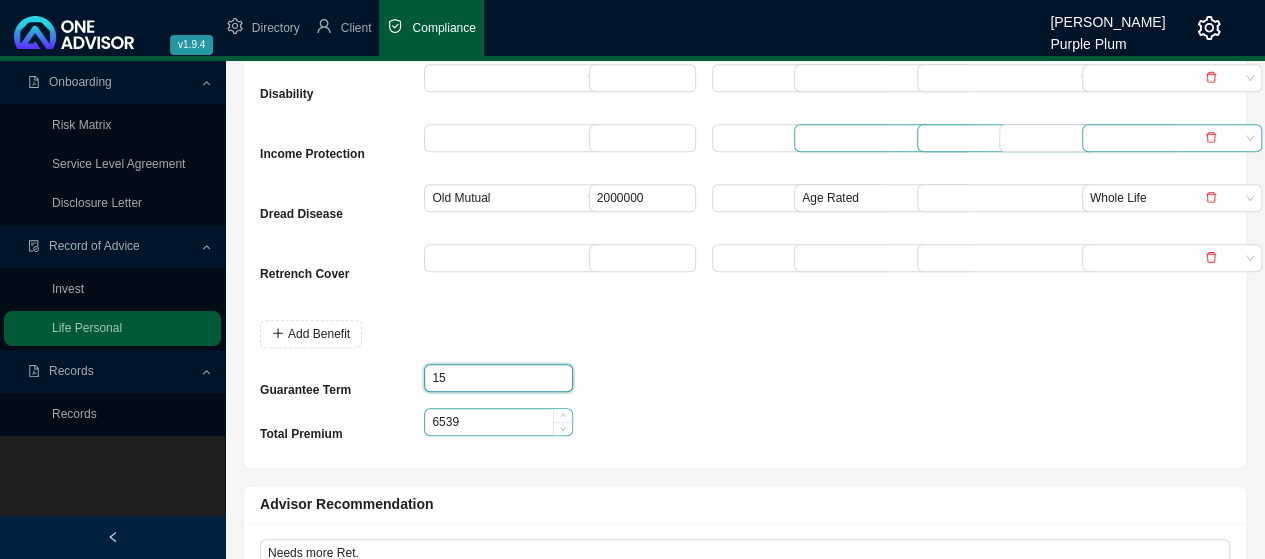 type on "15" 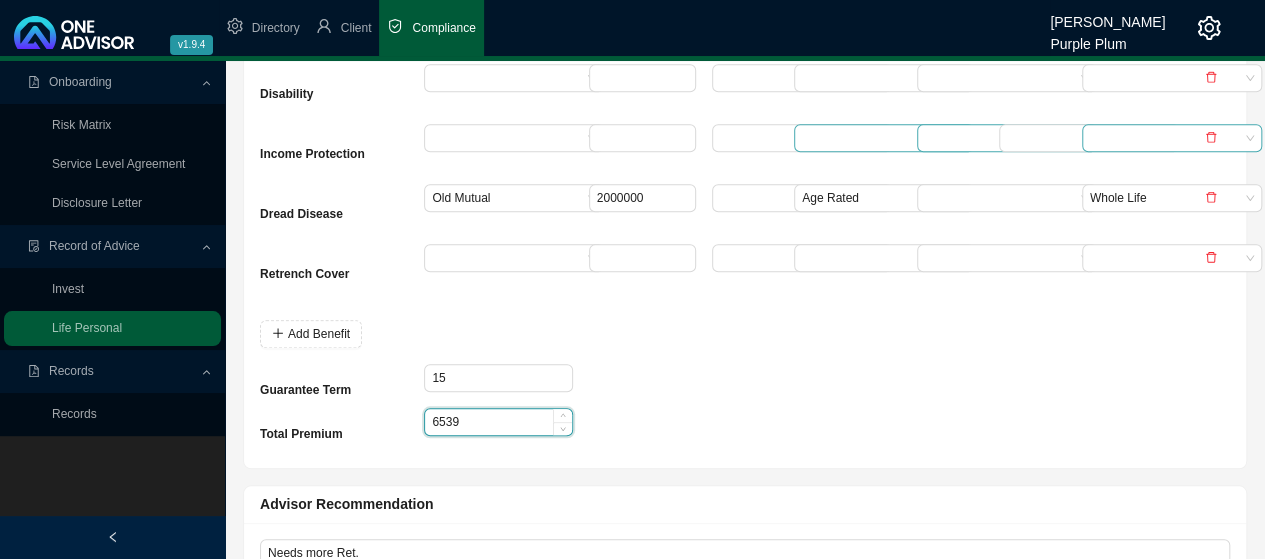 click on "6539" at bounding box center [498, 422] 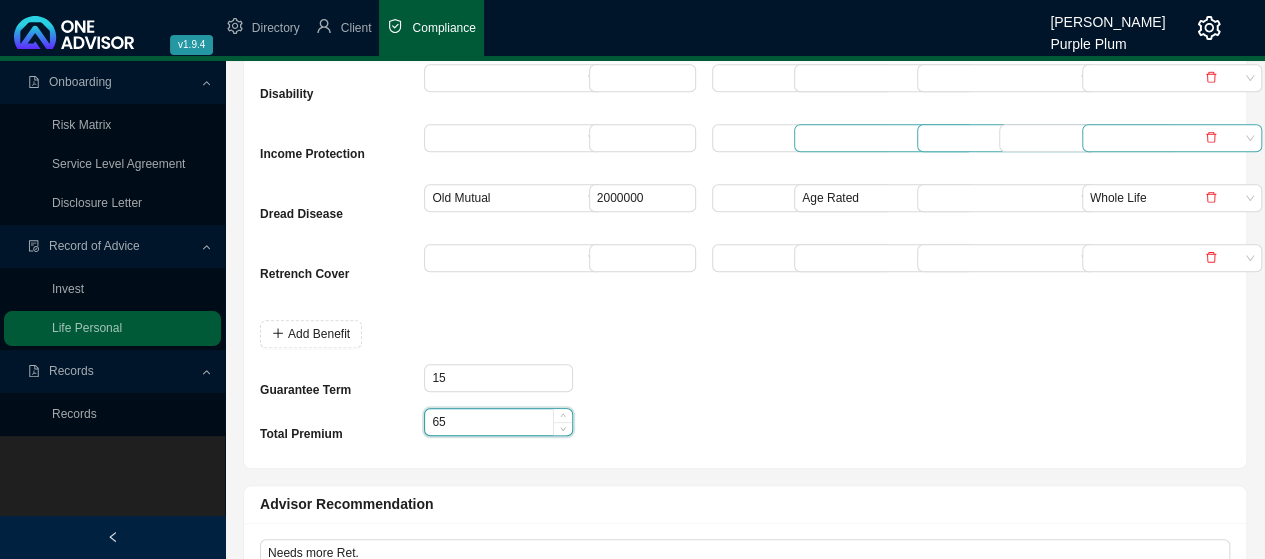 type on "6" 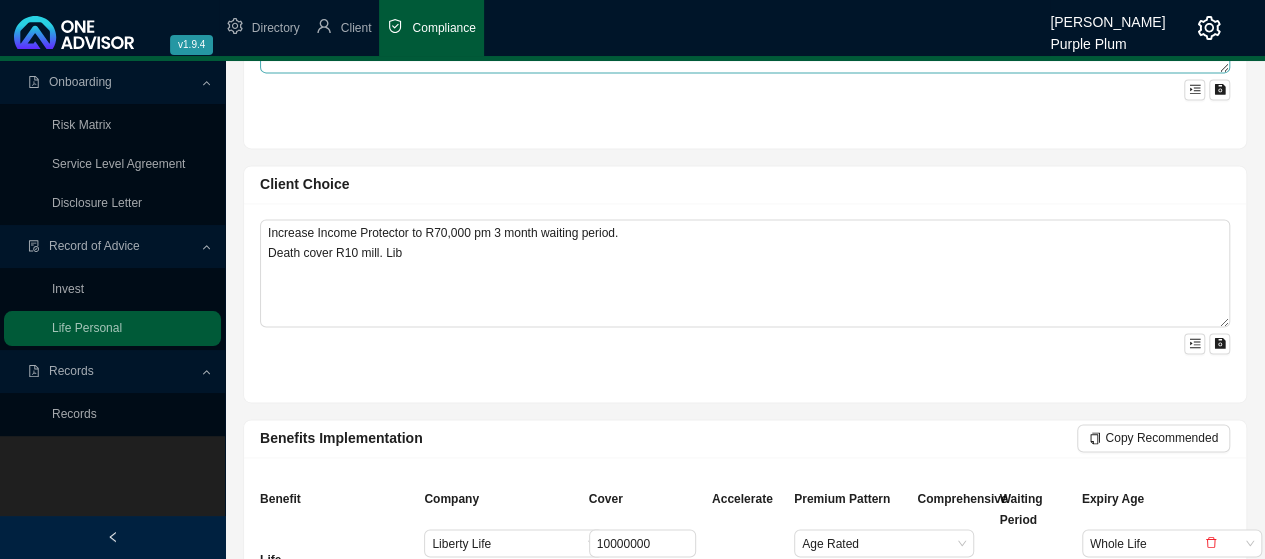 scroll, scrollTop: 1400, scrollLeft: 0, axis: vertical 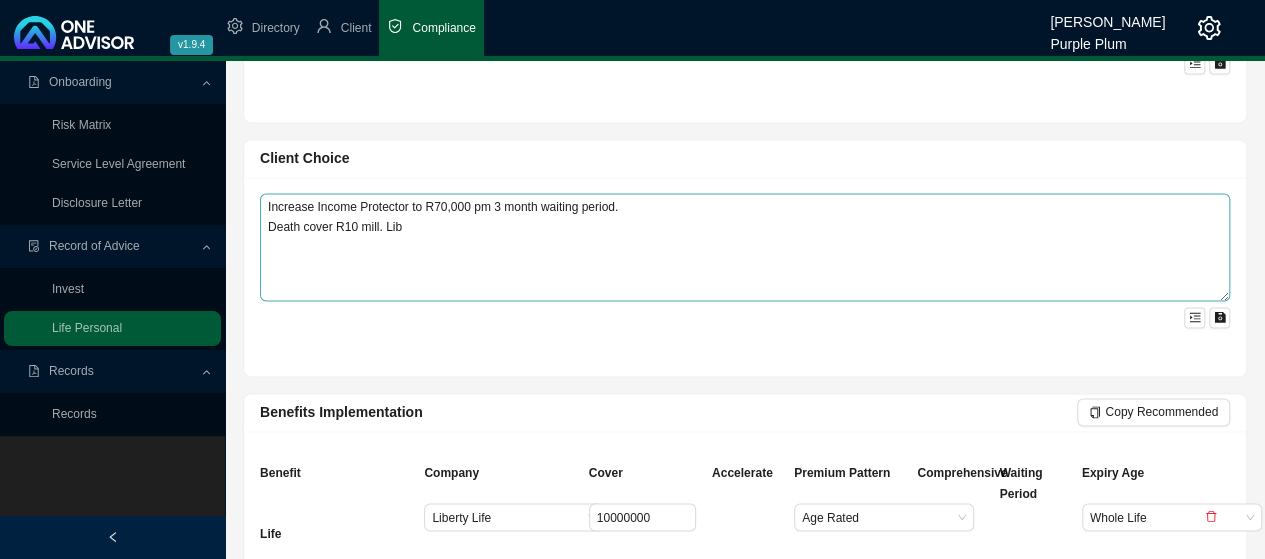 type on "1277" 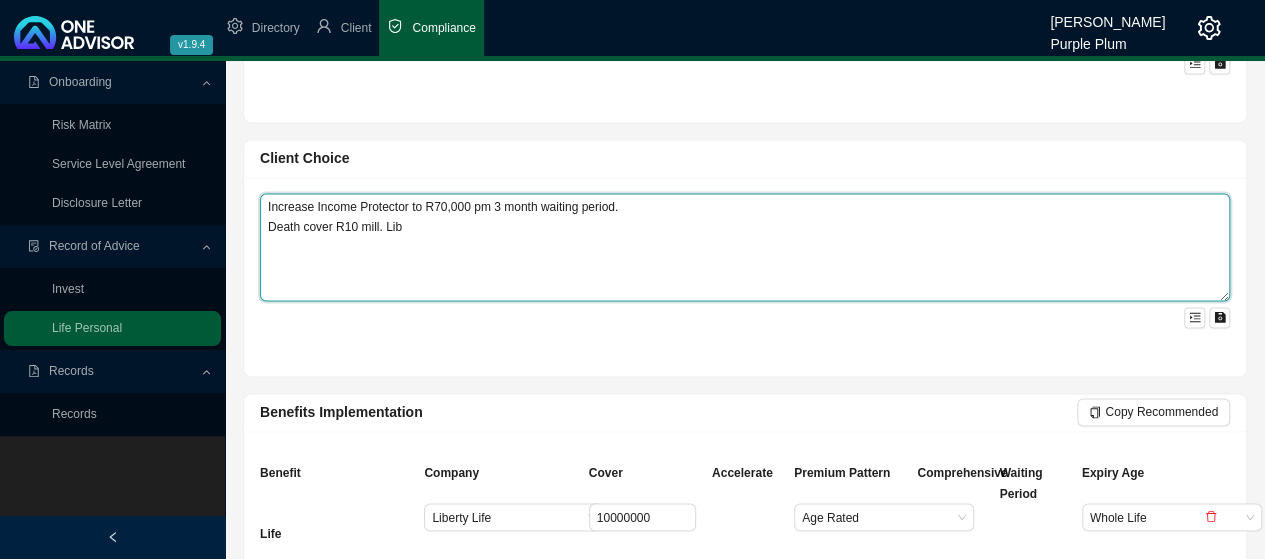 click on "Increase Income Protector to R70,000 pm 3 month waiting period.
Death cover R10 mill. Lib" at bounding box center [745, 247] 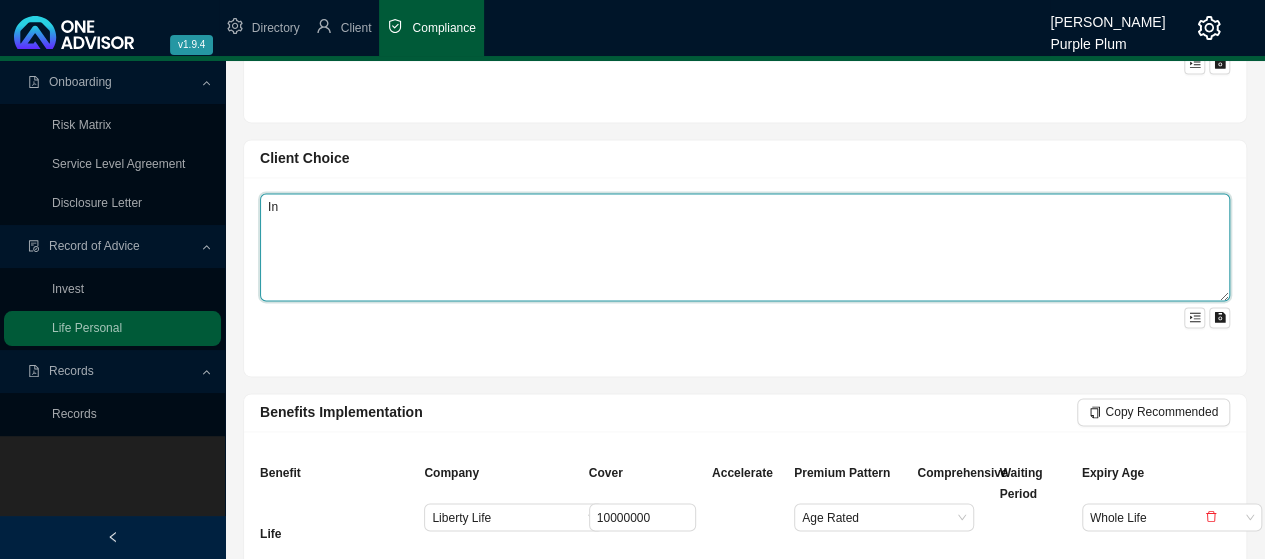 type on "I" 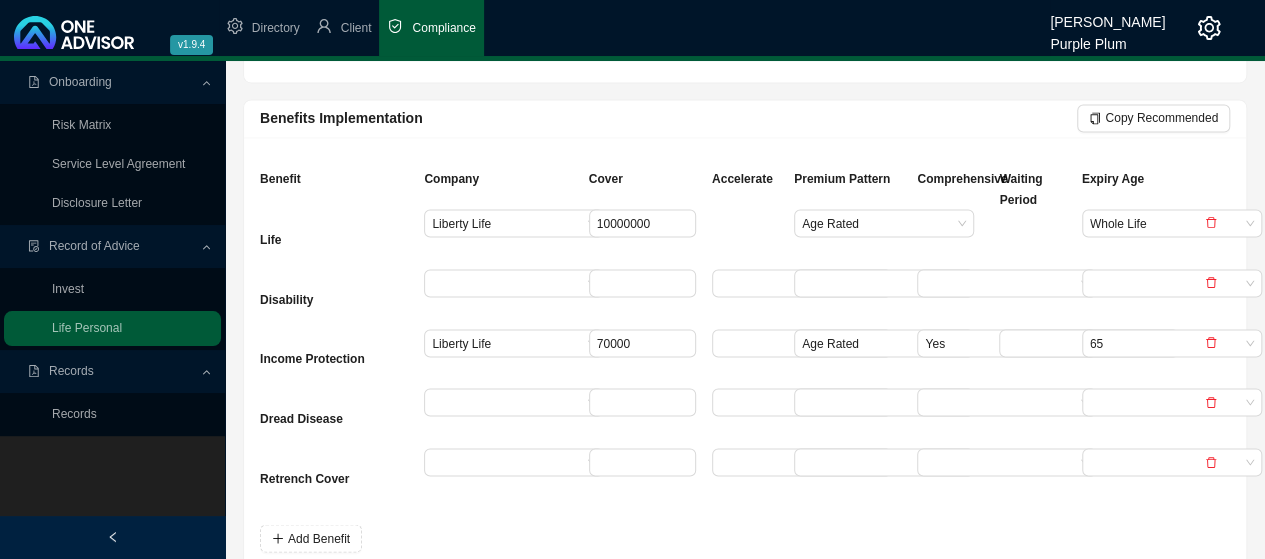 scroll, scrollTop: 1700, scrollLeft: 0, axis: vertical 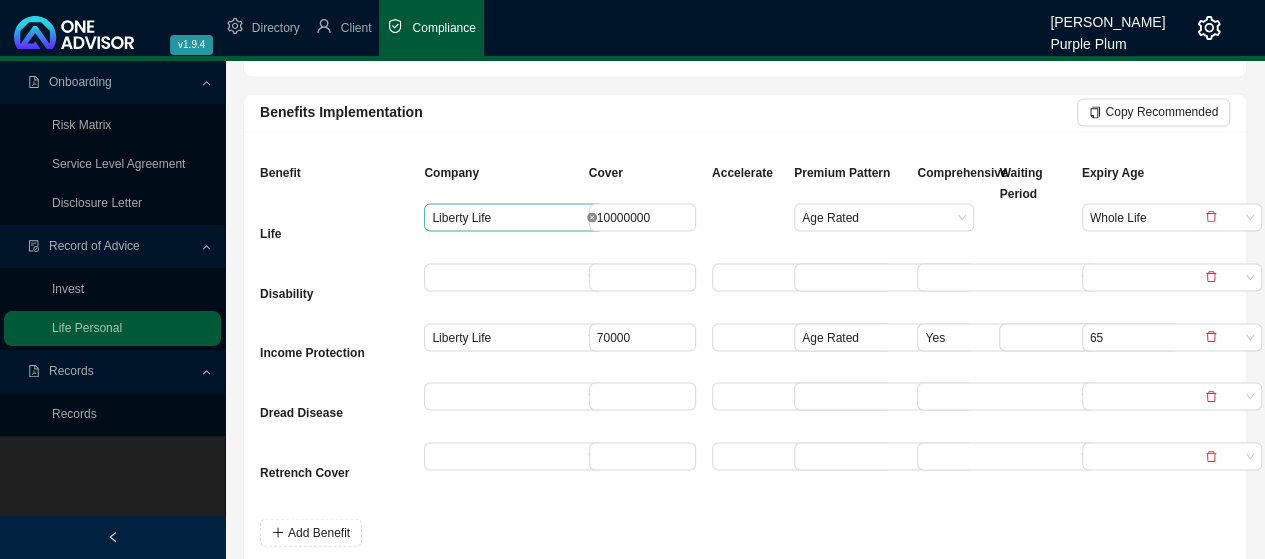 type on "Death R5000000
Dread R2000000" 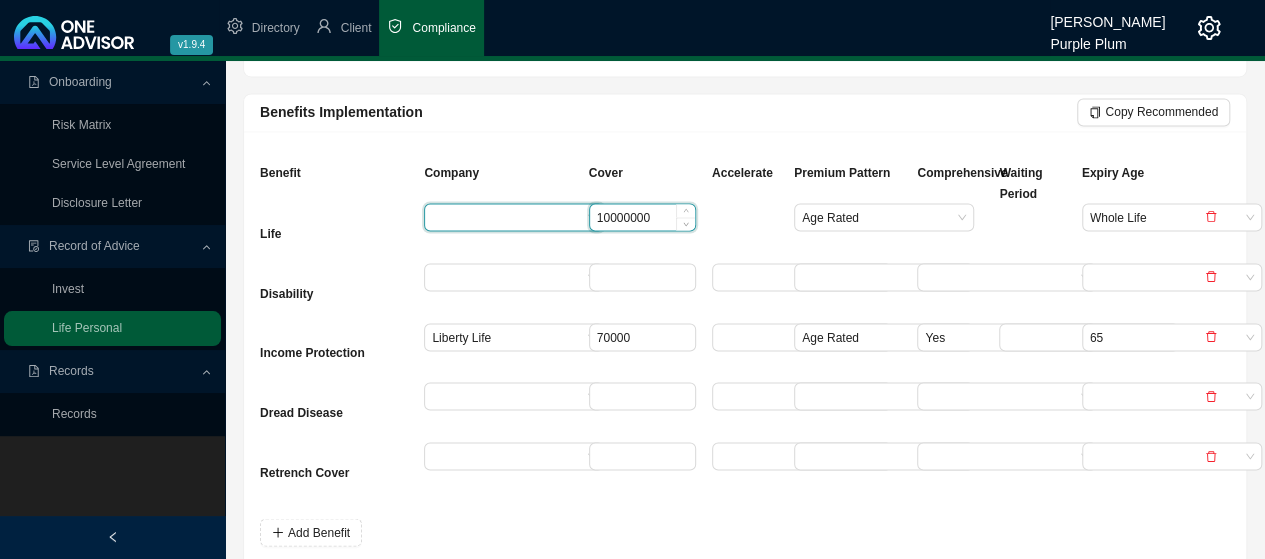 click on "10000000" at bounding box center [642, 217] 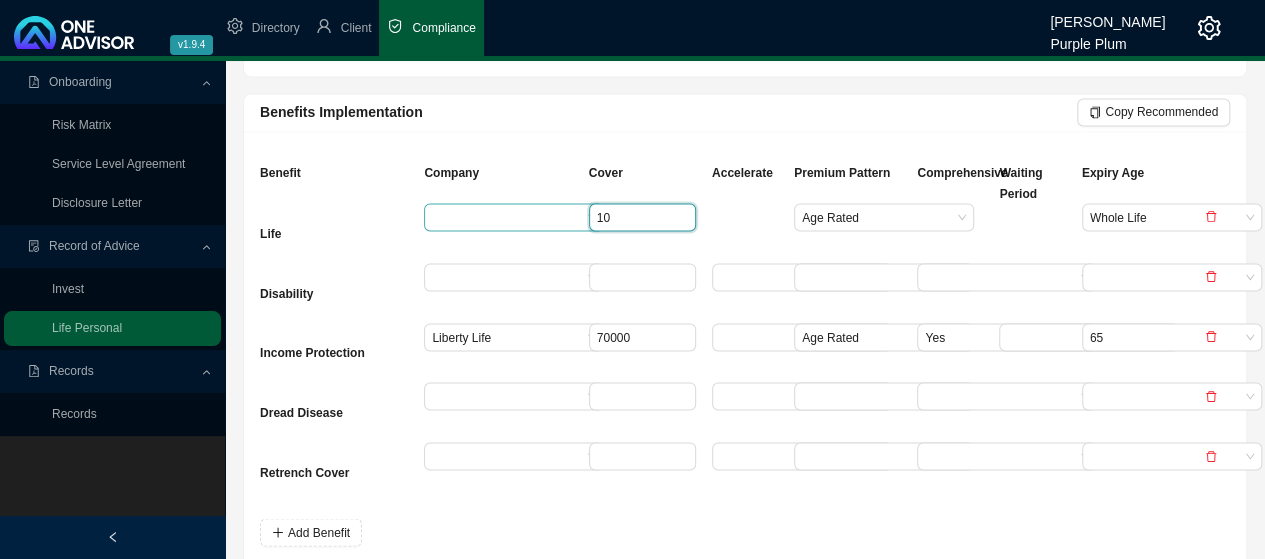type on "1" 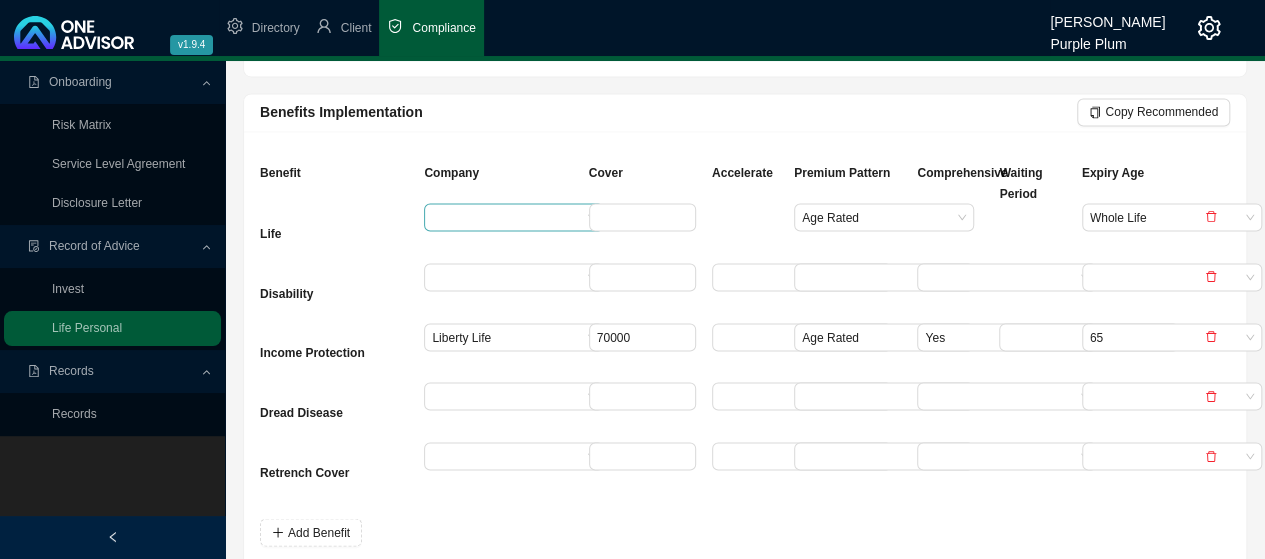 click at bounding box center (506, 217) 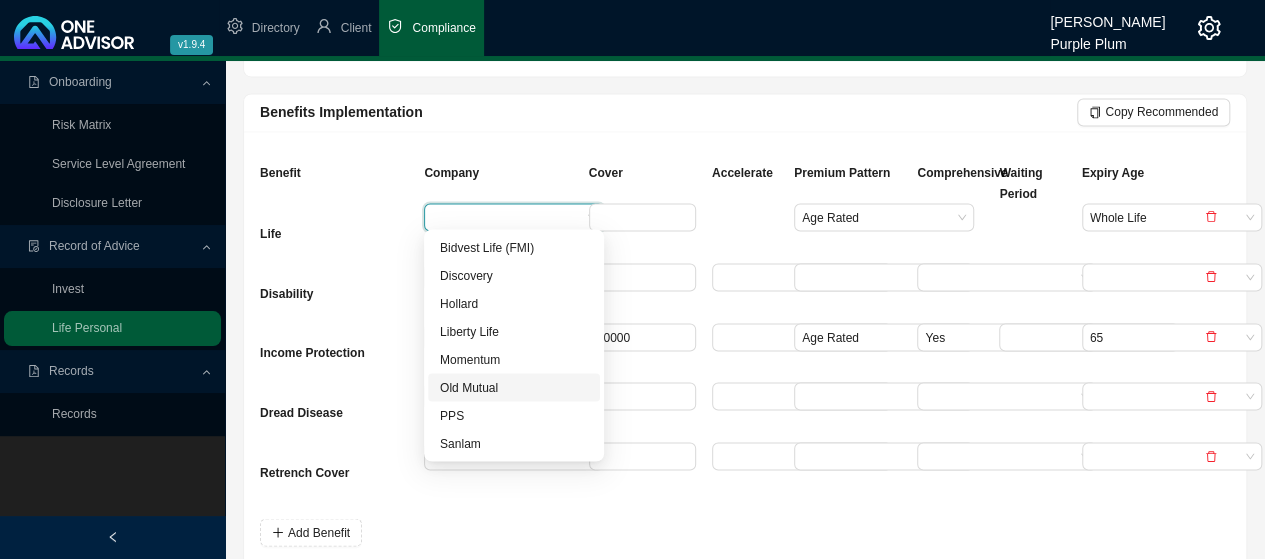 click on "Old Mutual" at bounding box center [514, 387] 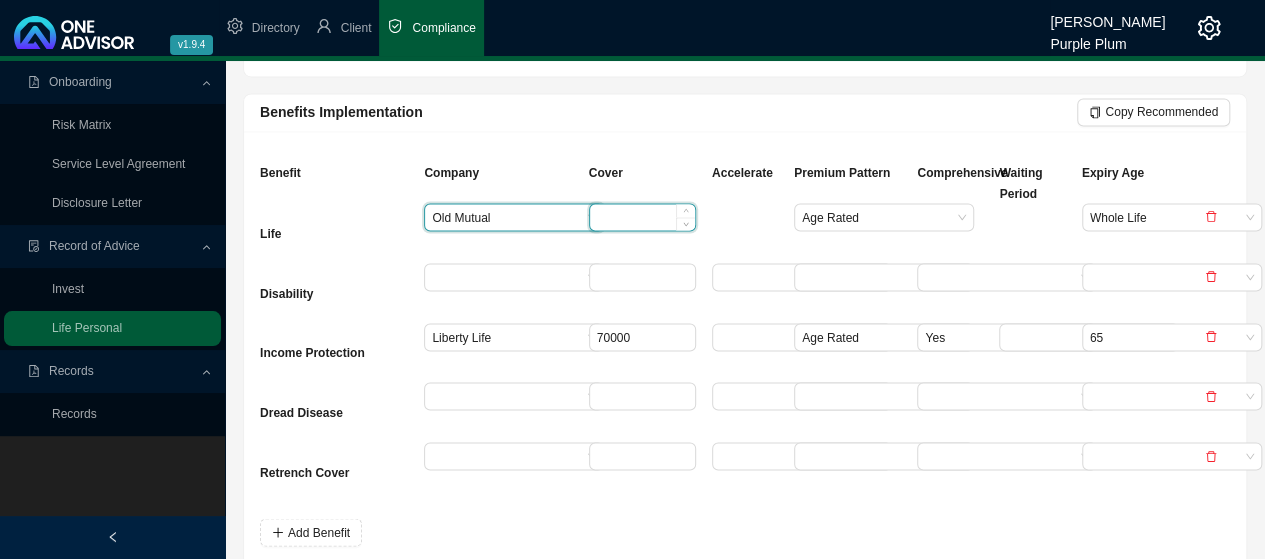 click at bounding box center [642, 217] 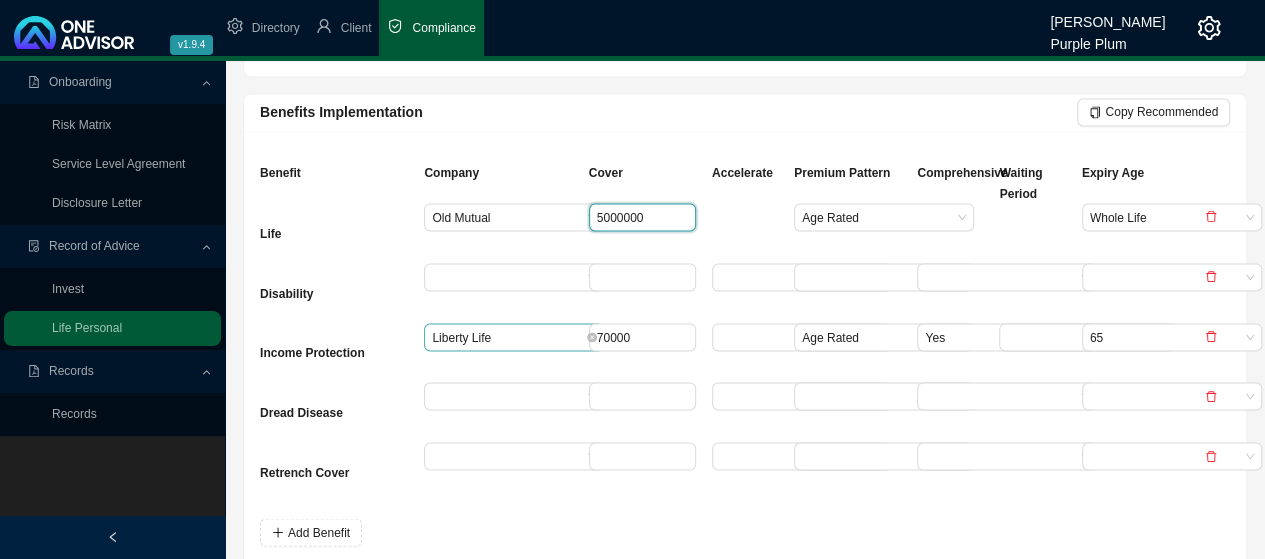 click on "Liberty Life" at bounding box center [514, 337] 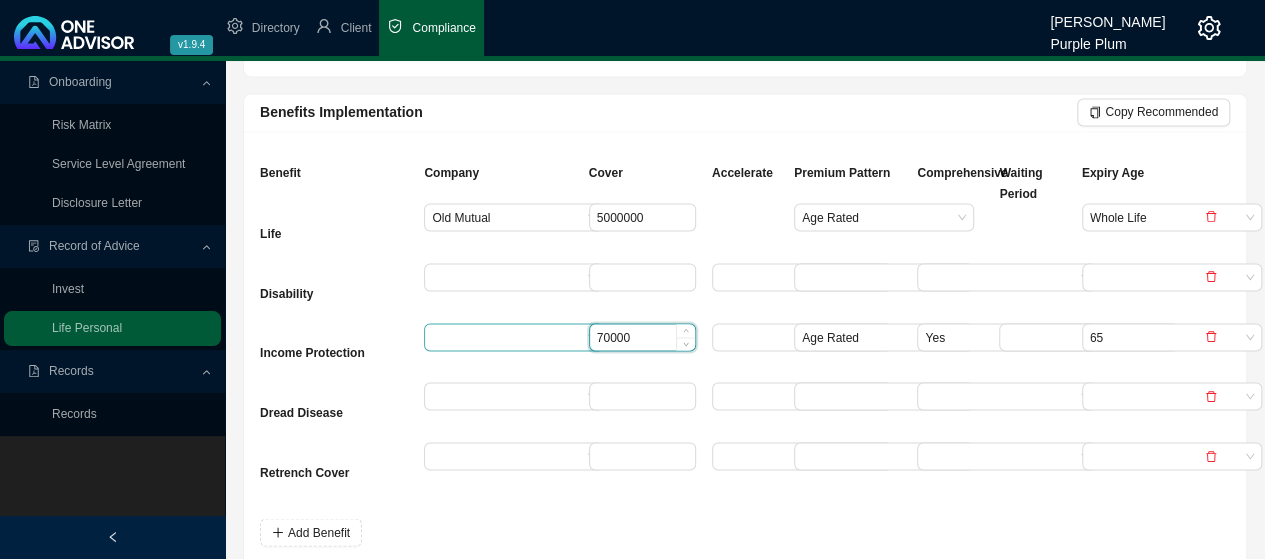 click on "70000" at bounding box center [642, 337] 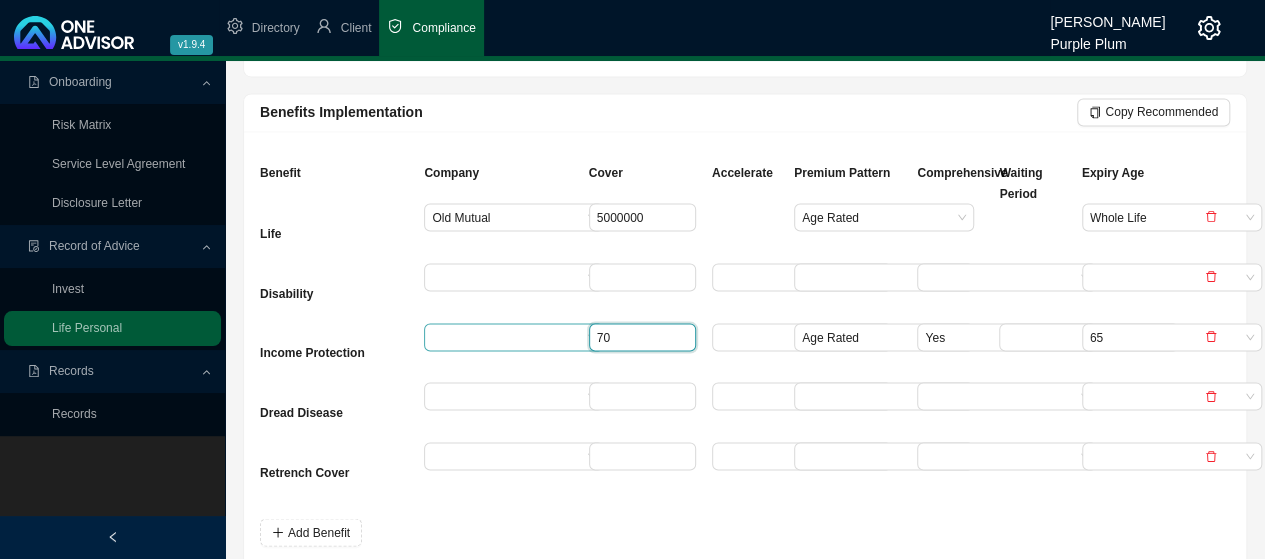 type on "7" 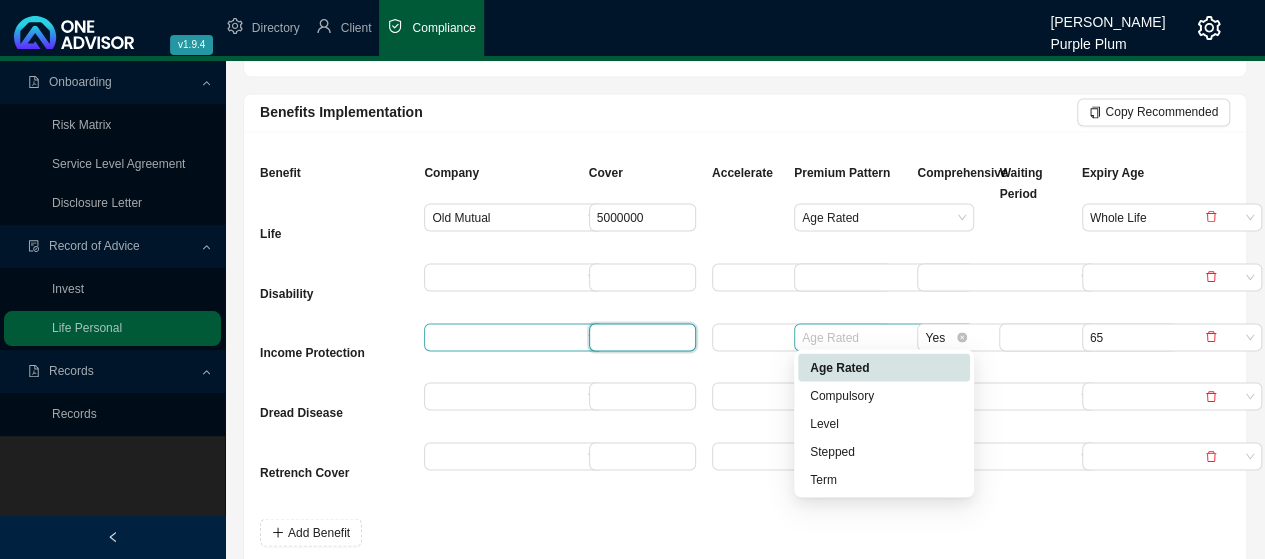 click on "Age Rated" at bounding box center [884, 337] 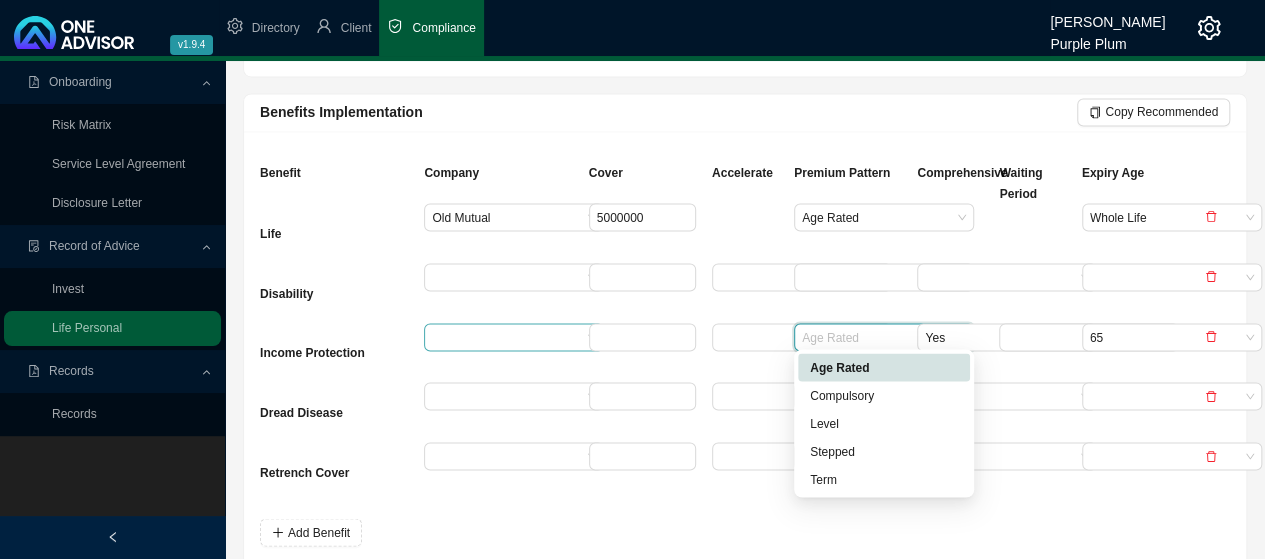 click on "Age Rated" at bounding box center [884, 367] 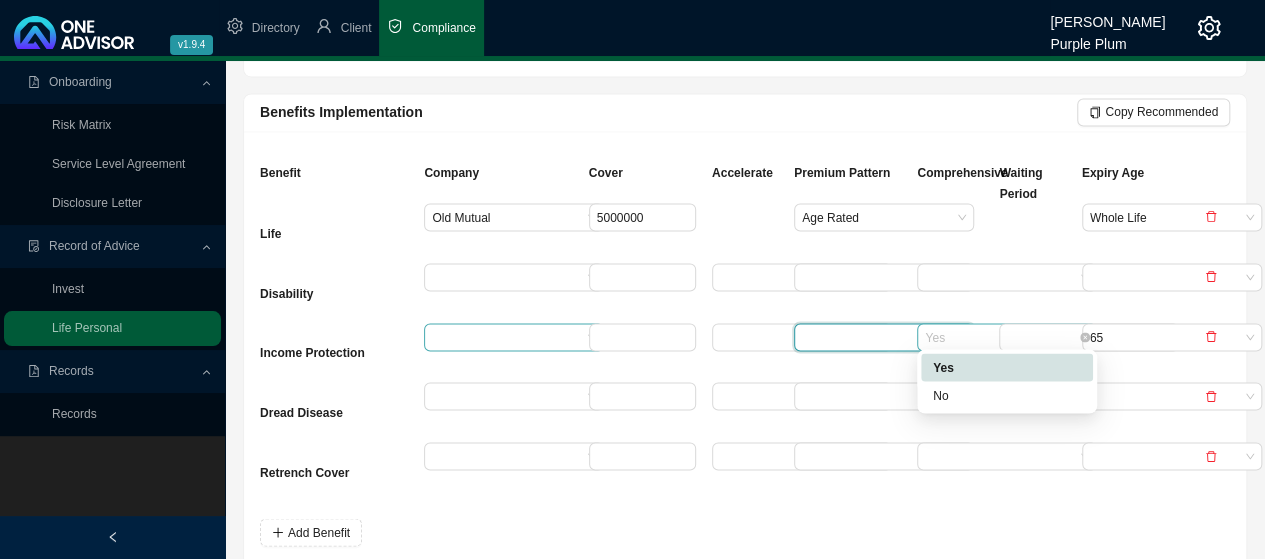 click on "Yes" at bounding box center (1007, 337) 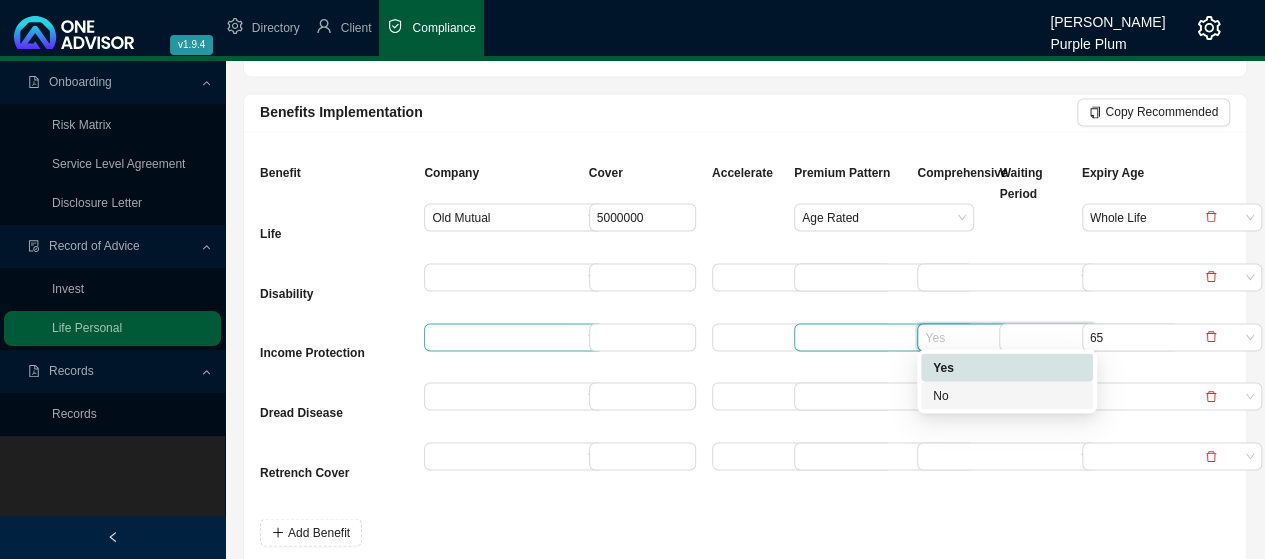 click on "No" at bounding box center (1007, 395) 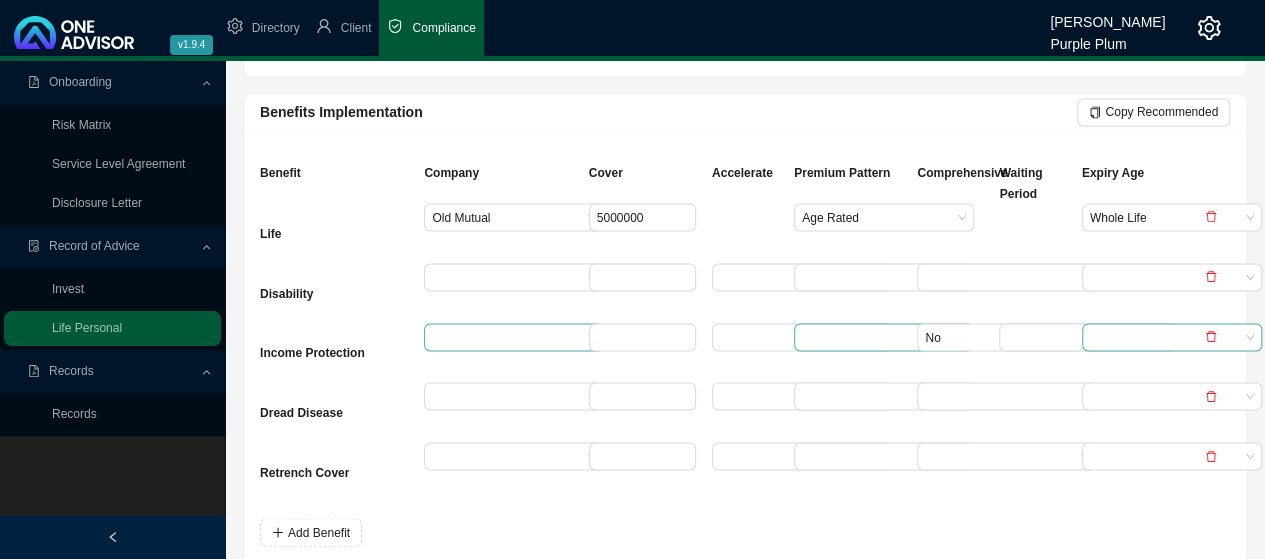 click 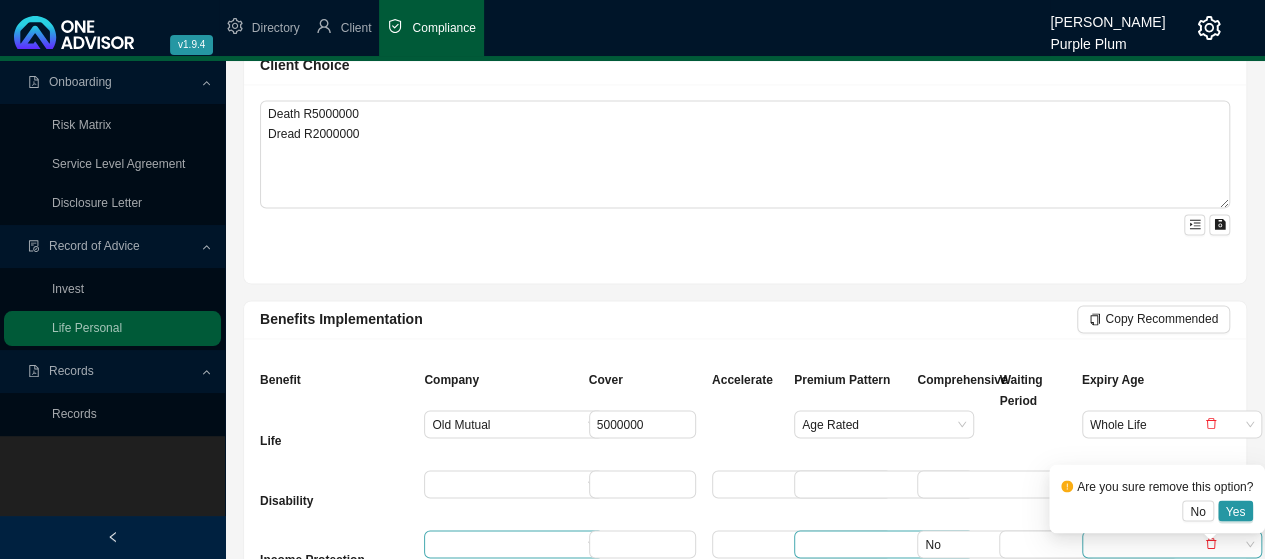 scroll, scrollTop: 1600, scrollLeft: 0, axis: vertical 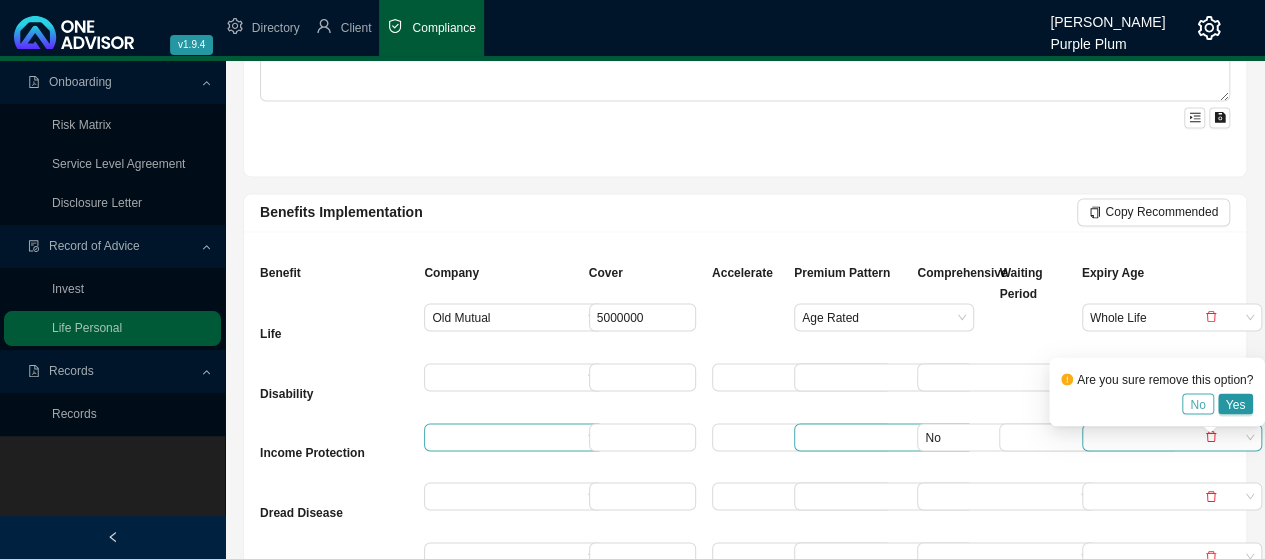 click on "No" at bounding box center (1197, 404) 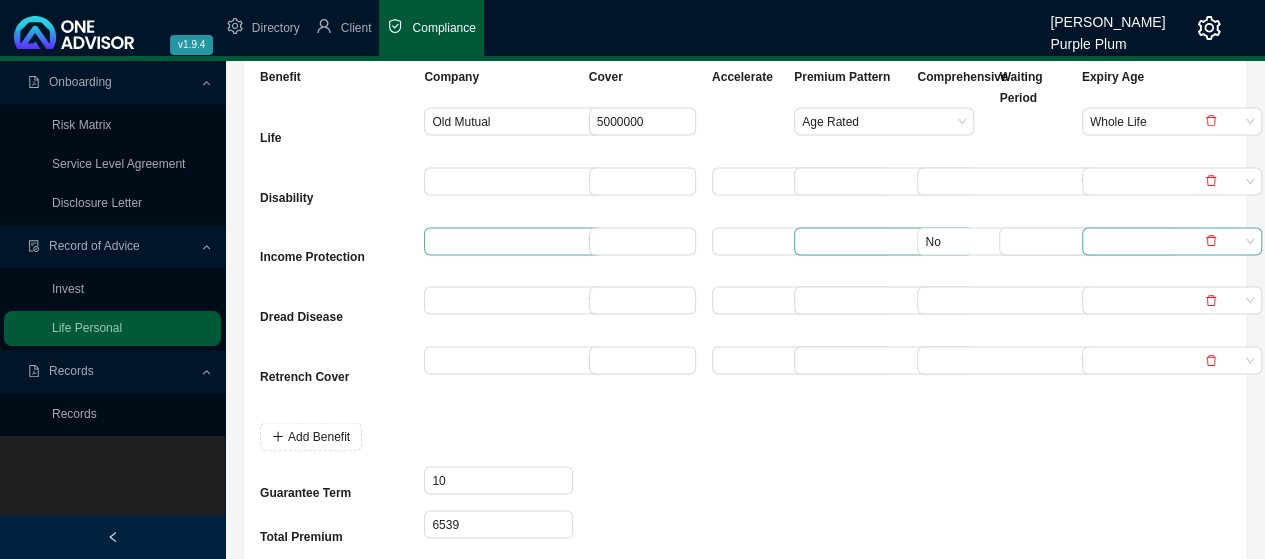 scroll, scrollTop: 1800, scrollLeft: 0, axis: vertical 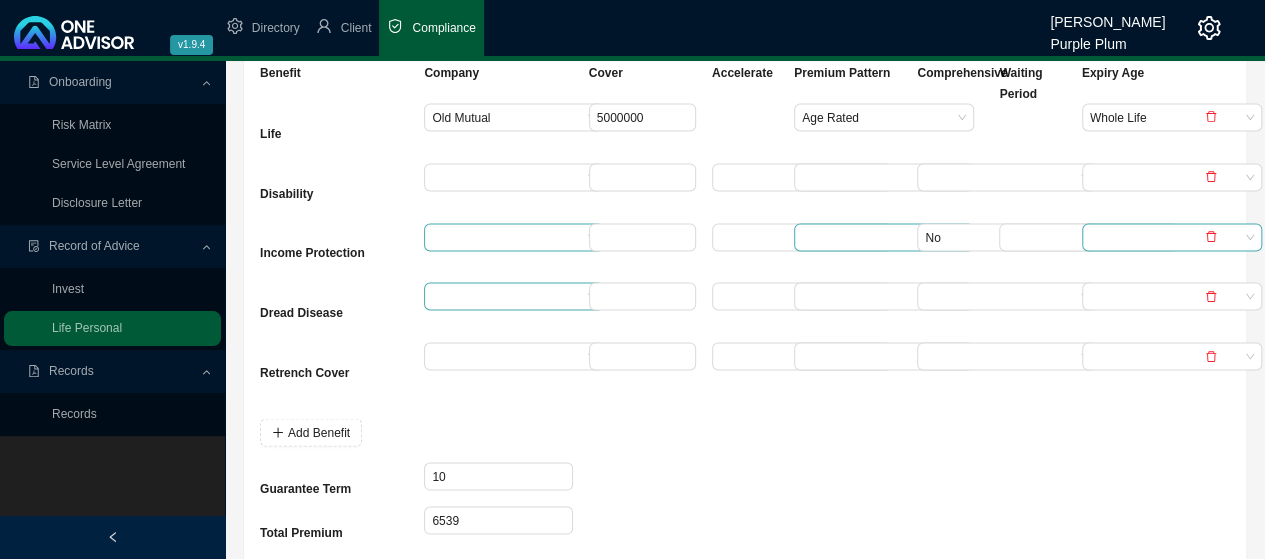 click at bounding box center (506, 296) 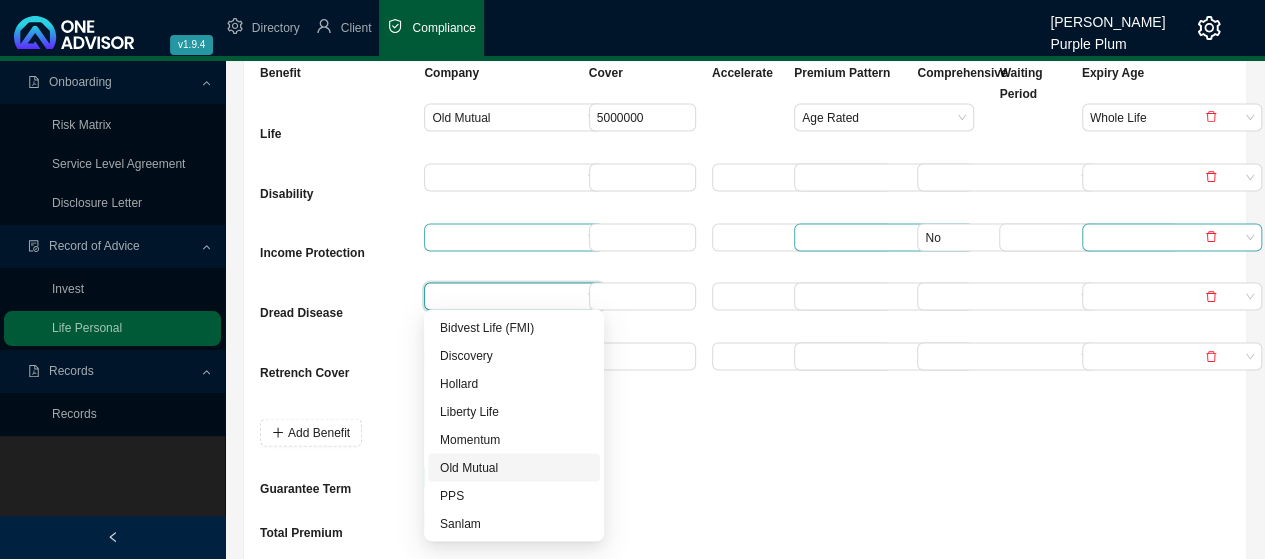 click on "Old Mutual" at bounding box center (514, 467) 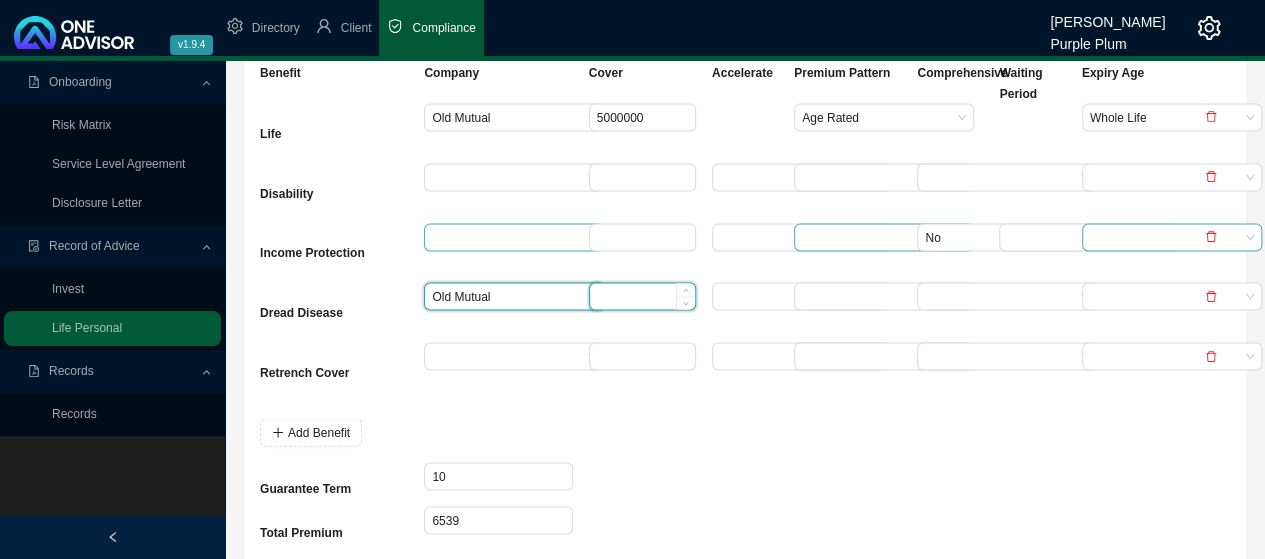 click at bounding box center [642, 296] 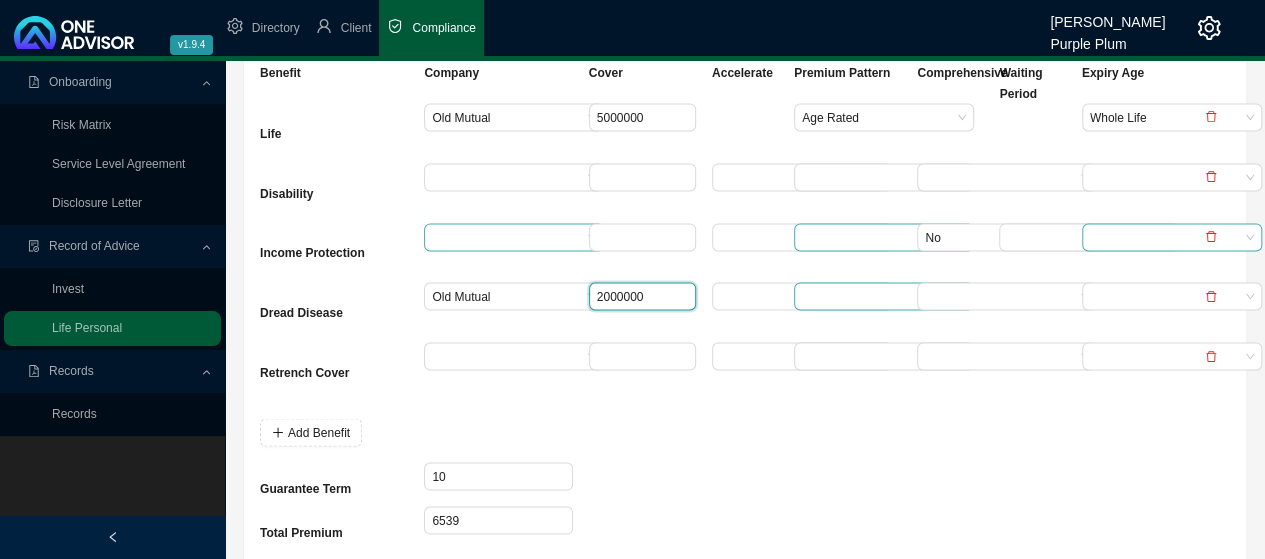 type on "2000000" 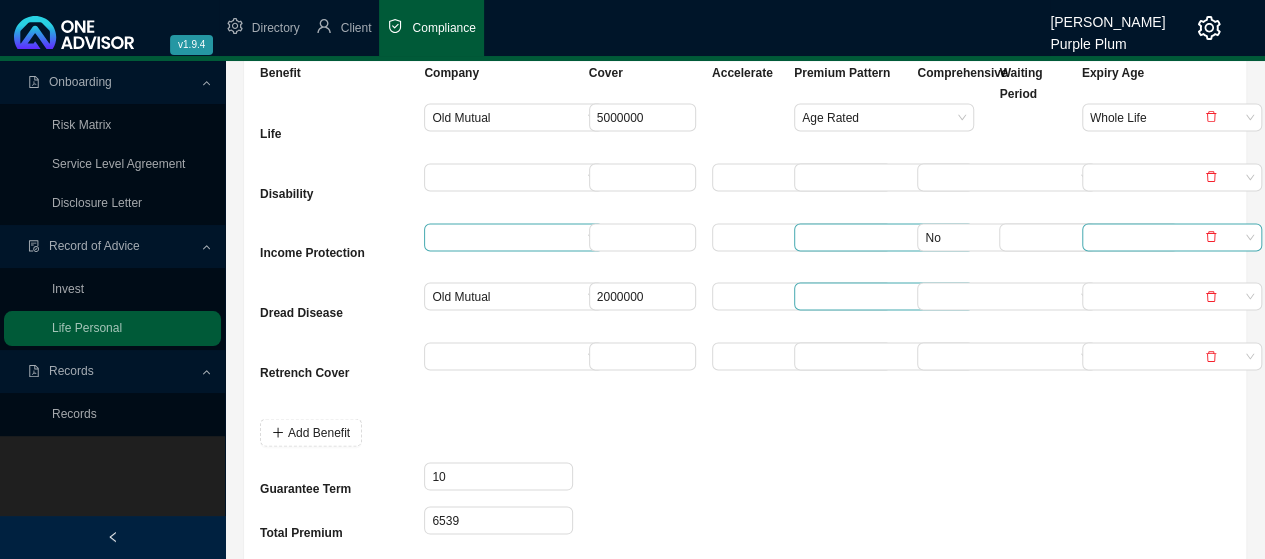 click at bounding box center [876, 296] 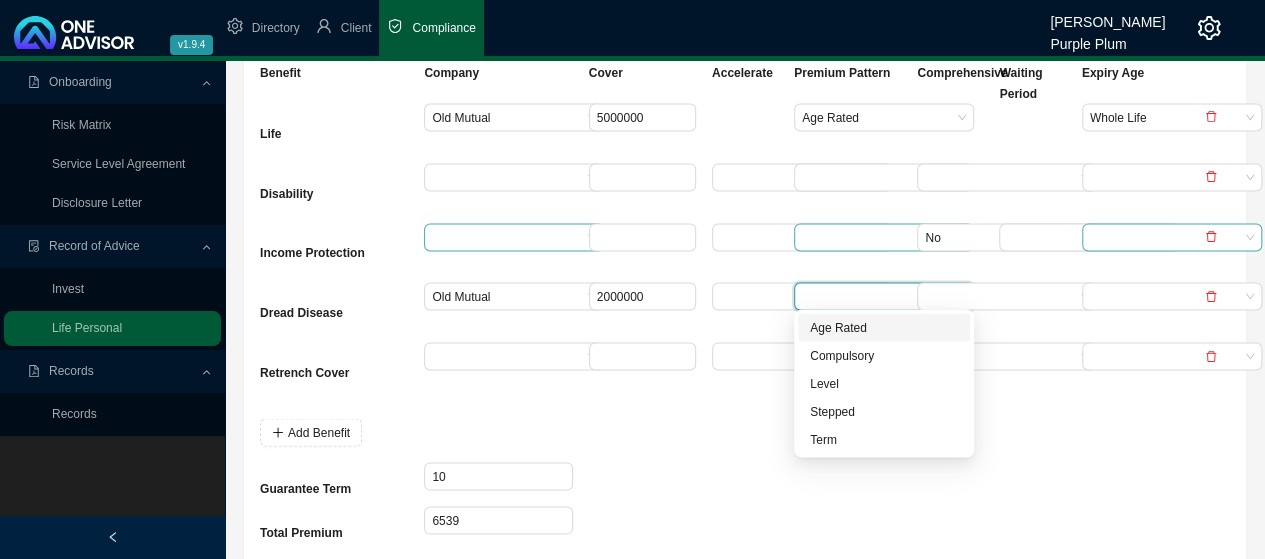 click on "Age Rated" at bounding box center (884, 327) 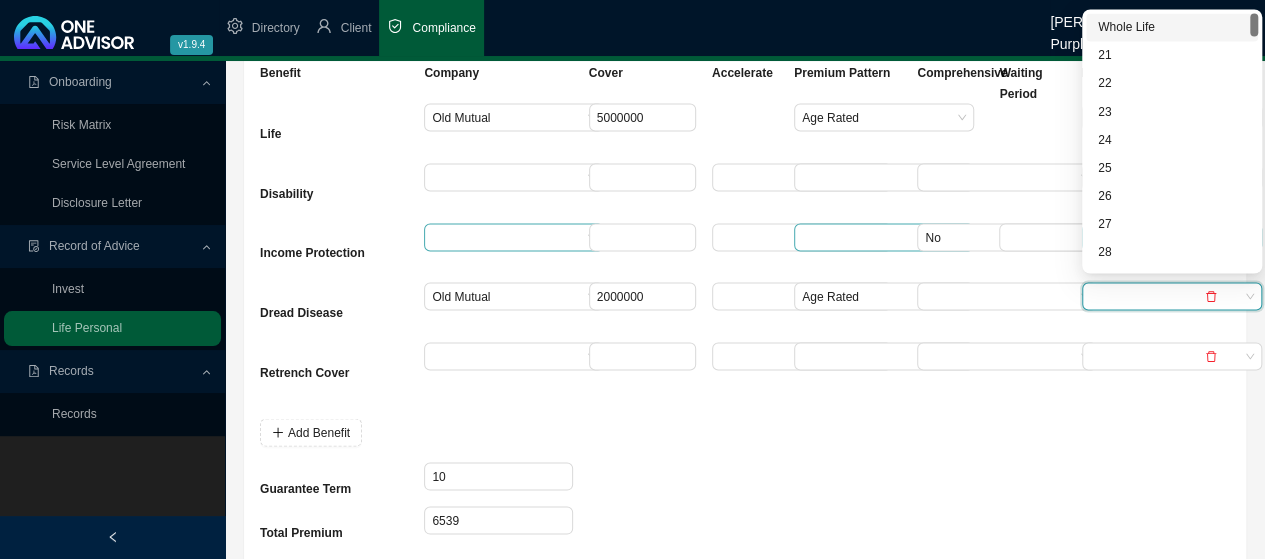 click at bounding box center (1164, 296) 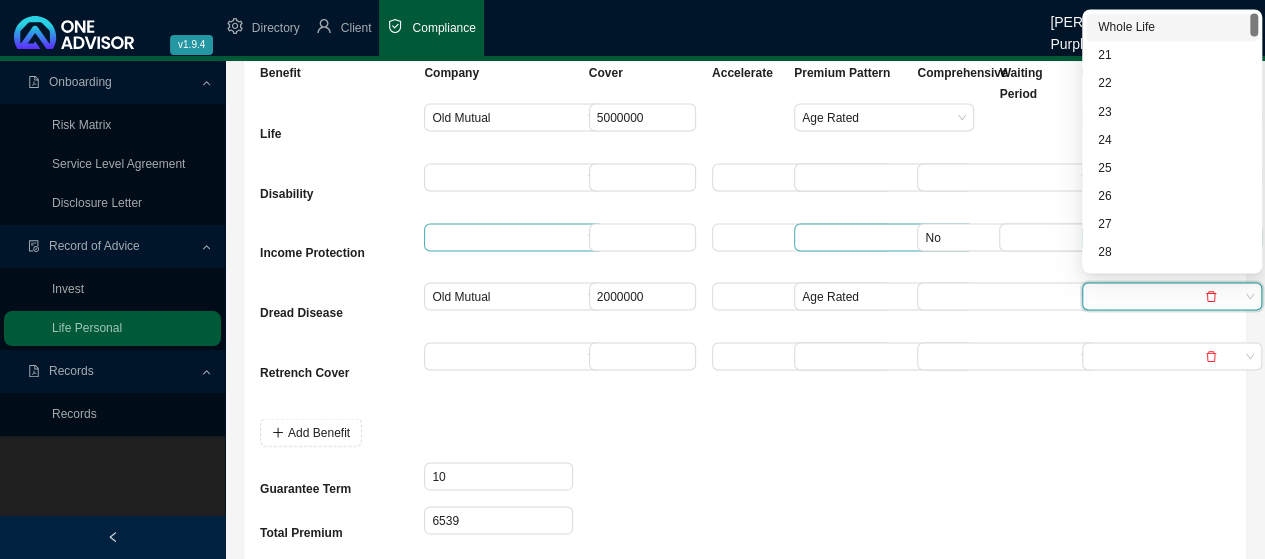 click on "Whole Life" at bounding box center (1172, 27) 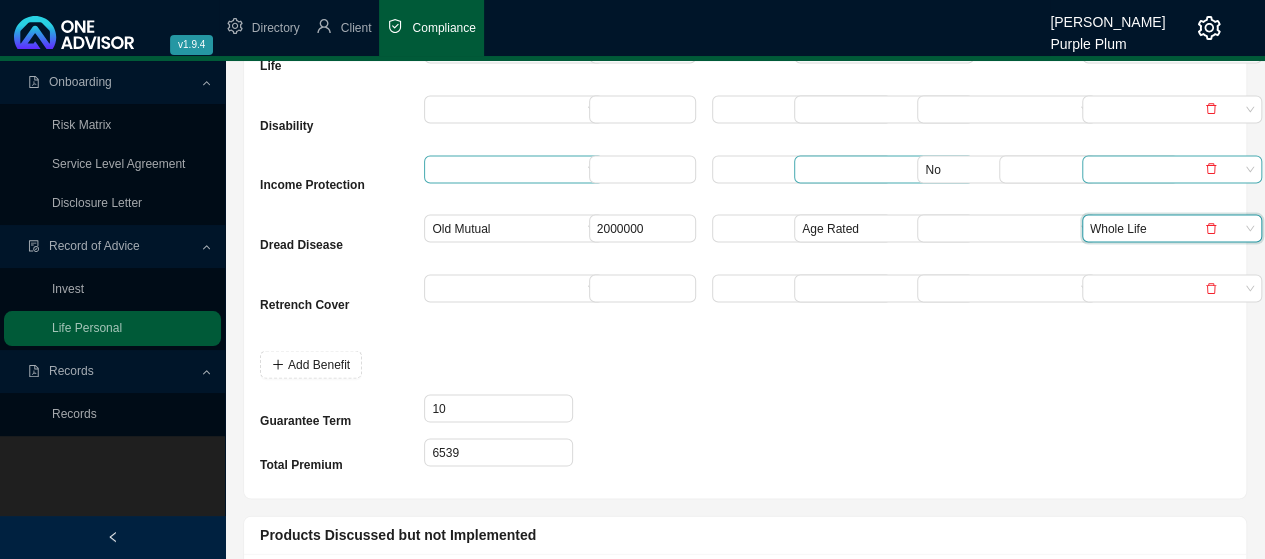 scroll, scrollTop: 1900, scrollLeft: 0, axis: vertical 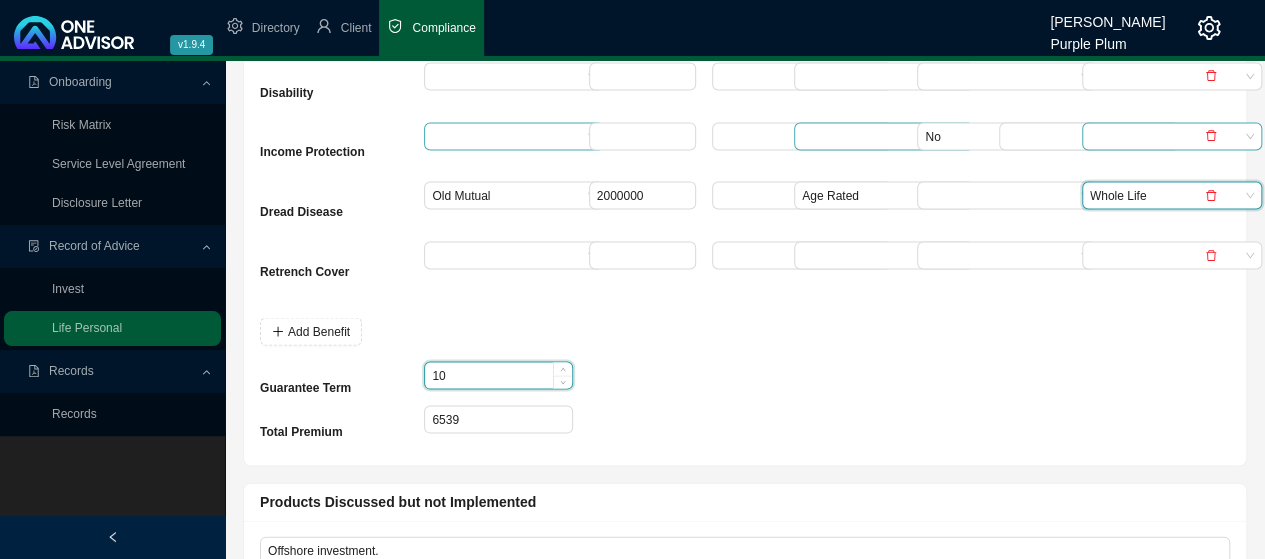 click on "10" at bounding box center [498, 376] 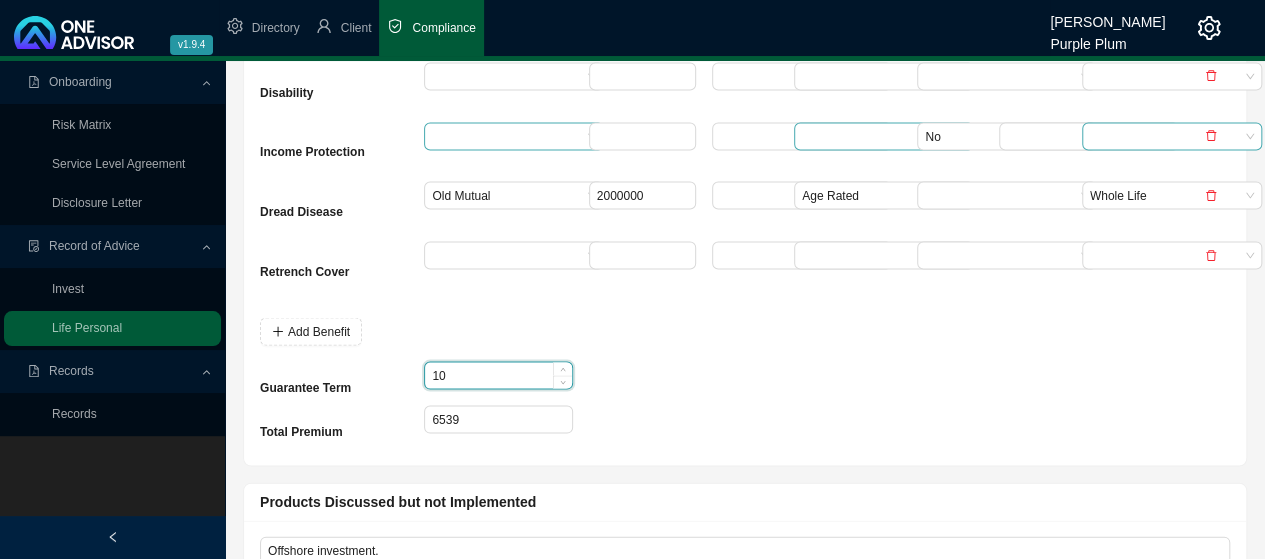 type on "1" 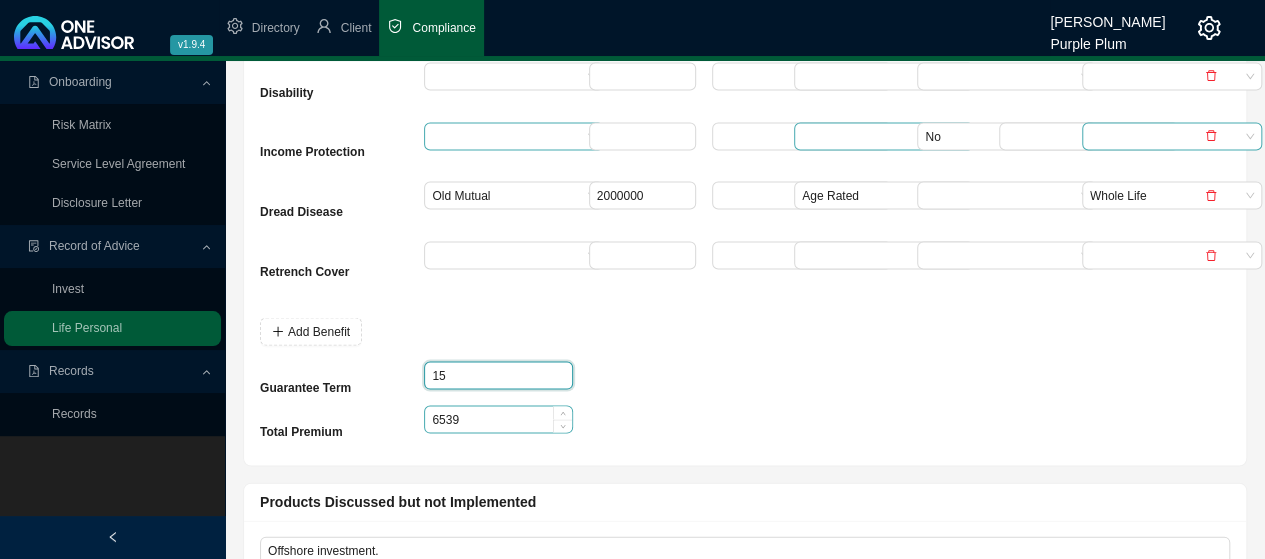 type on "15" 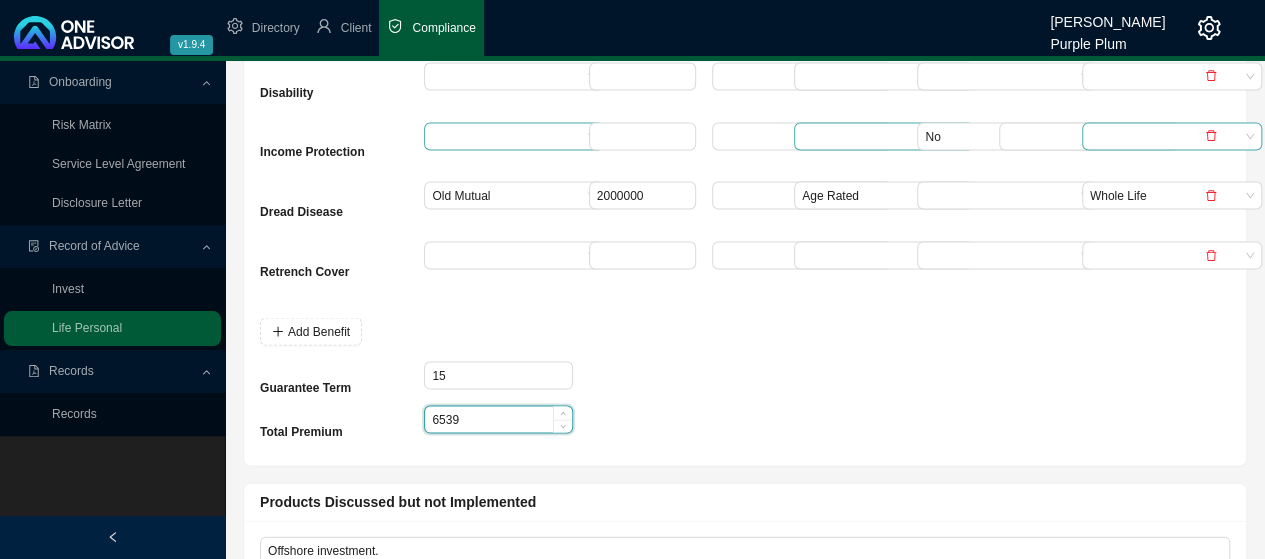 click on "6539" at bounding box center (498, 420) 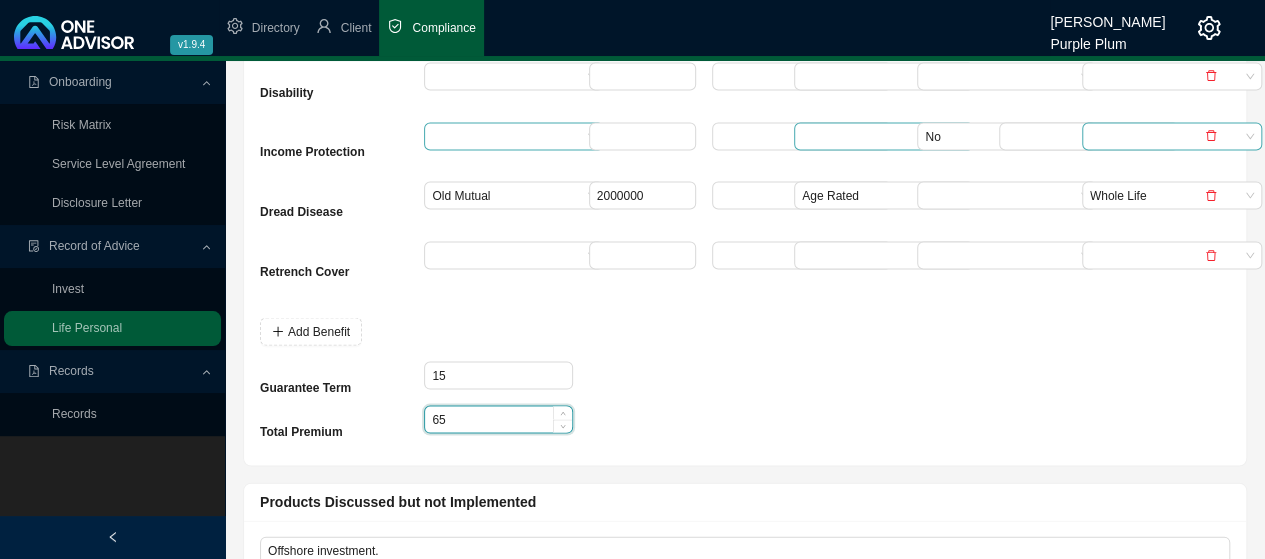 type on "6" 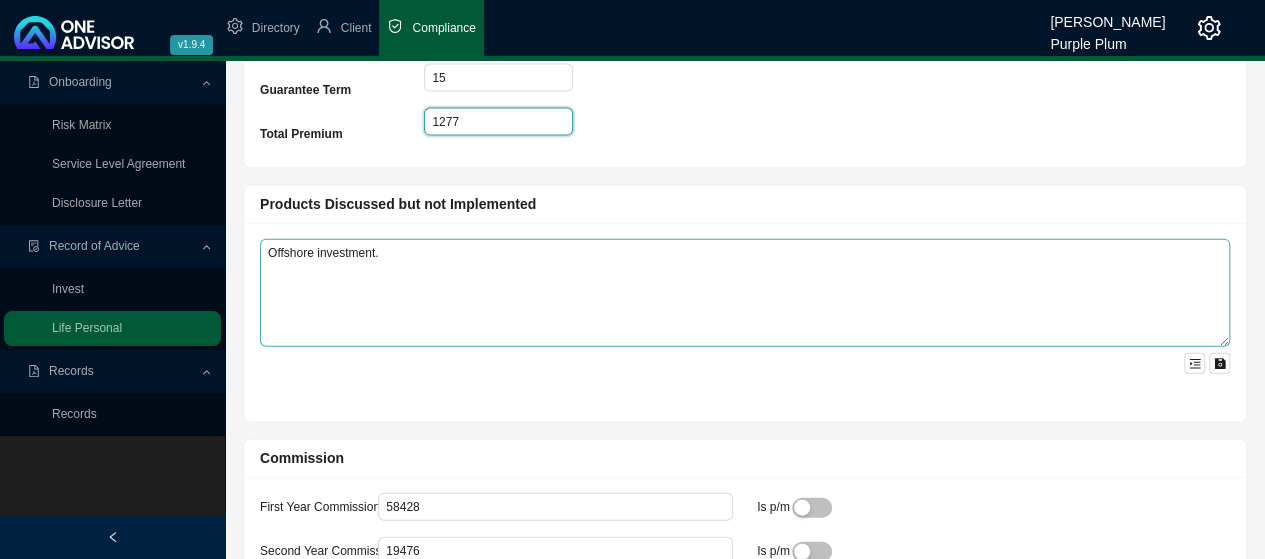 scroll, scrollTop: 2200, scrollLeft: 0, axis: vertical 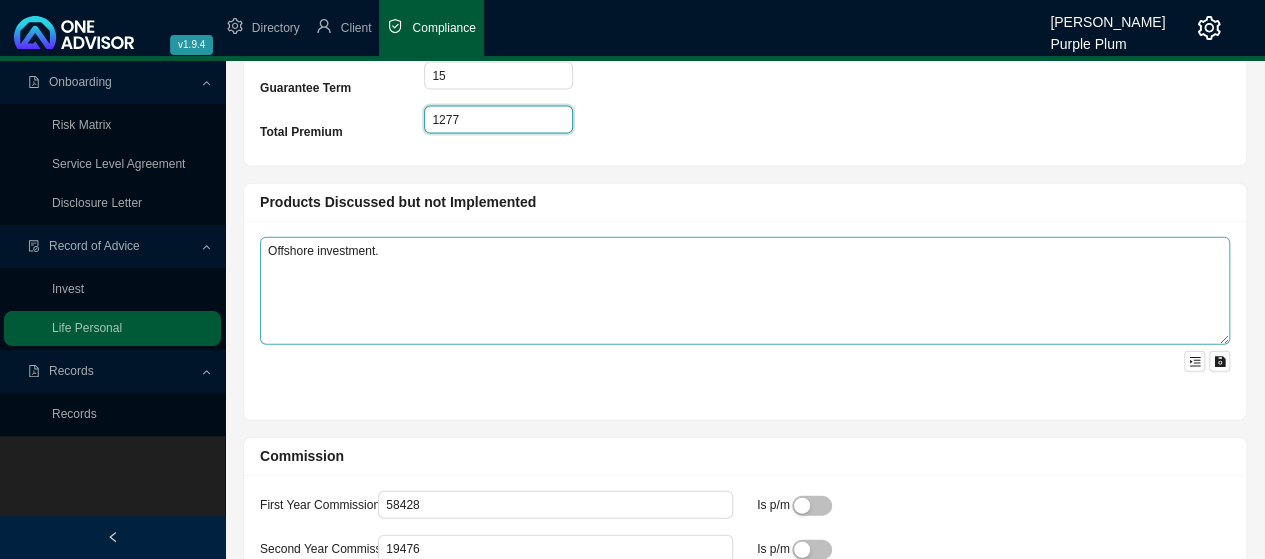 type on "1277" 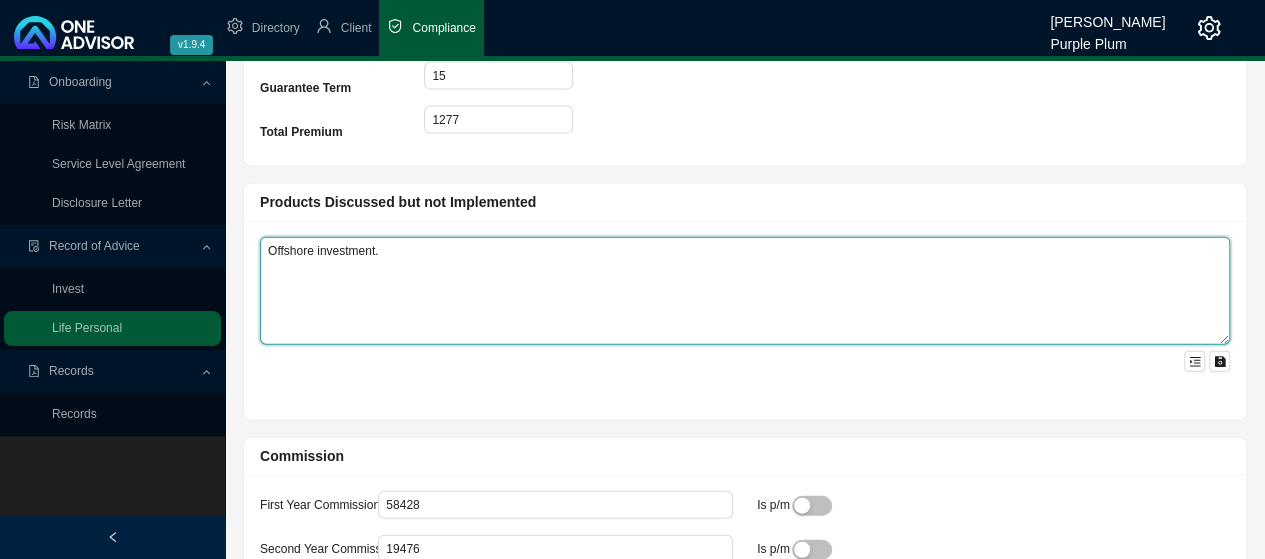 click on "Offshore investment." at bounding box center (745, 291) 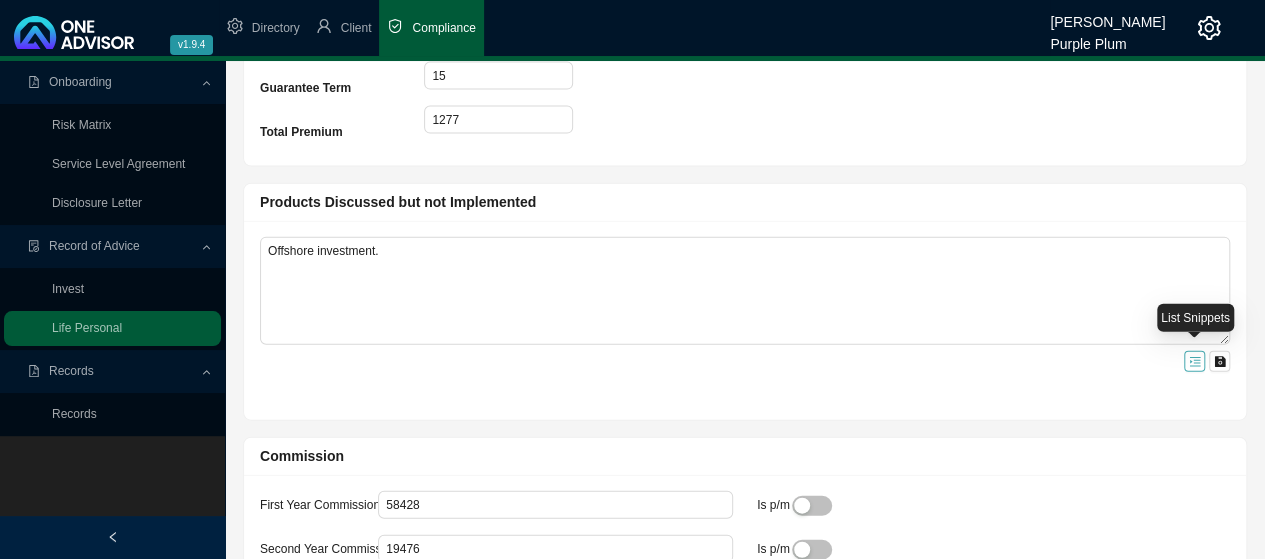 click 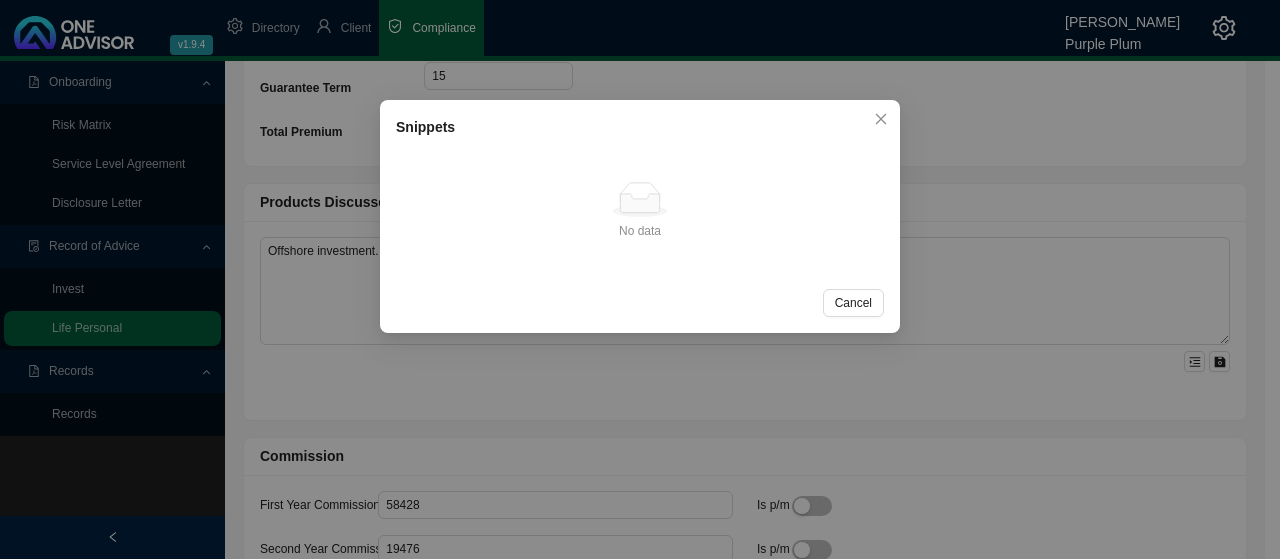 click on "Snippets No data No data Cancel OK" at bounding box center (640, 279) 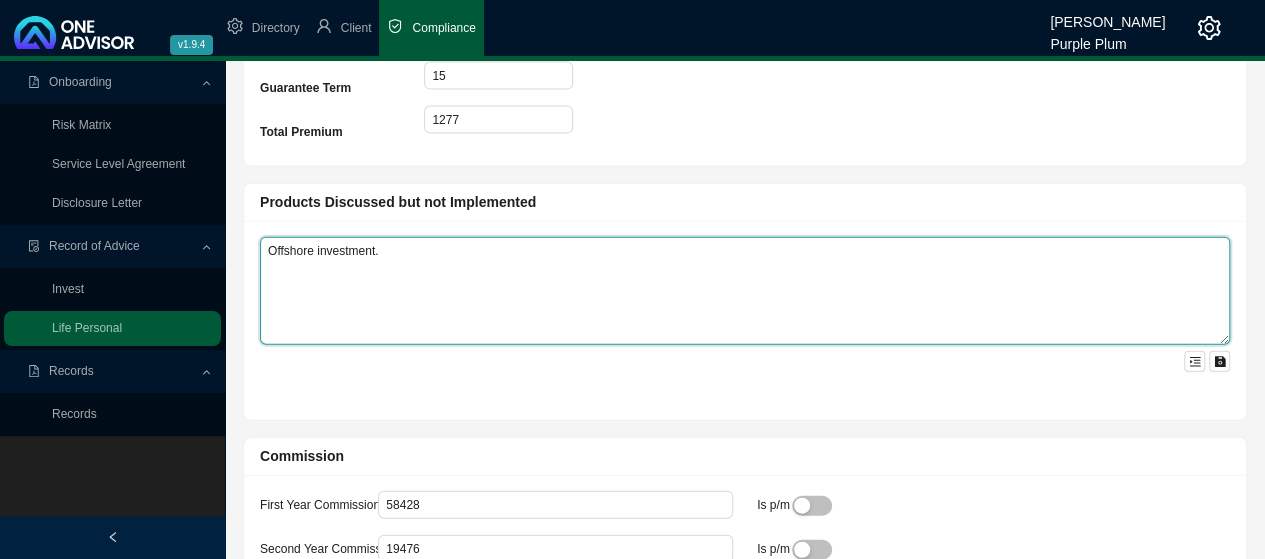 click on "Offshore investment." at bounding box center [745, 291] 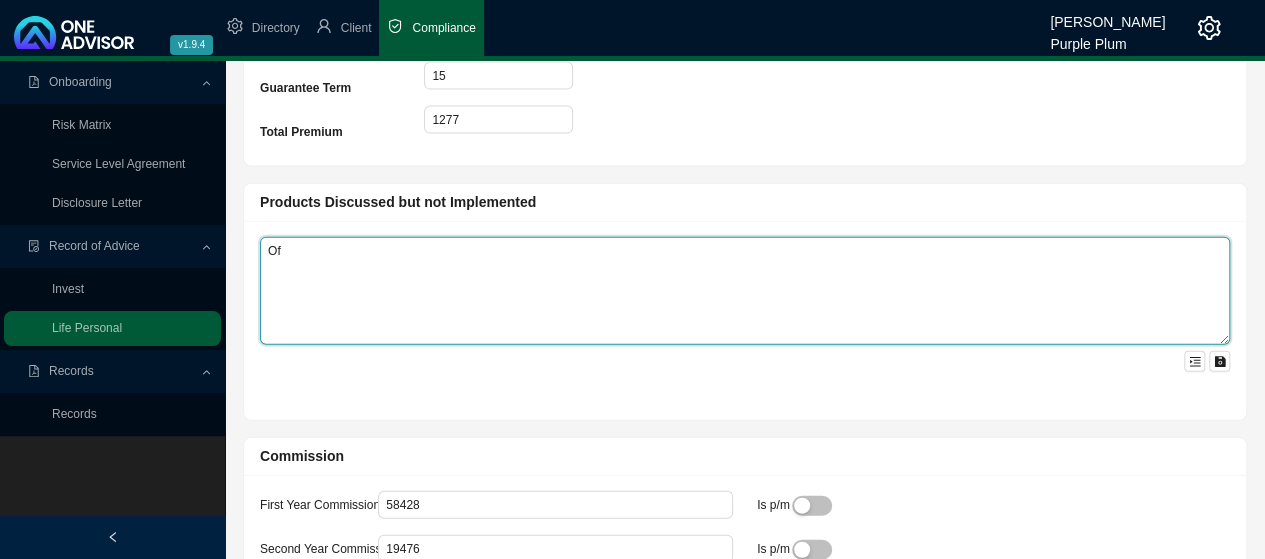 type on "O" 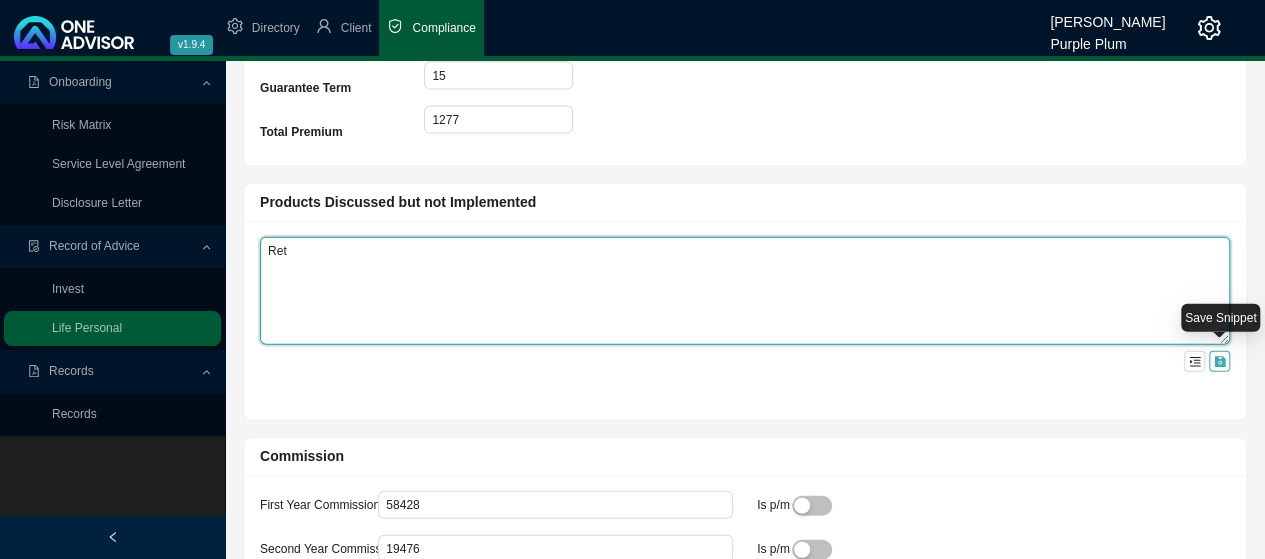 type on "Ret" 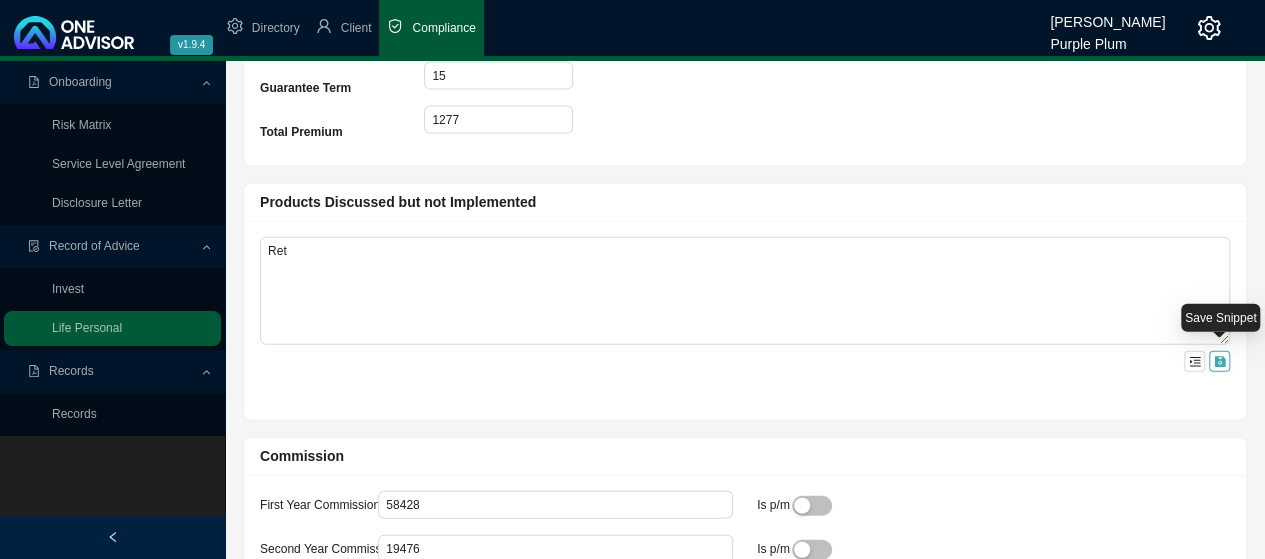 click 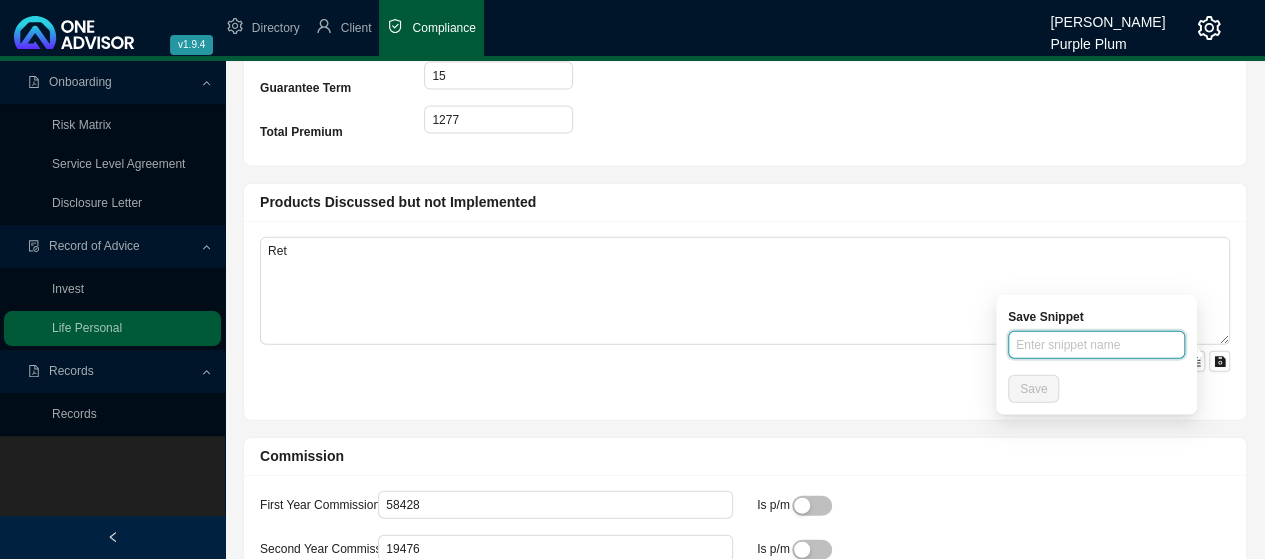 click at bounding box center [1096, 345] 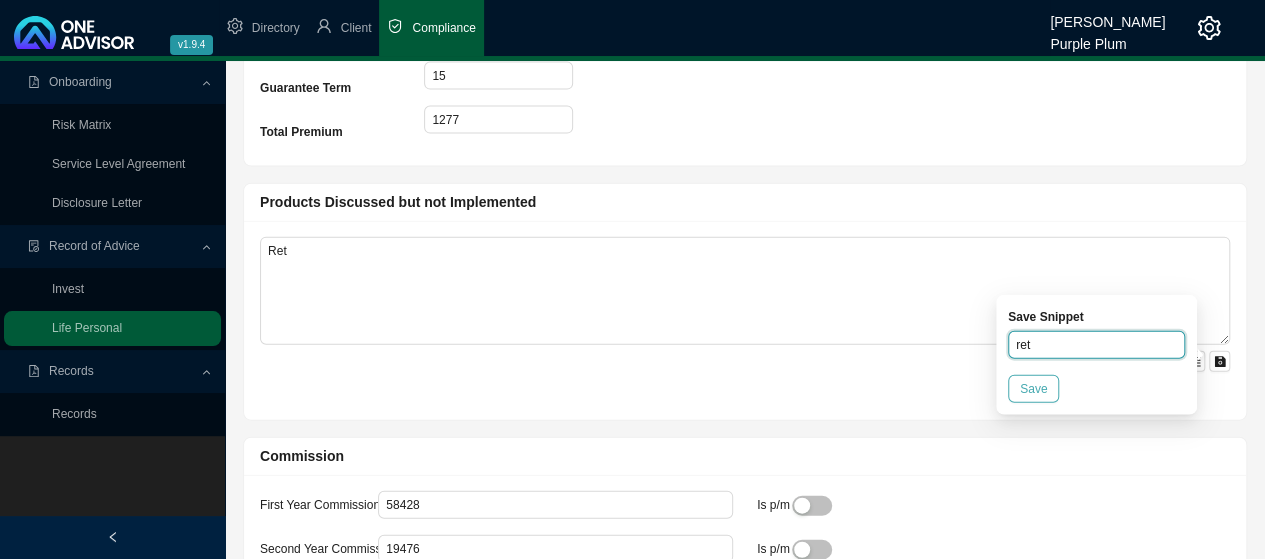 type on "ret" 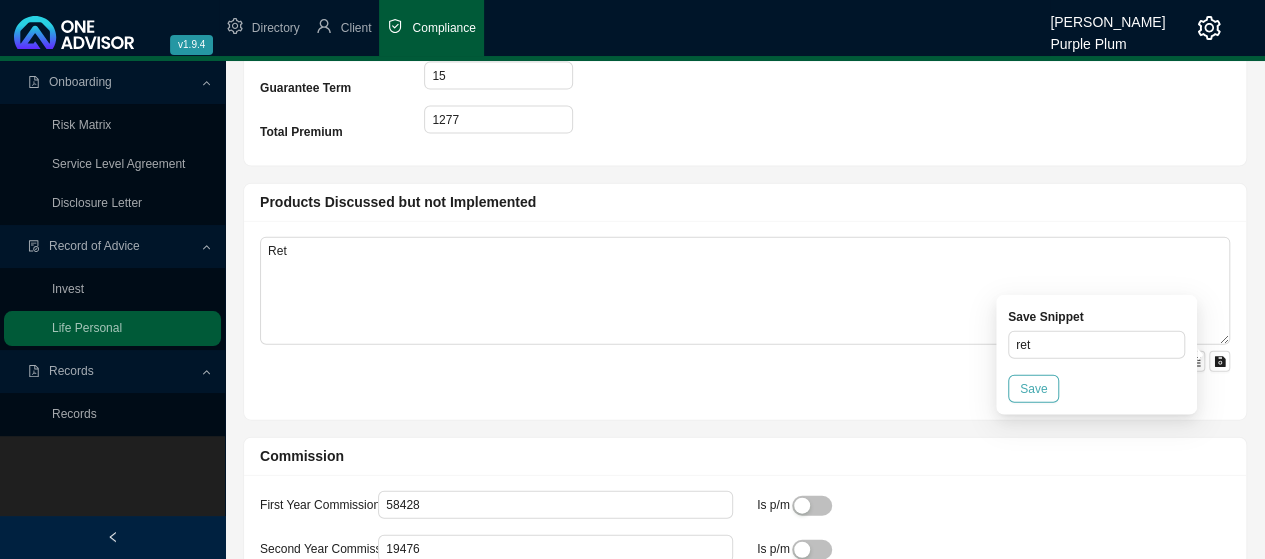 click on "Save" at bounding box center [1033, 389] 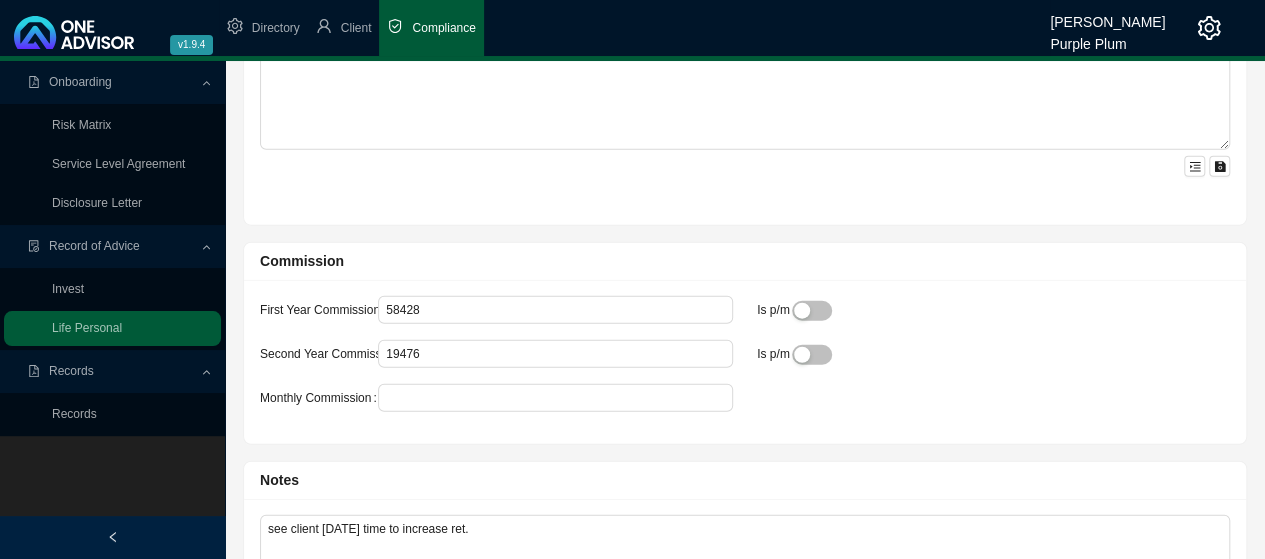 scroll, scrollTop: 2400, scrollLeft: 0, axis: vertical 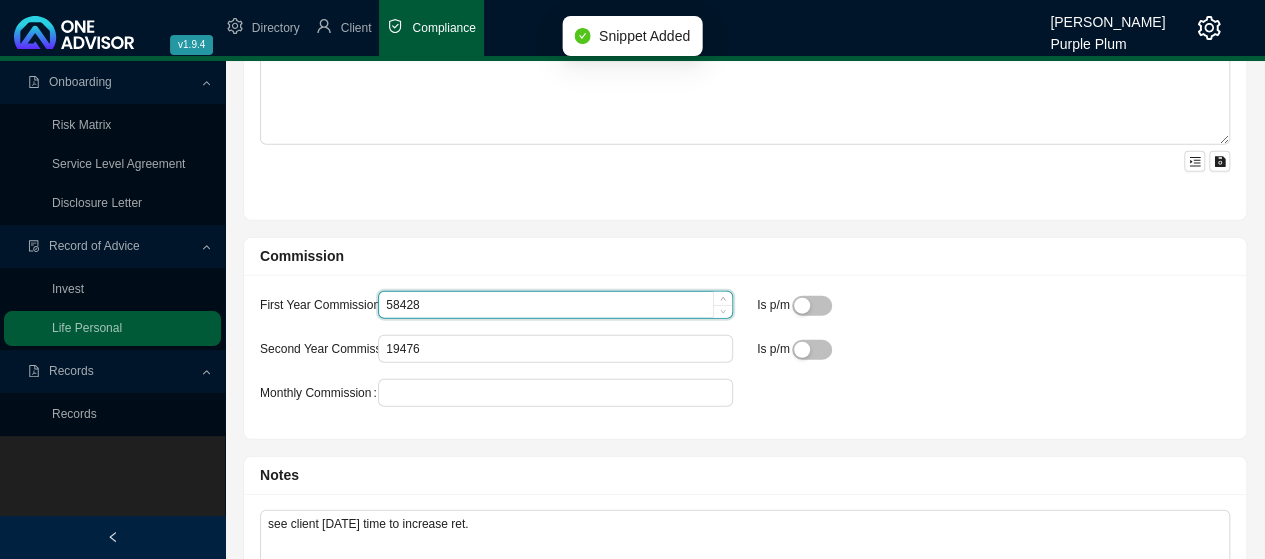 click on "58428" at bounding box center [555, 305] 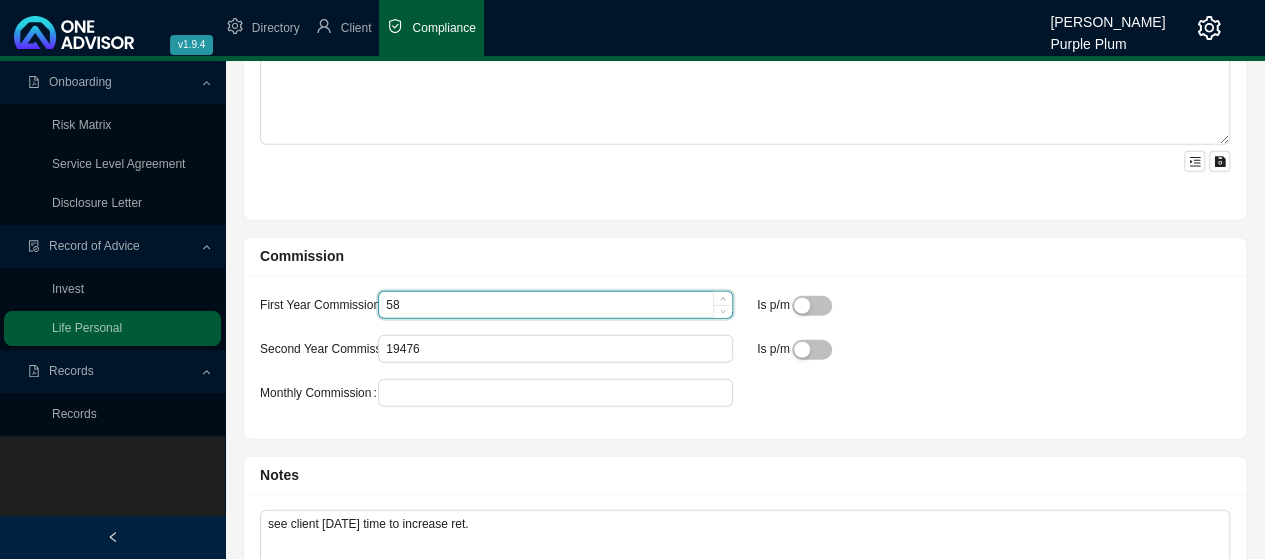 type on "5" 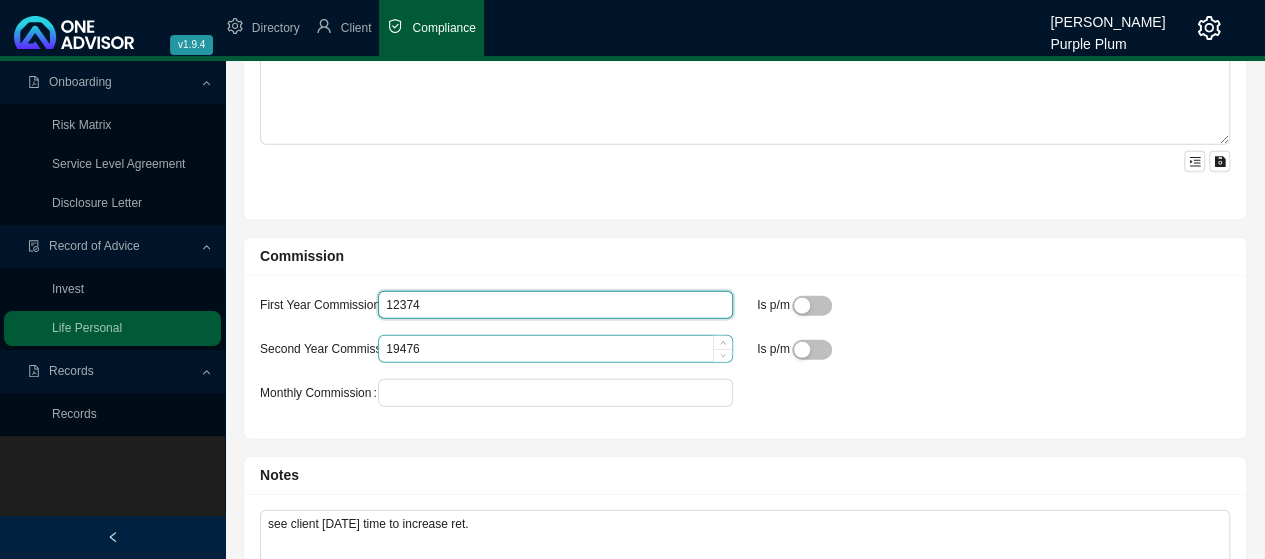 type on "12374" 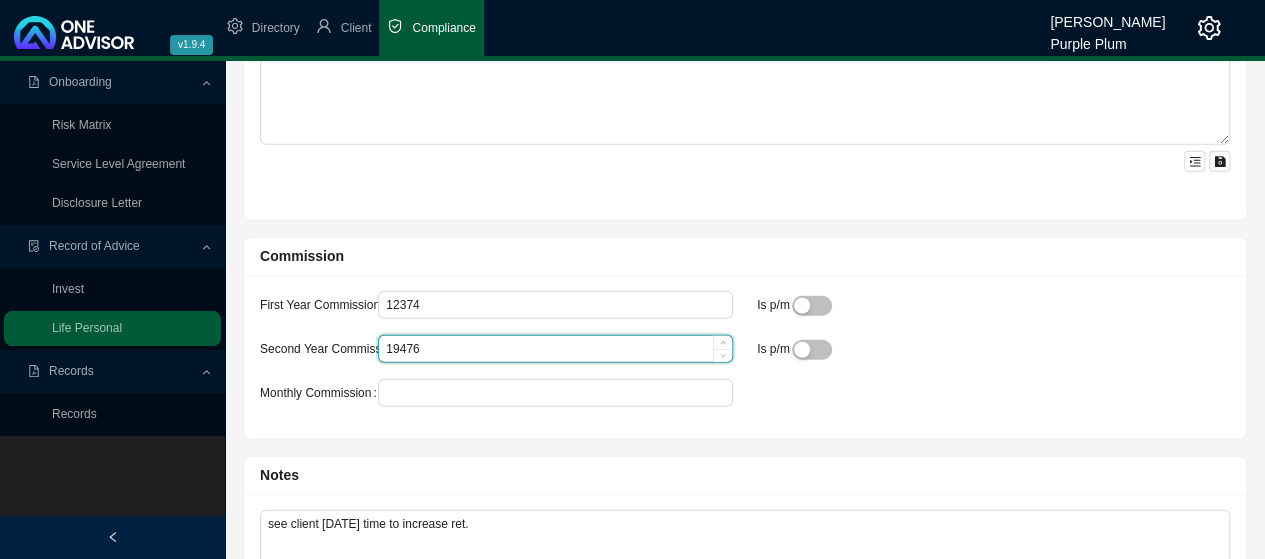 click on "19476" at bounding box center [555, 349] 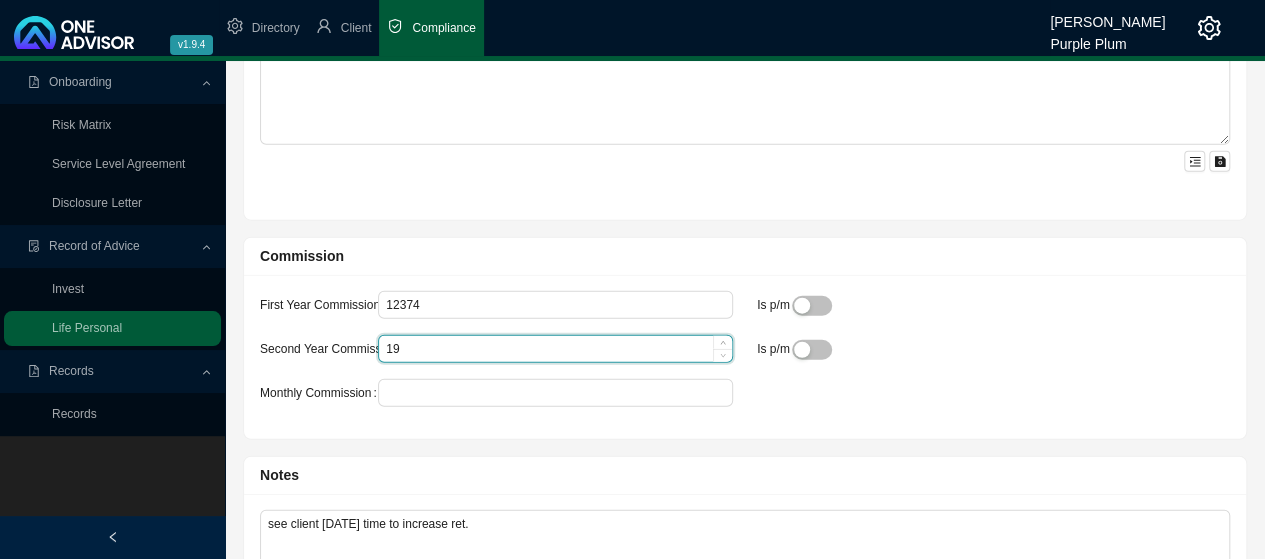 type on "1" 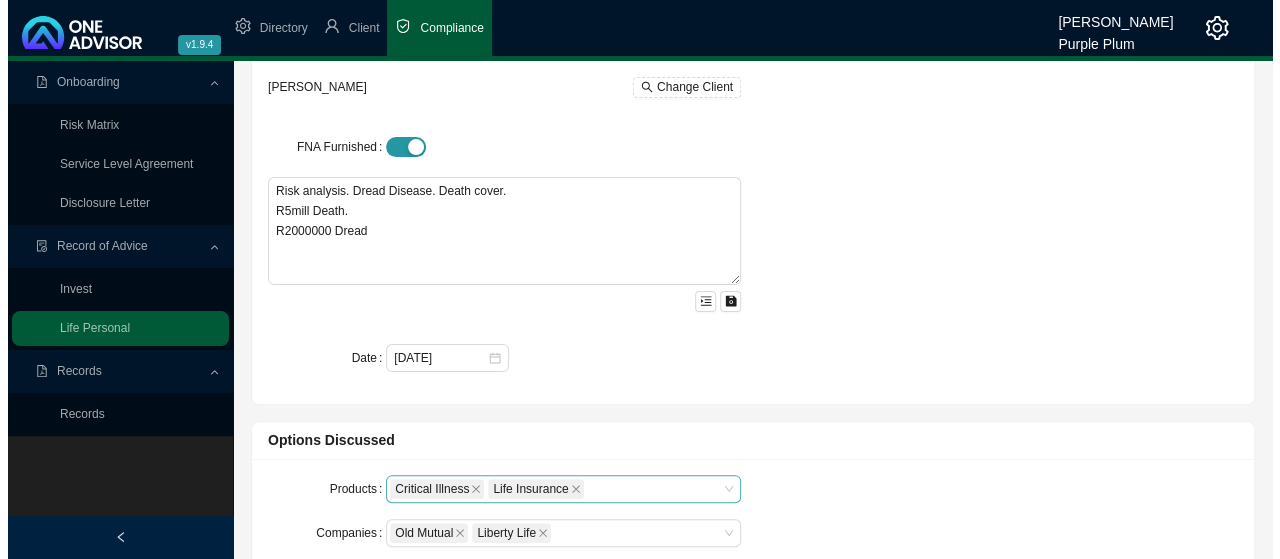 scroll, scrollTop: 0, scrollLeft: 0, axis: both 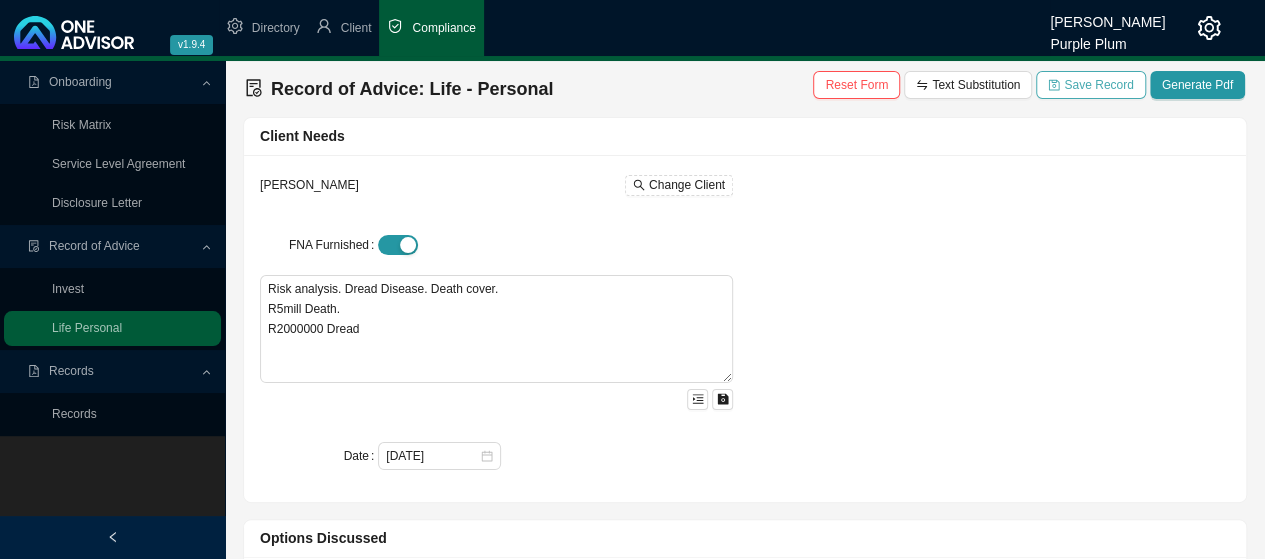 type on "4124" 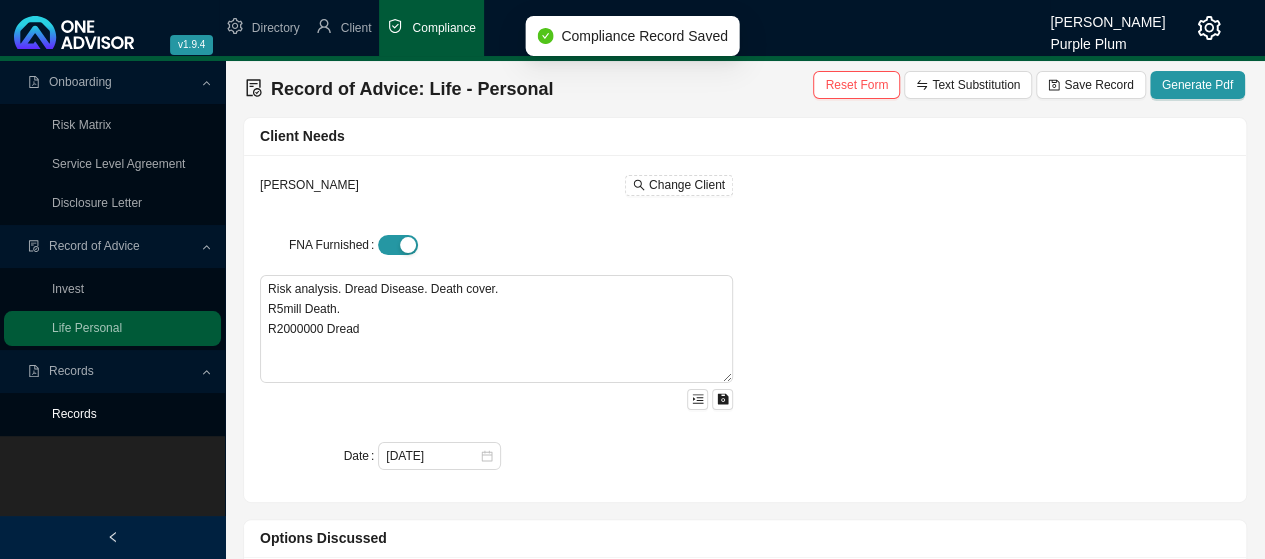 click on "Records" at bounding box center [74, 414] 